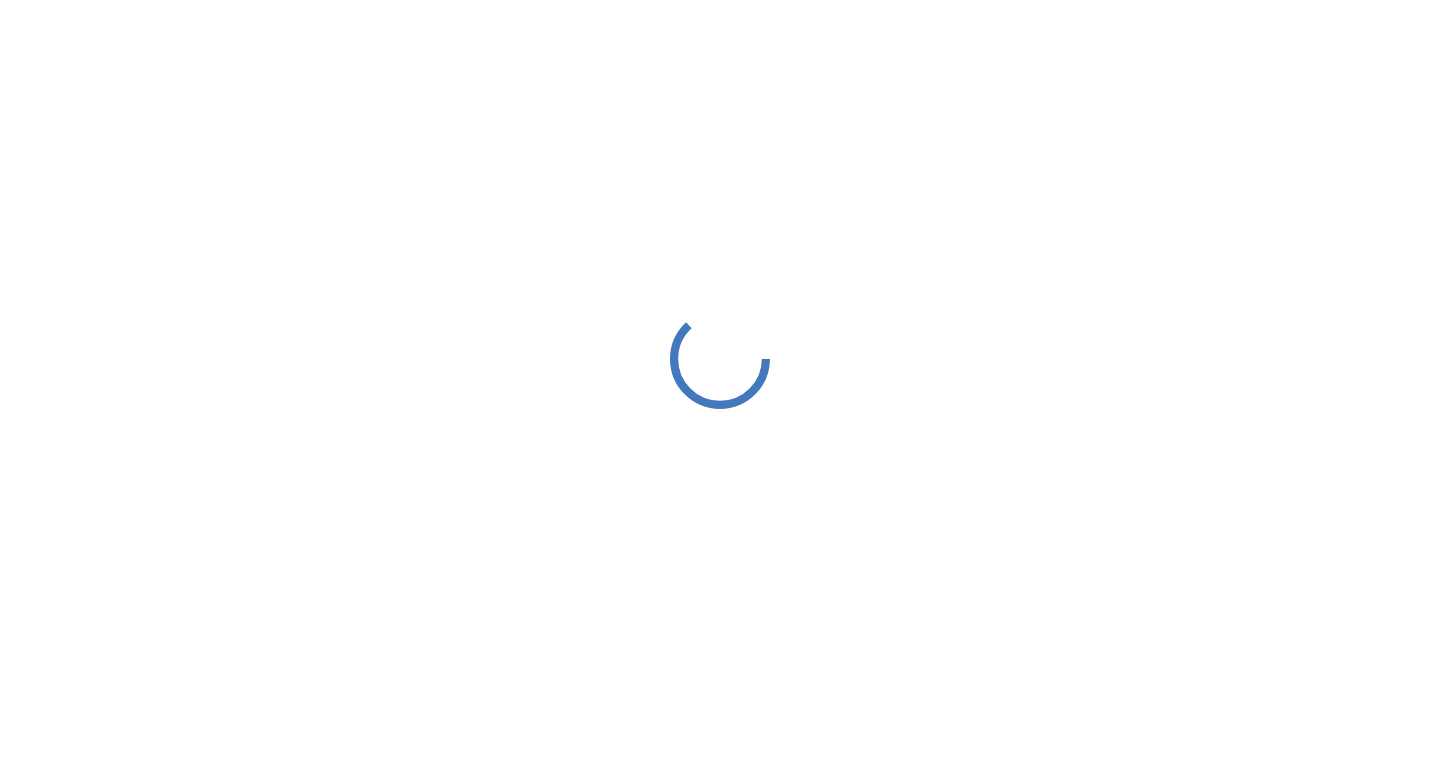 scroll, scrollTop: 0, scrollLeft: 0, axis: both 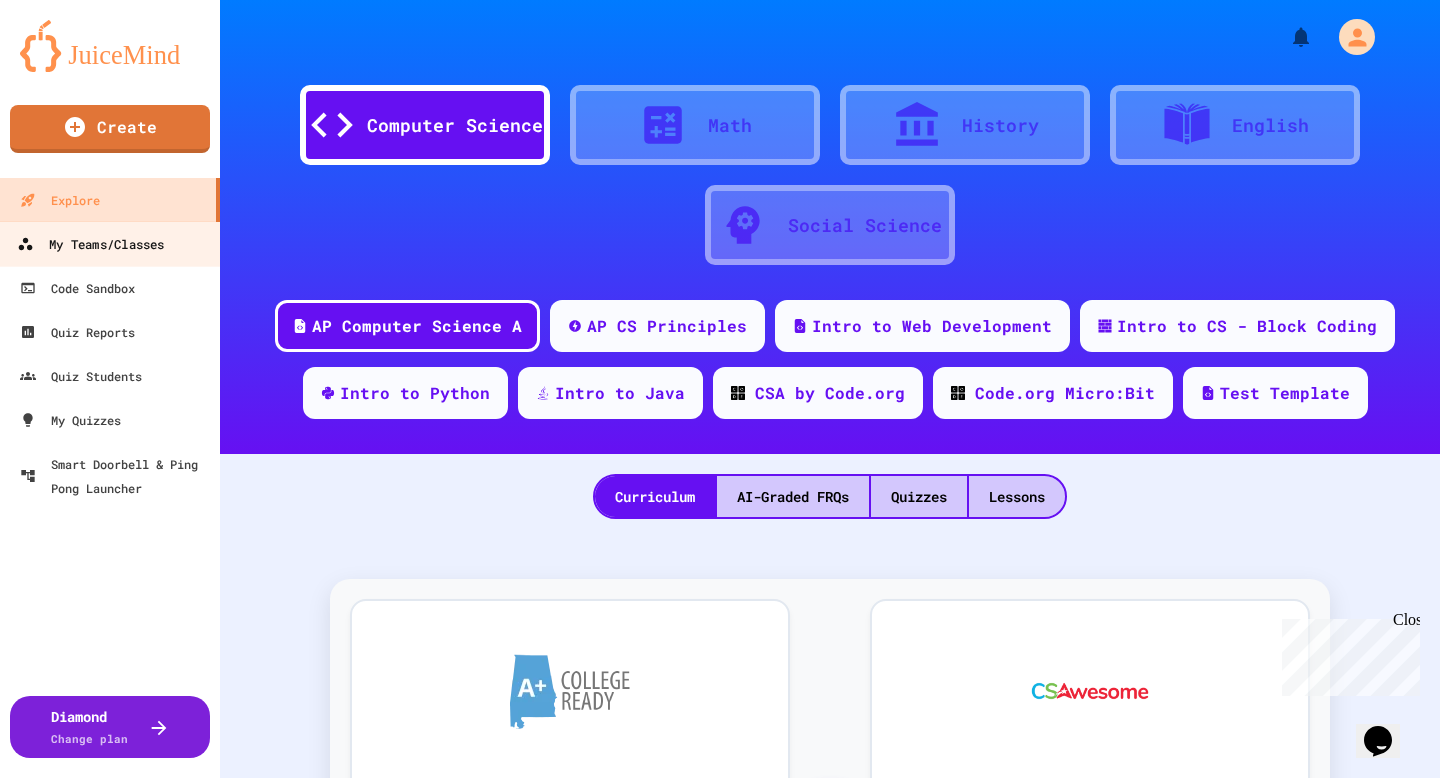 click on "My Teams/Classes" at bounding box center [90, 244] 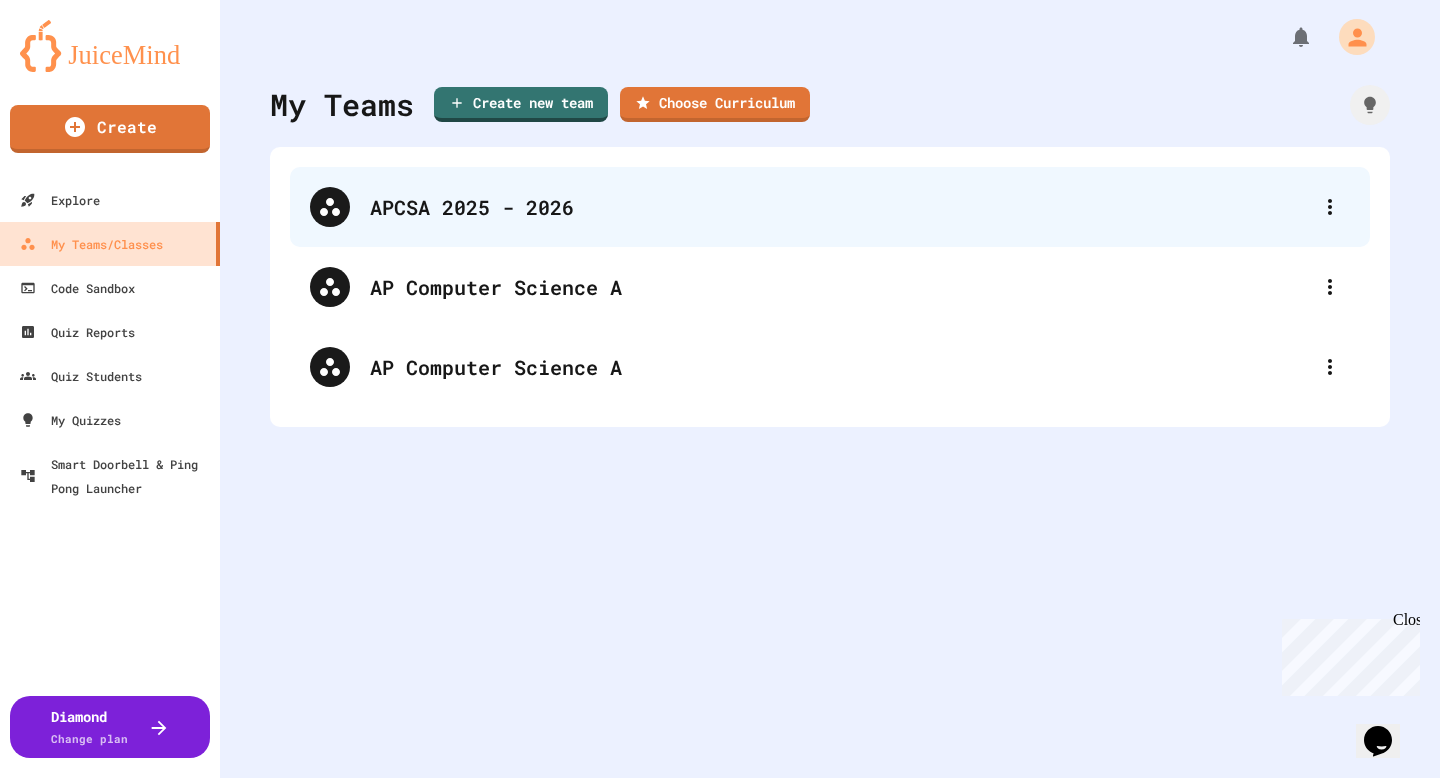 click on "APCSA 2025 - 2026" at bounding box center [840, 207] 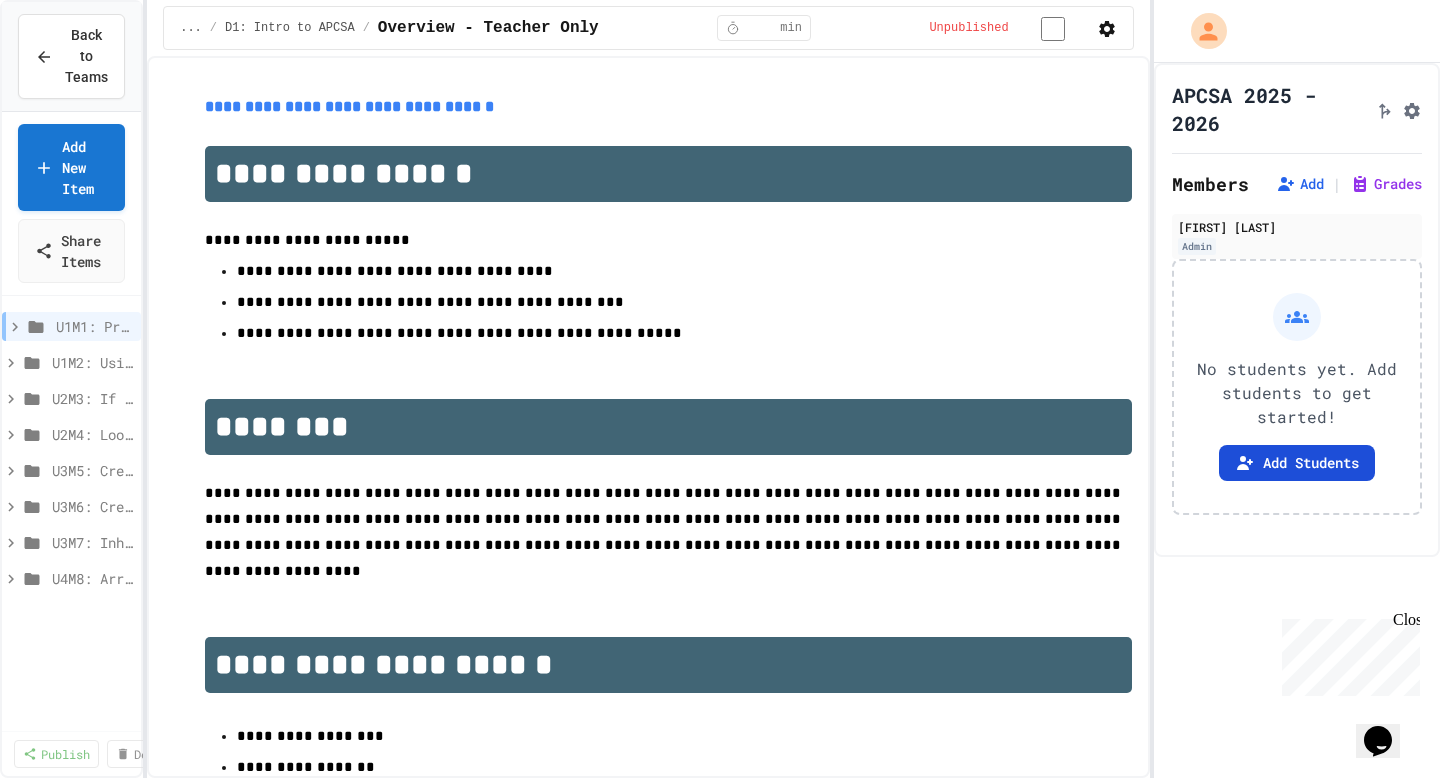 click on "Add Students" at bounding box center (1297, 463) 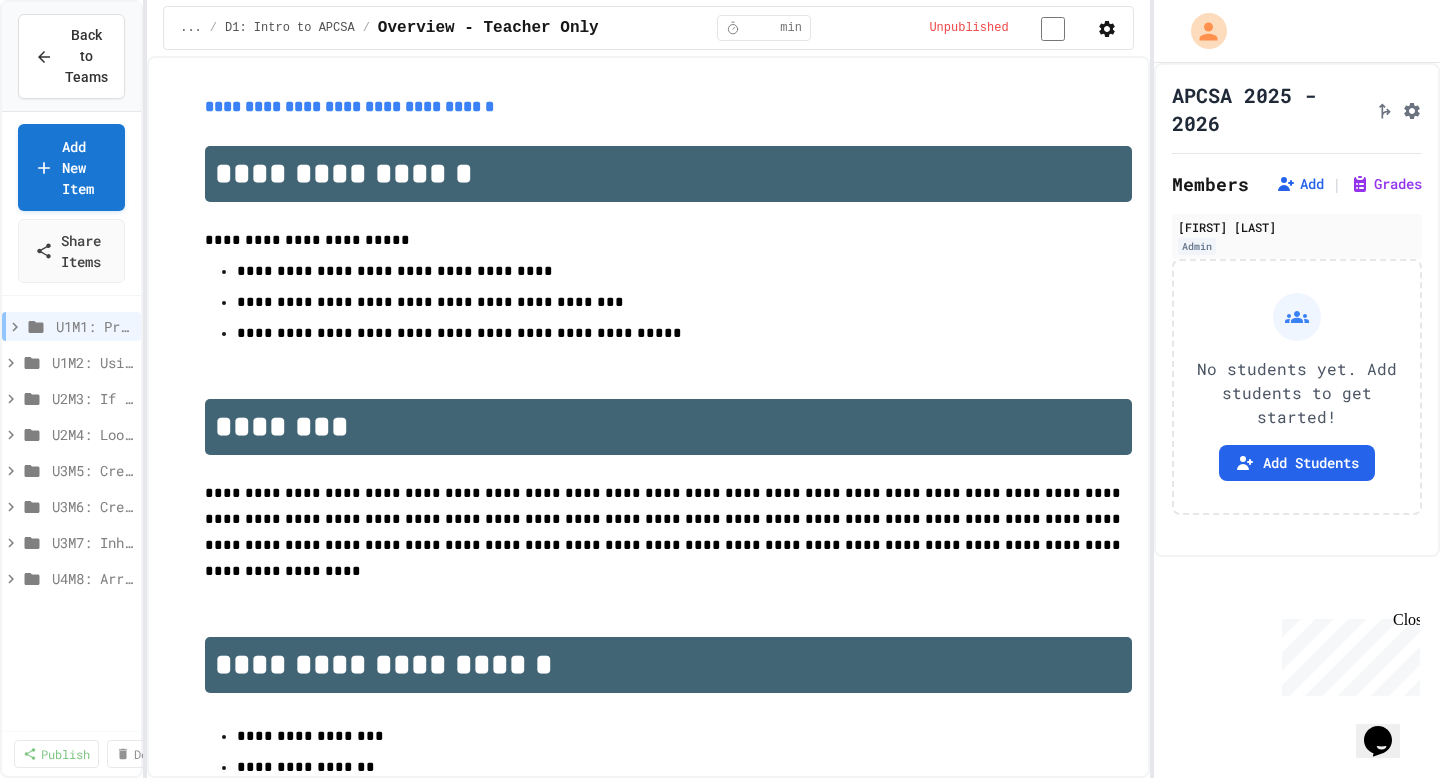 click on "Copy" at bounding box center (926, 895) 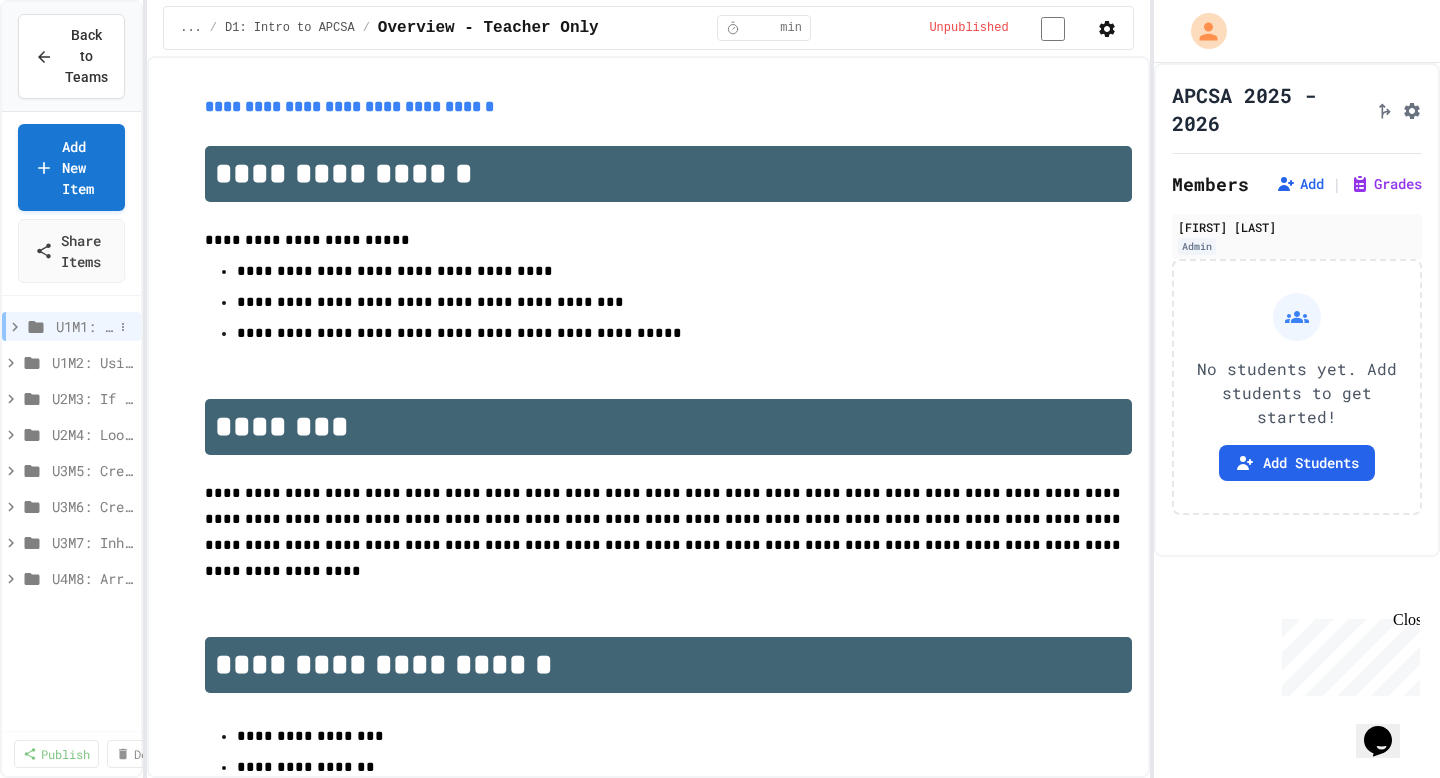 click 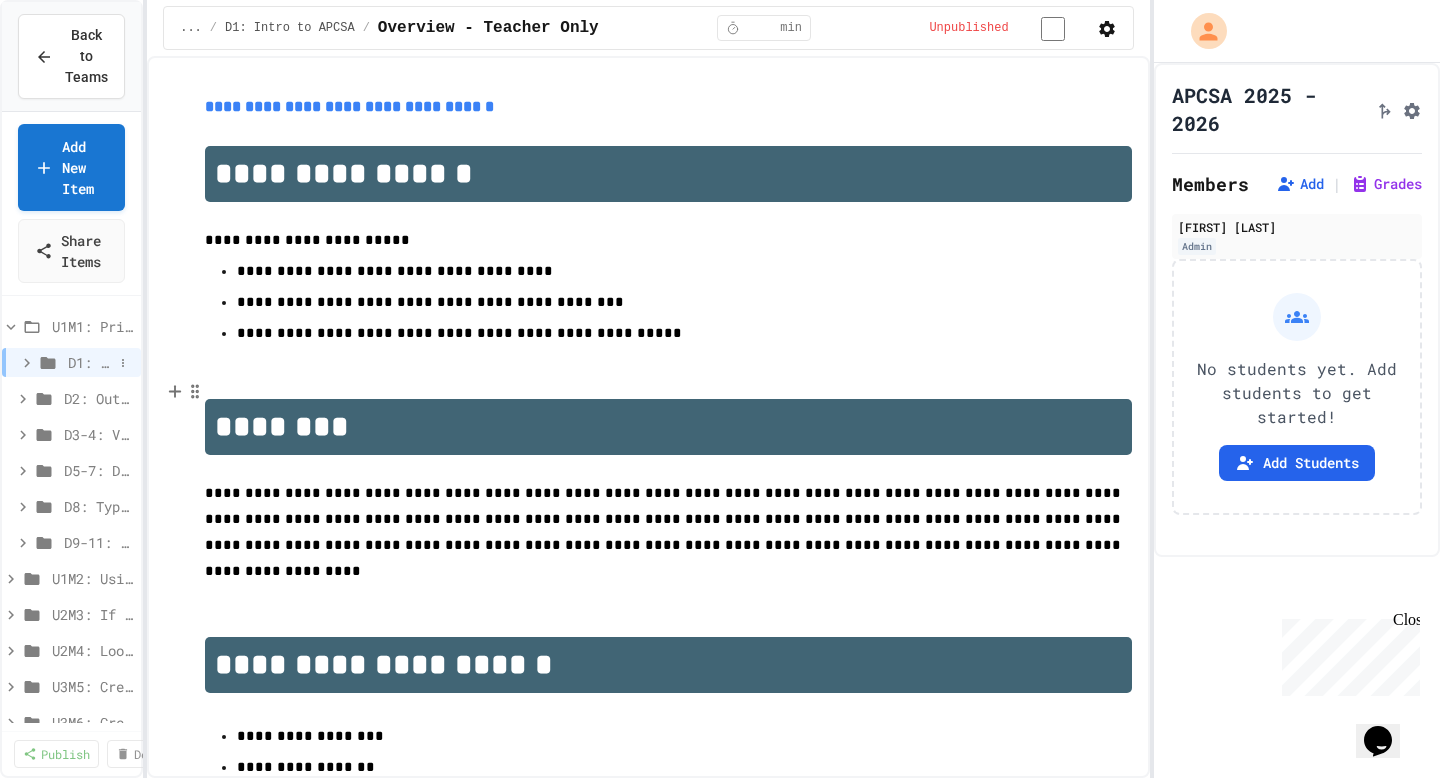 click on "D1: Intro to APCSA" at bounding box center (90, 362) 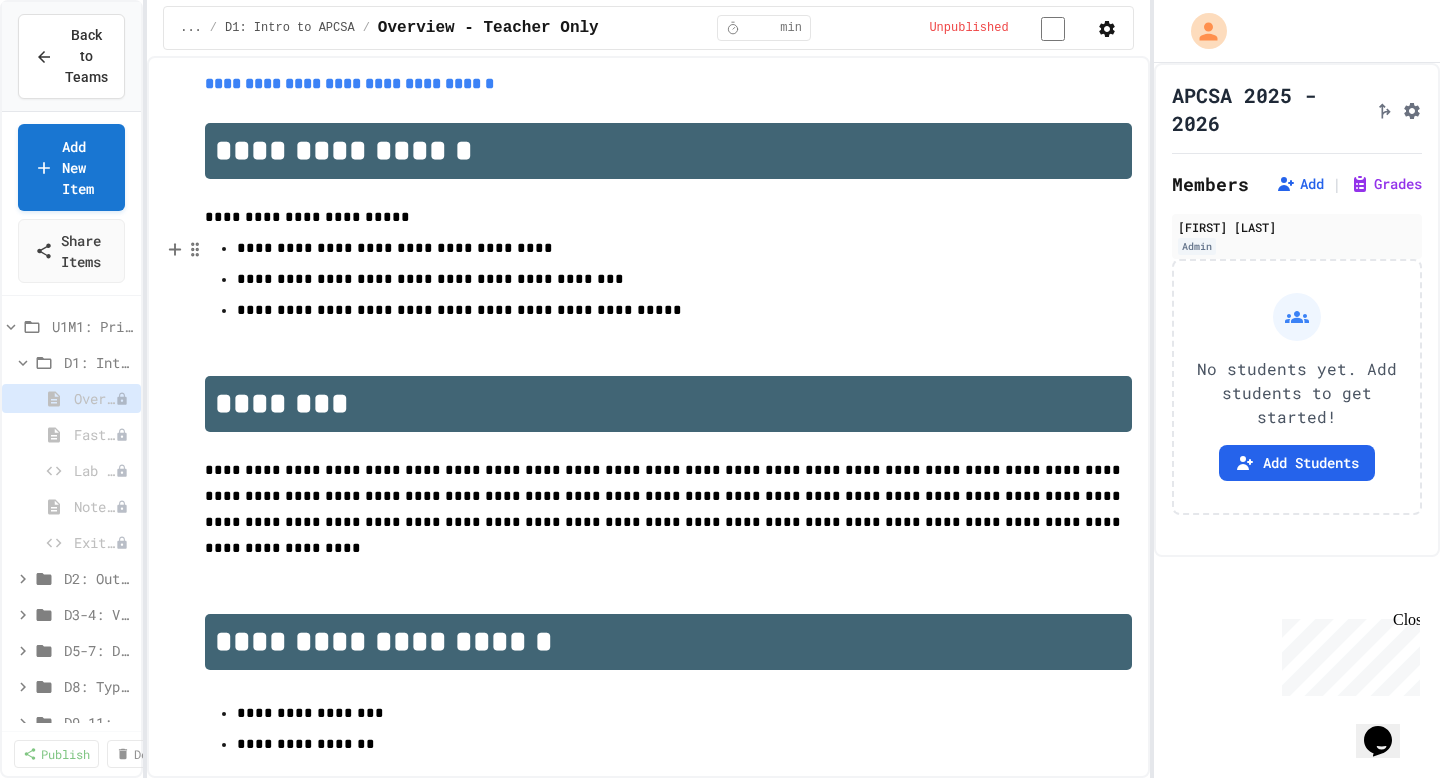 scroll, scrollTop: 0, scrollLeft: 0, axis: both 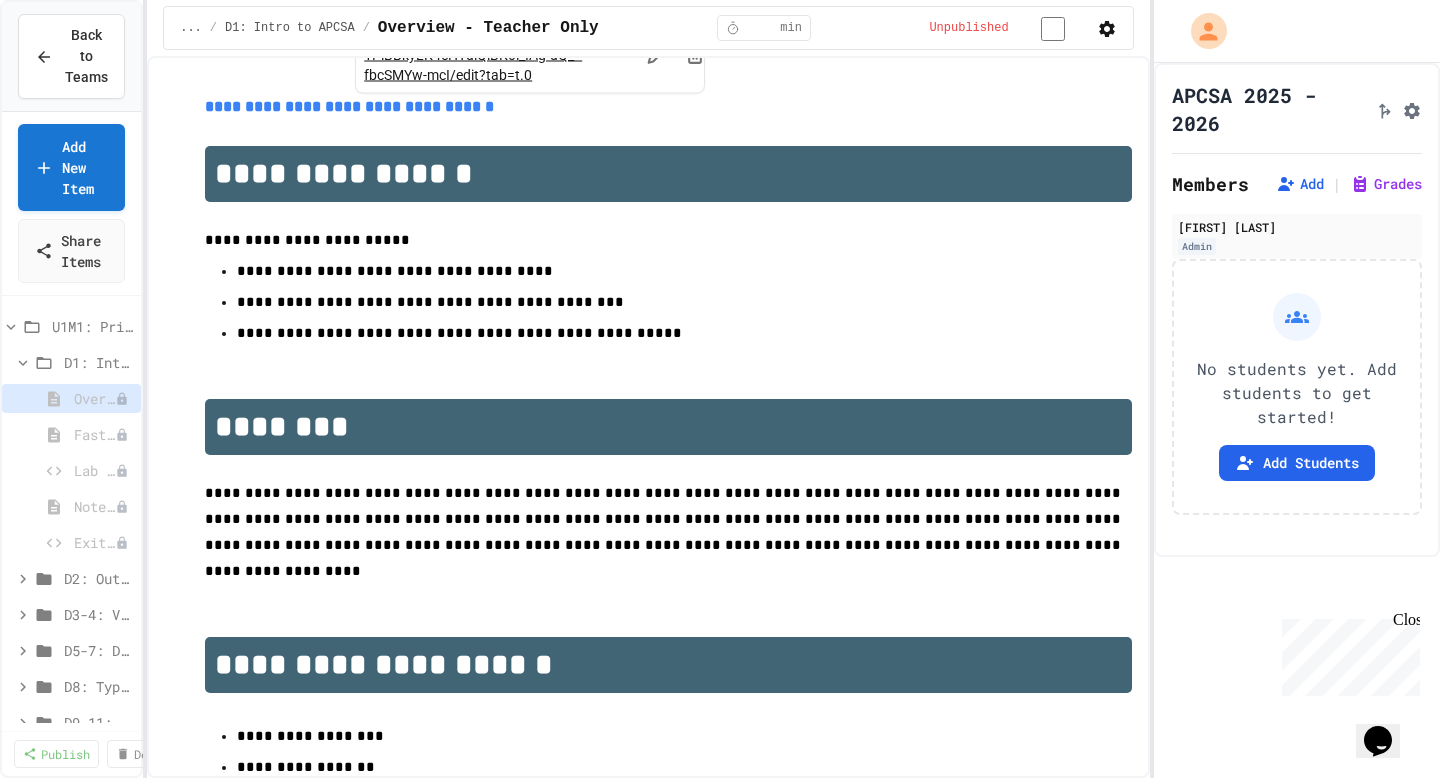 click on "**********" at bounding box center (349, 106) 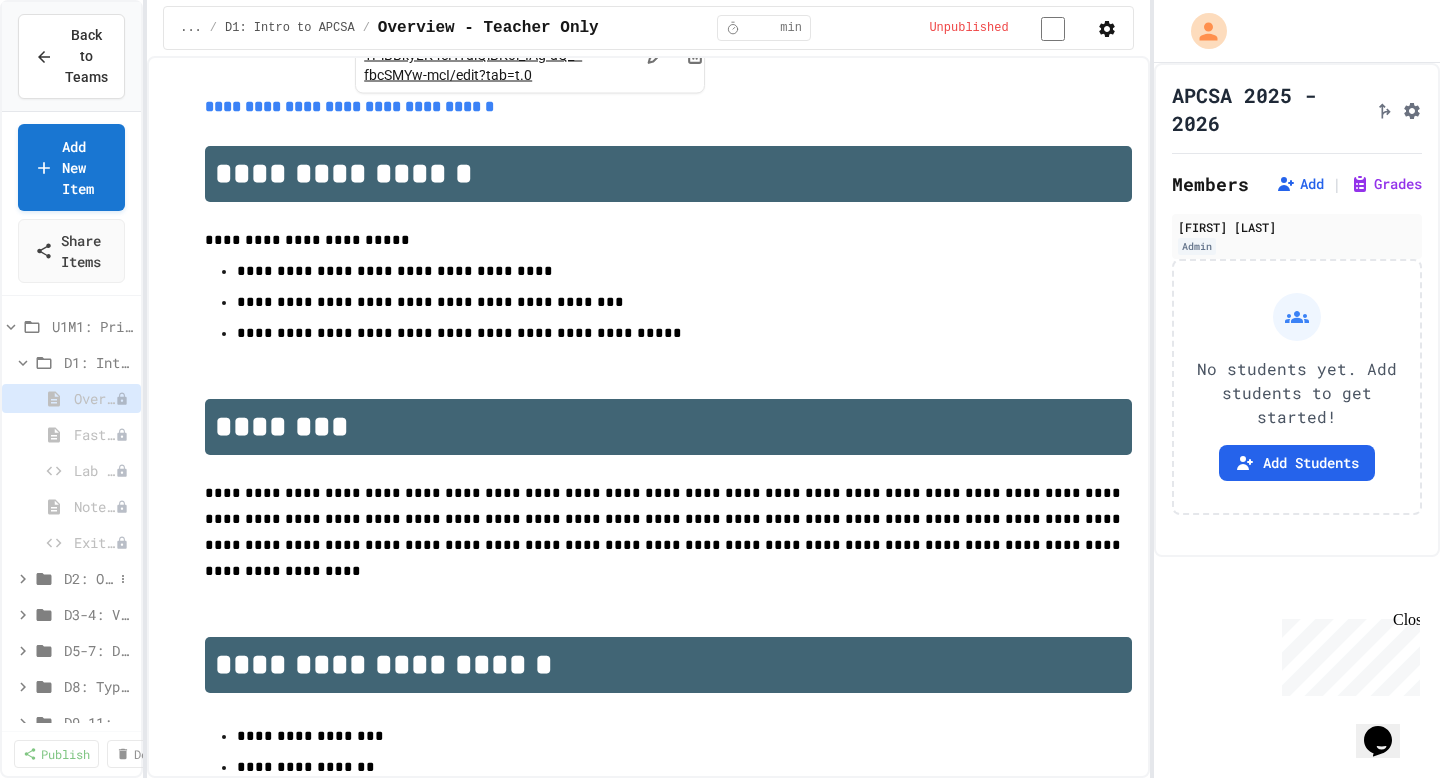 click 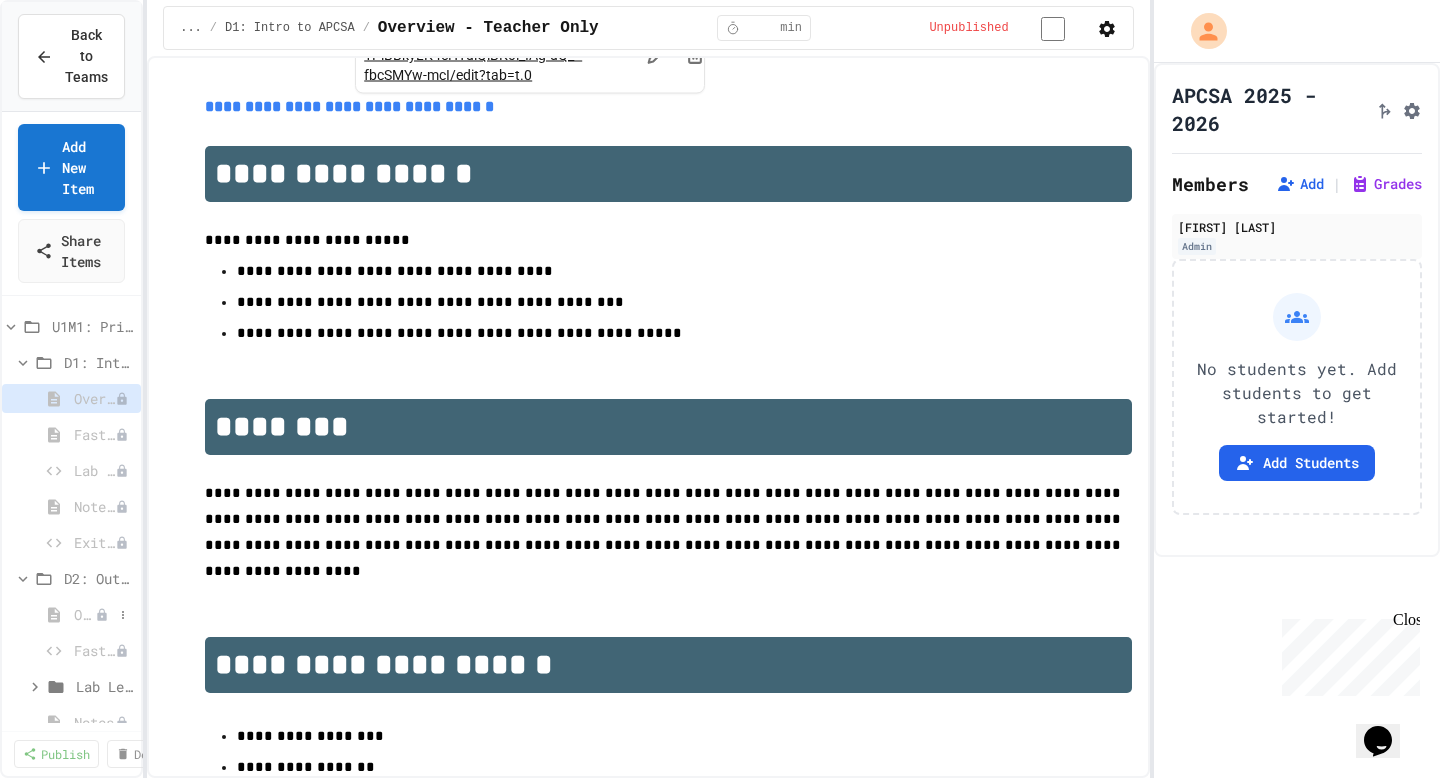 click on "Overview - Teacher Only" at bounding box center (71, 614) 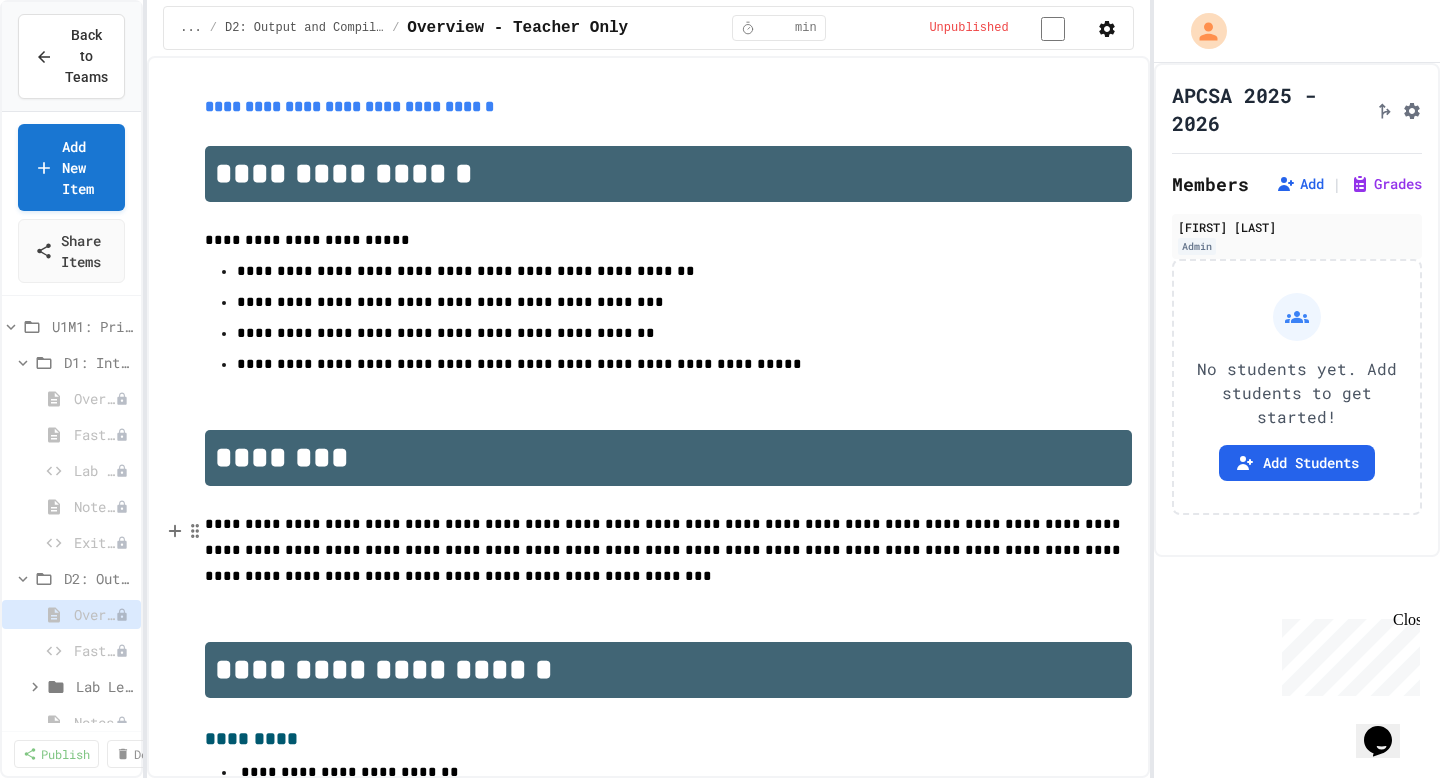 scroll, scrollTop: 0, scrollLeft: 0, axis: both 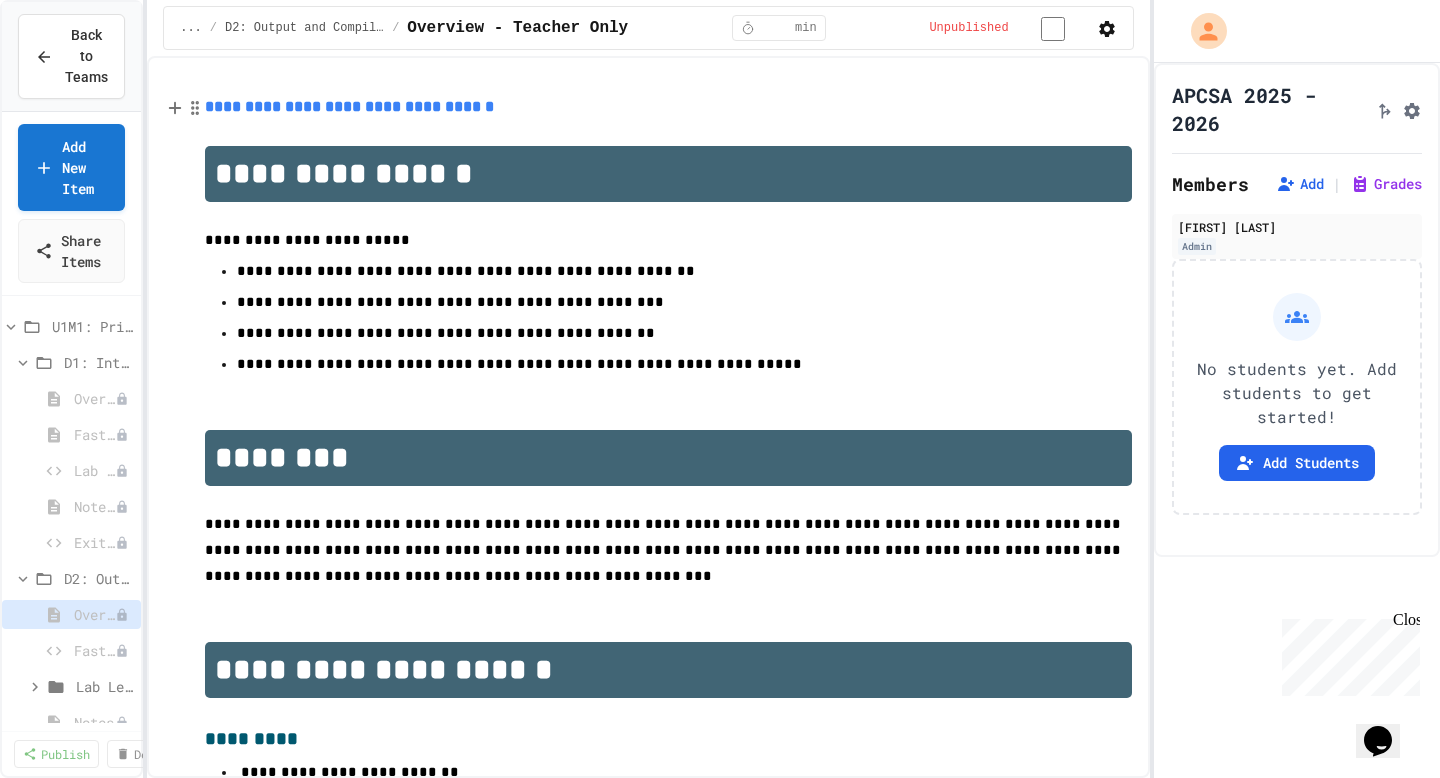 click on "**********" at bounding box center [349, 106] 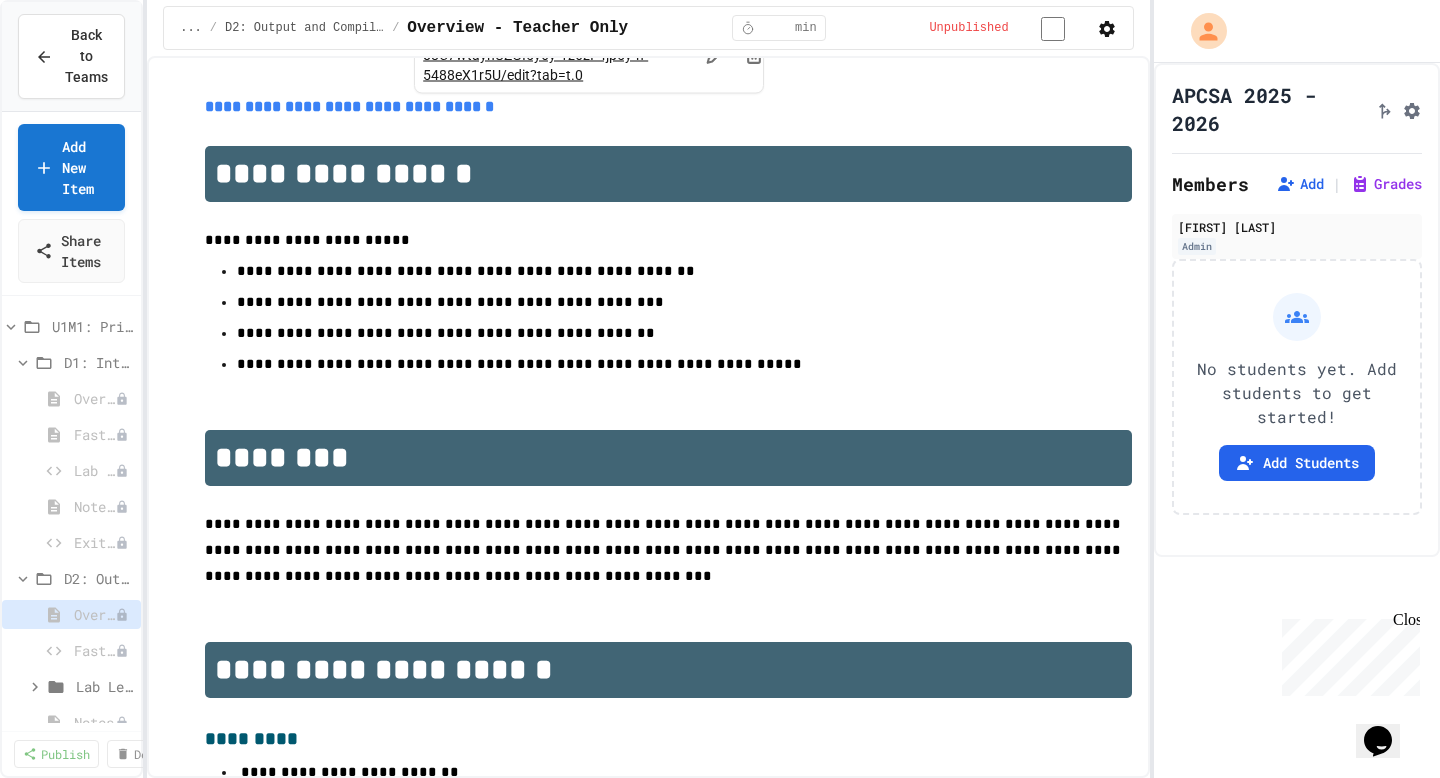click on "https://docs.google.com/document/d/1-o8C7wtaynUZGI5y6y-1z6zI-4jp5y-n-5488eX1r5U/edit?tab=t.0" at bounding box center (550, 55) 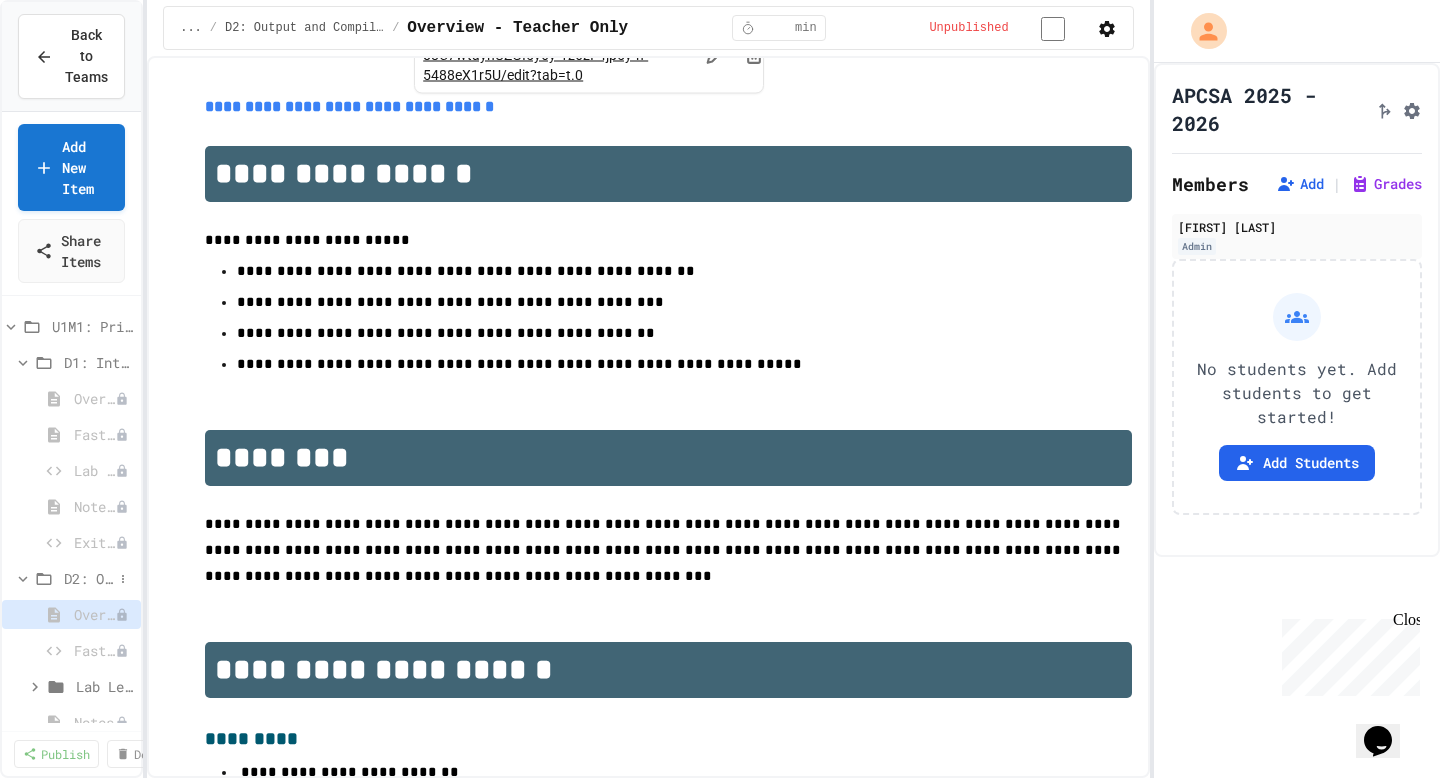 click 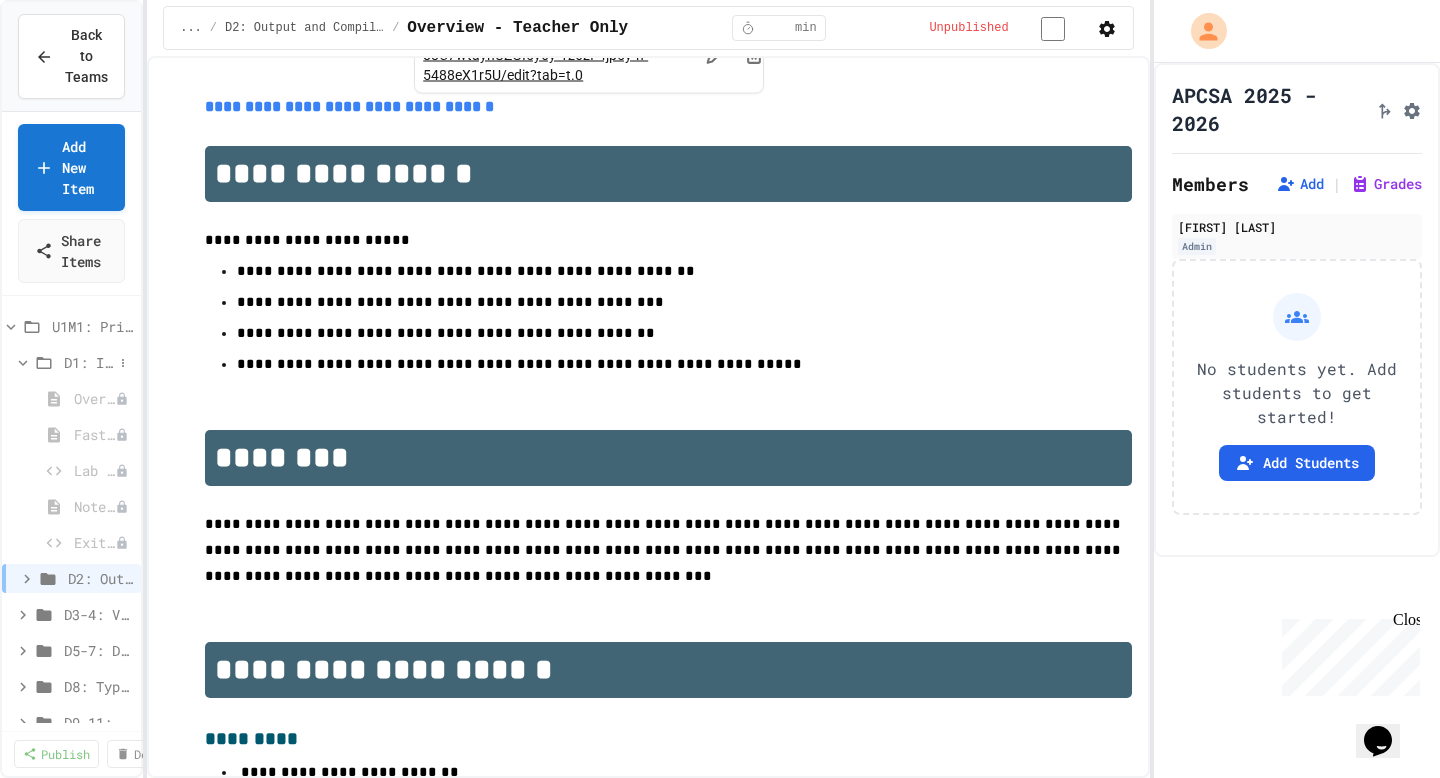 click 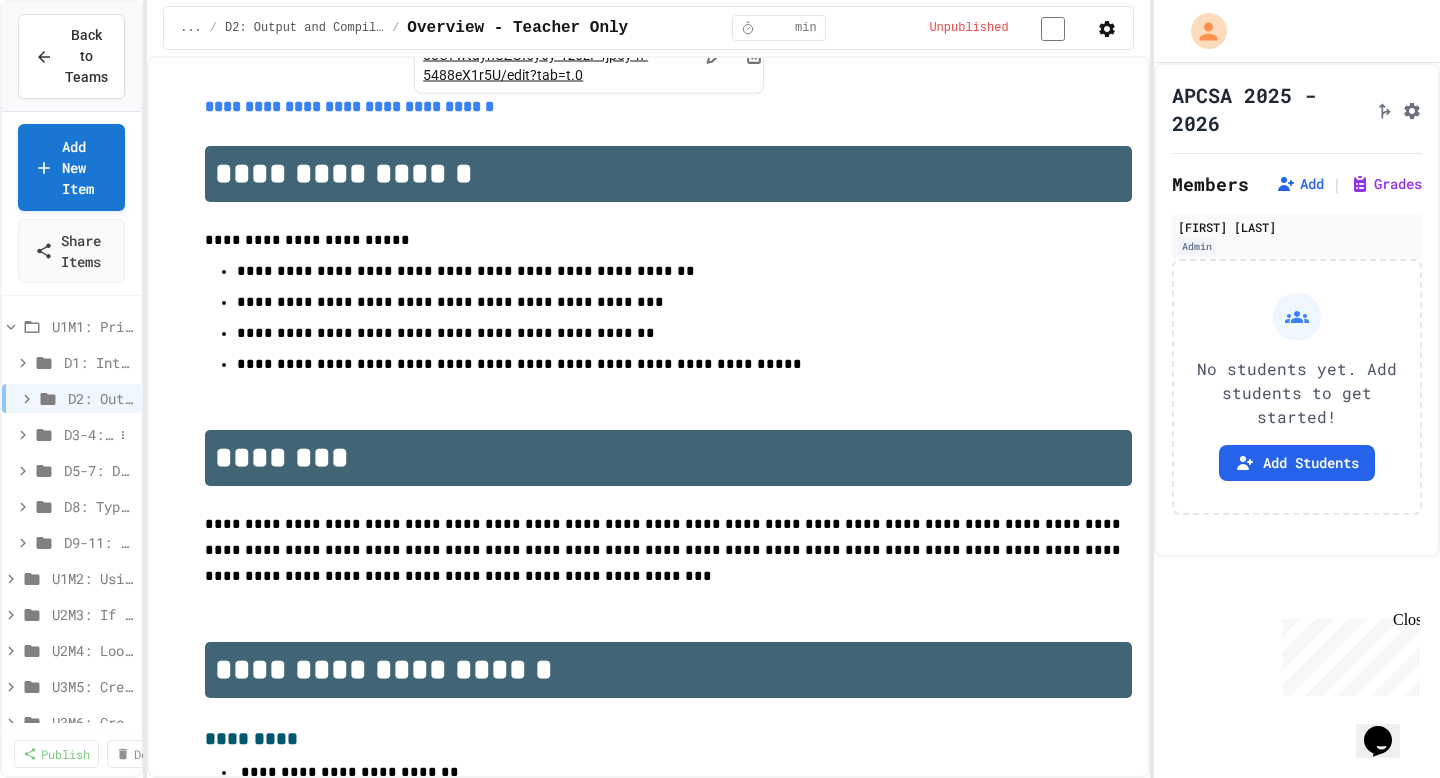 click 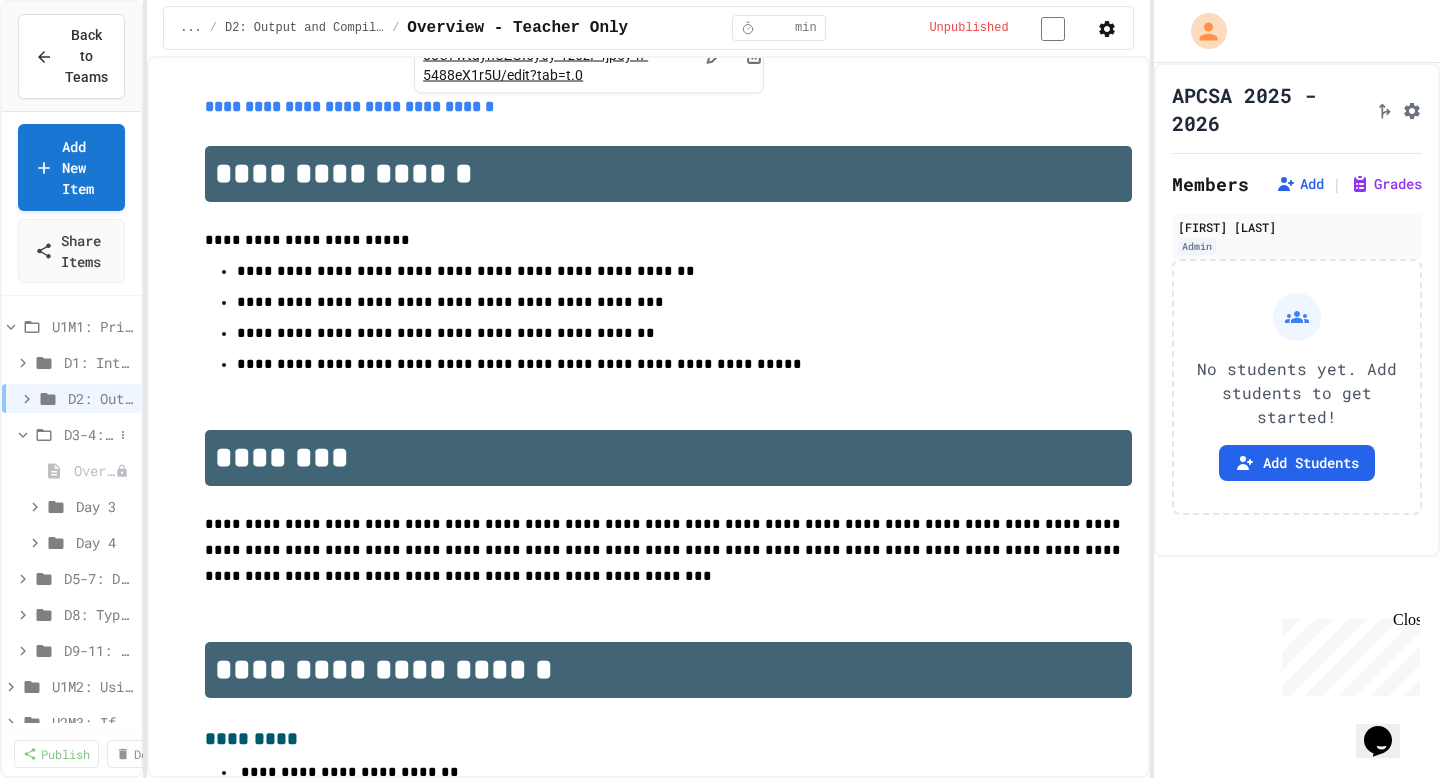 click on "D3-4: Variables and Input" at bounding box center (88, 434) 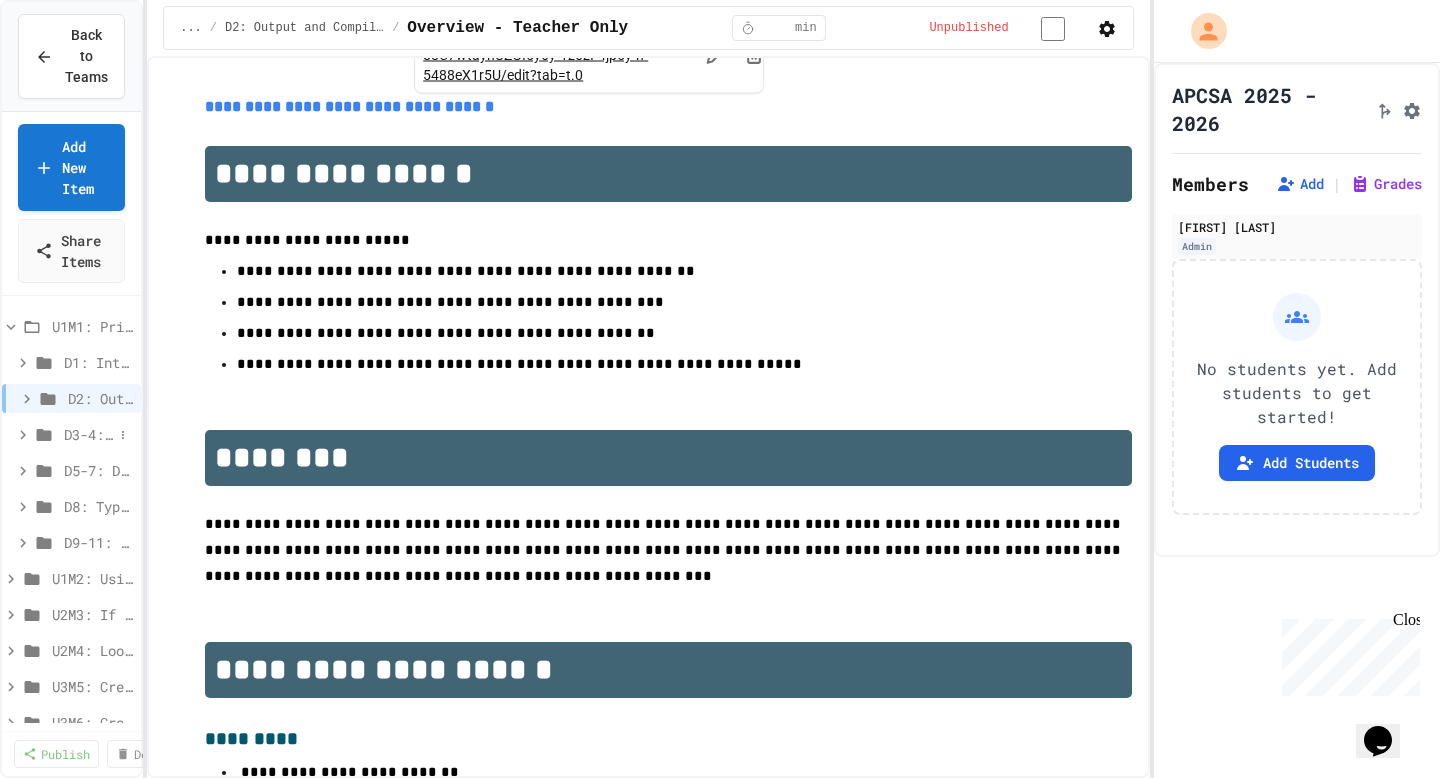 click on "D3-4: Variables and Input" at bounding box center [88, 434] 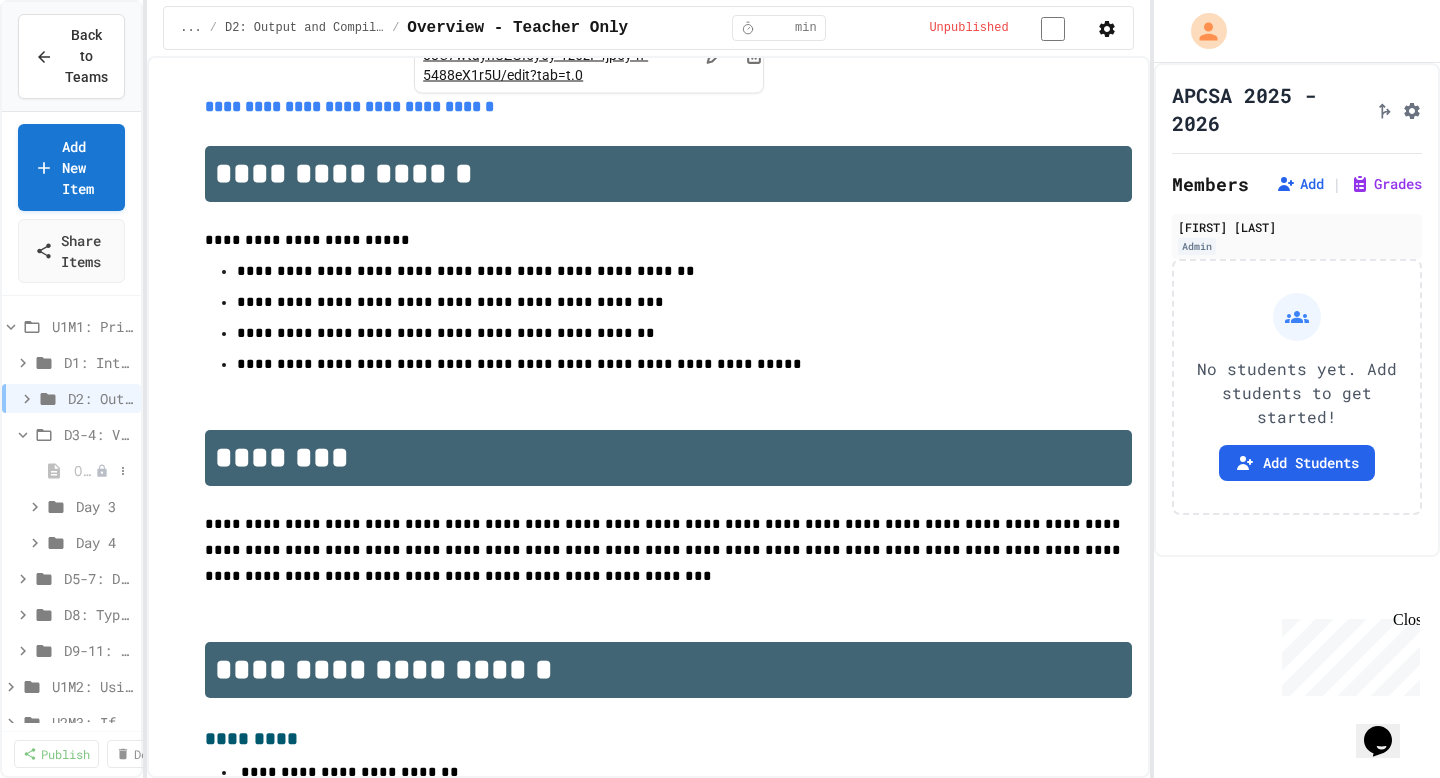 click on "Overview - Teacher only" at bounding box center [84, 470] 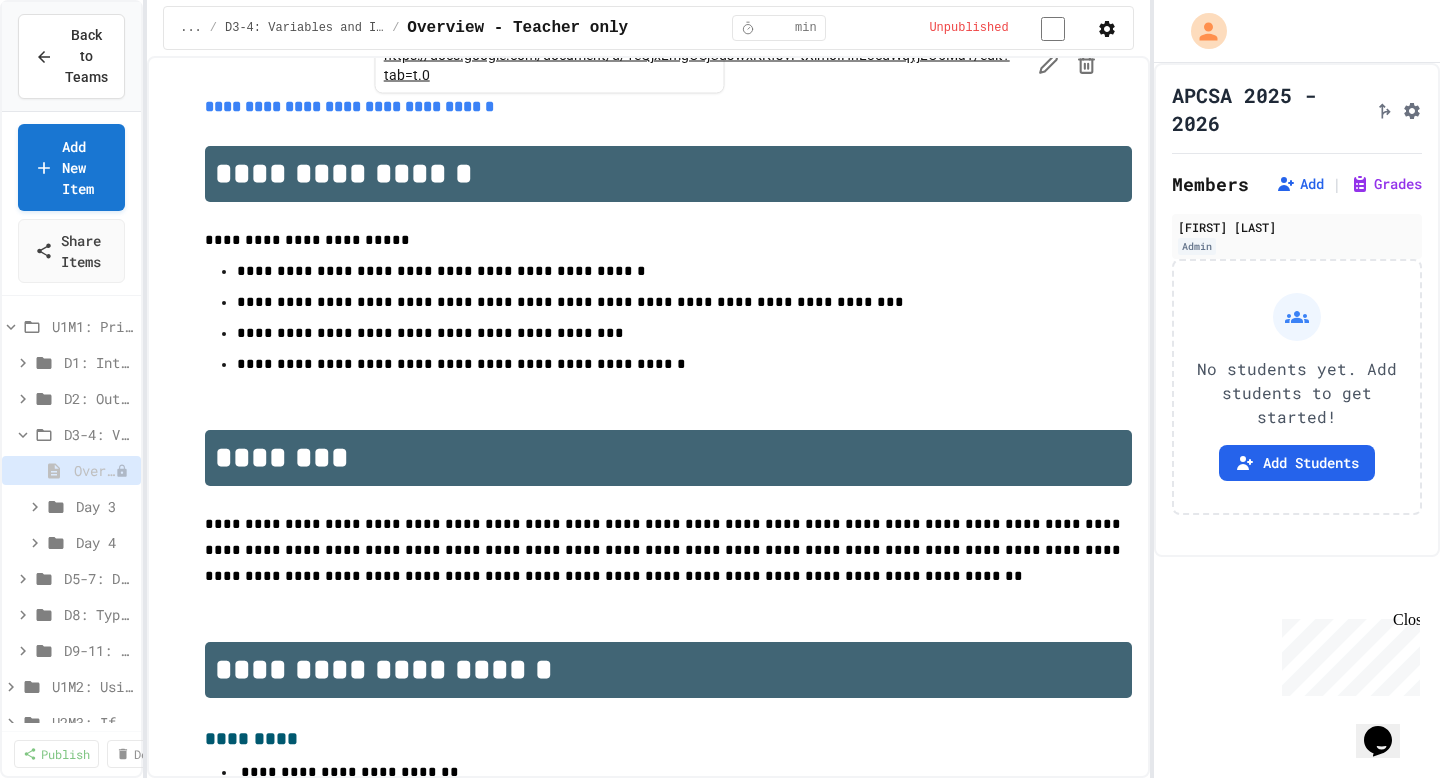 click on "**********" at bounding box center [349, 106] 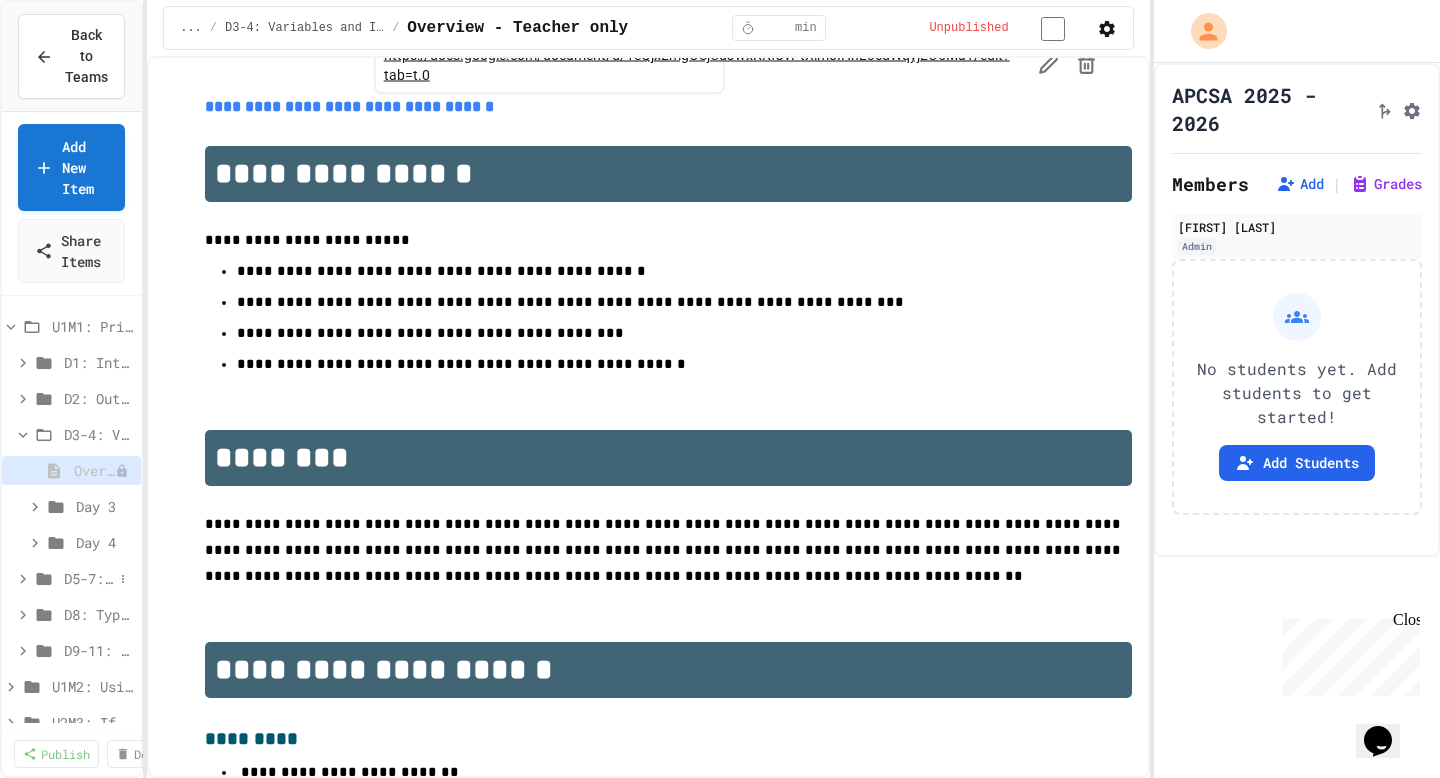 click 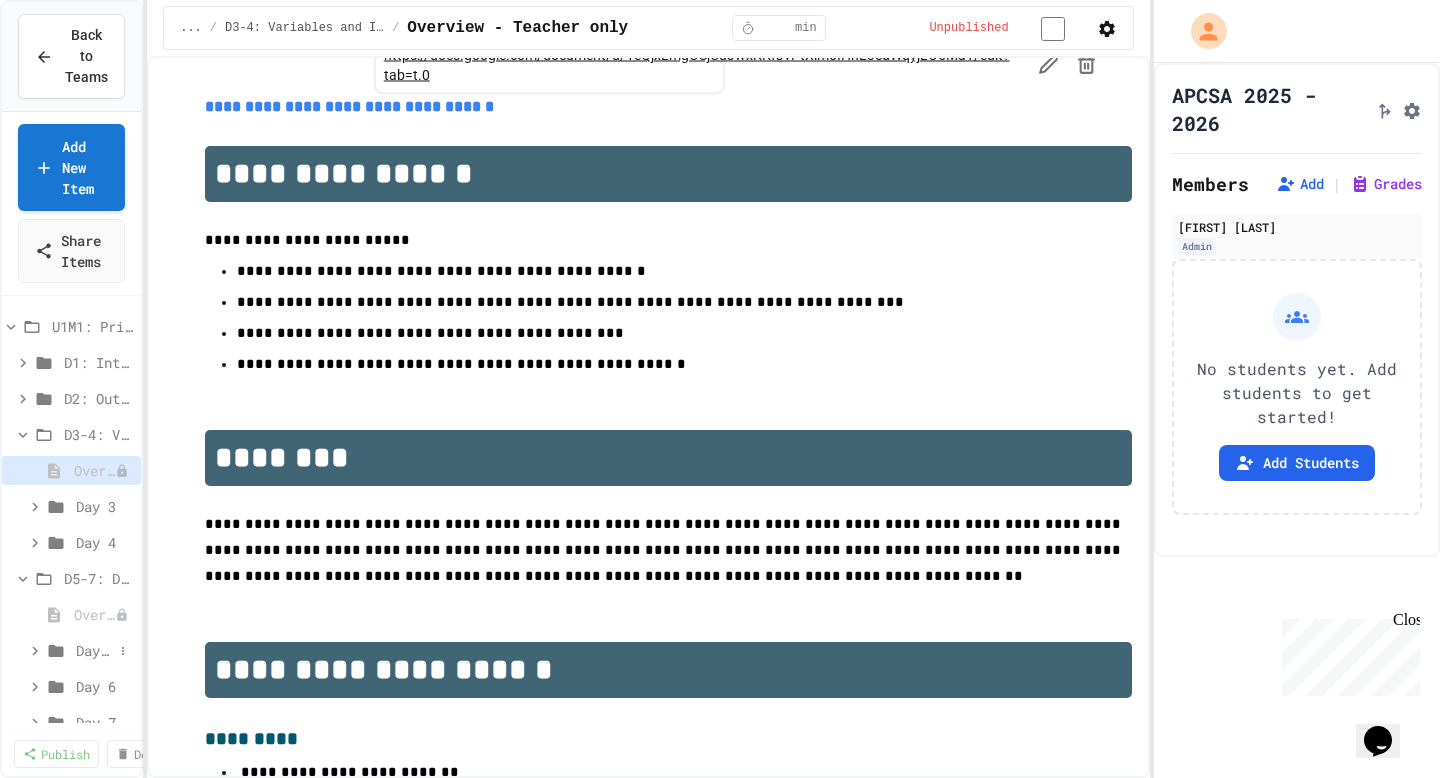 click on "Day 5" at bounding box center [94, 650] 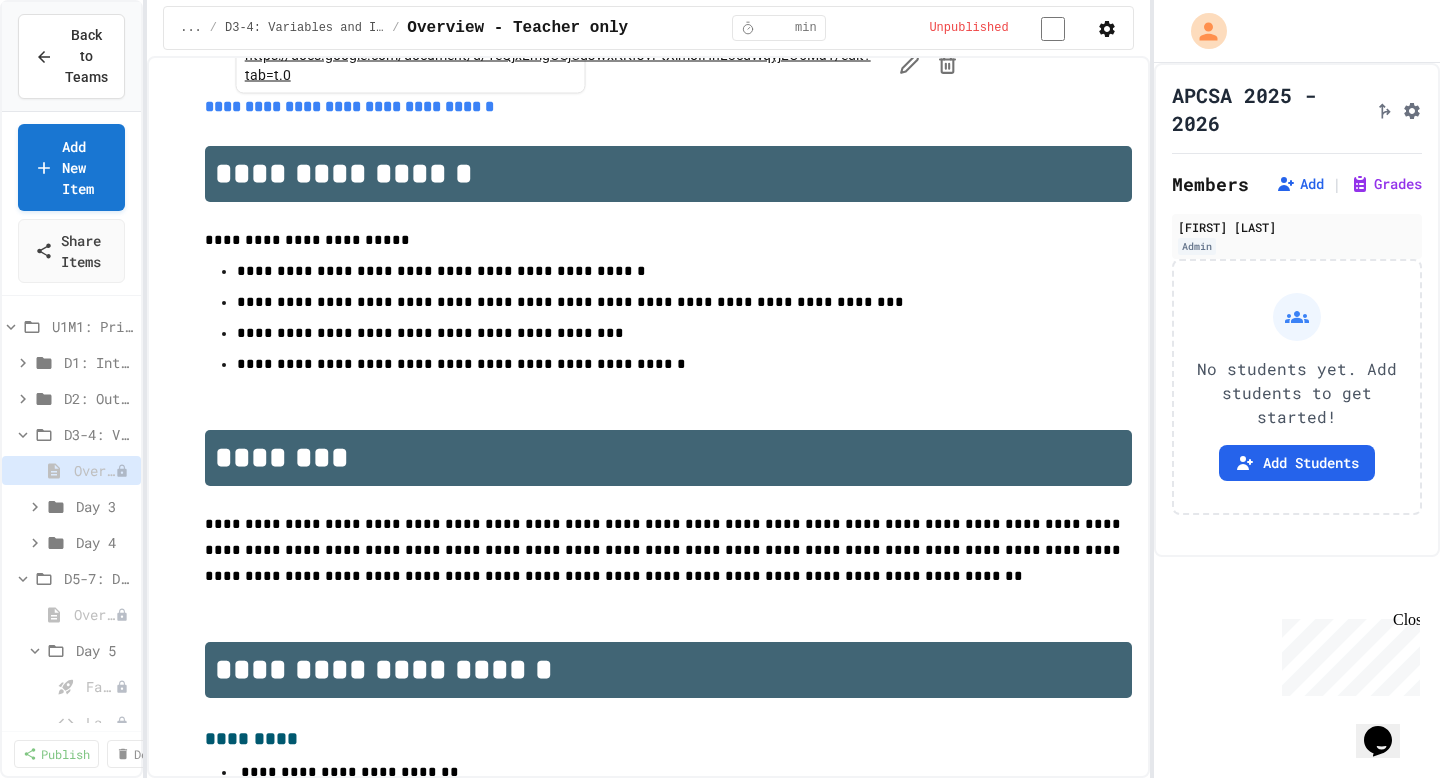 click on "**********" at bounding box center (349, 106) 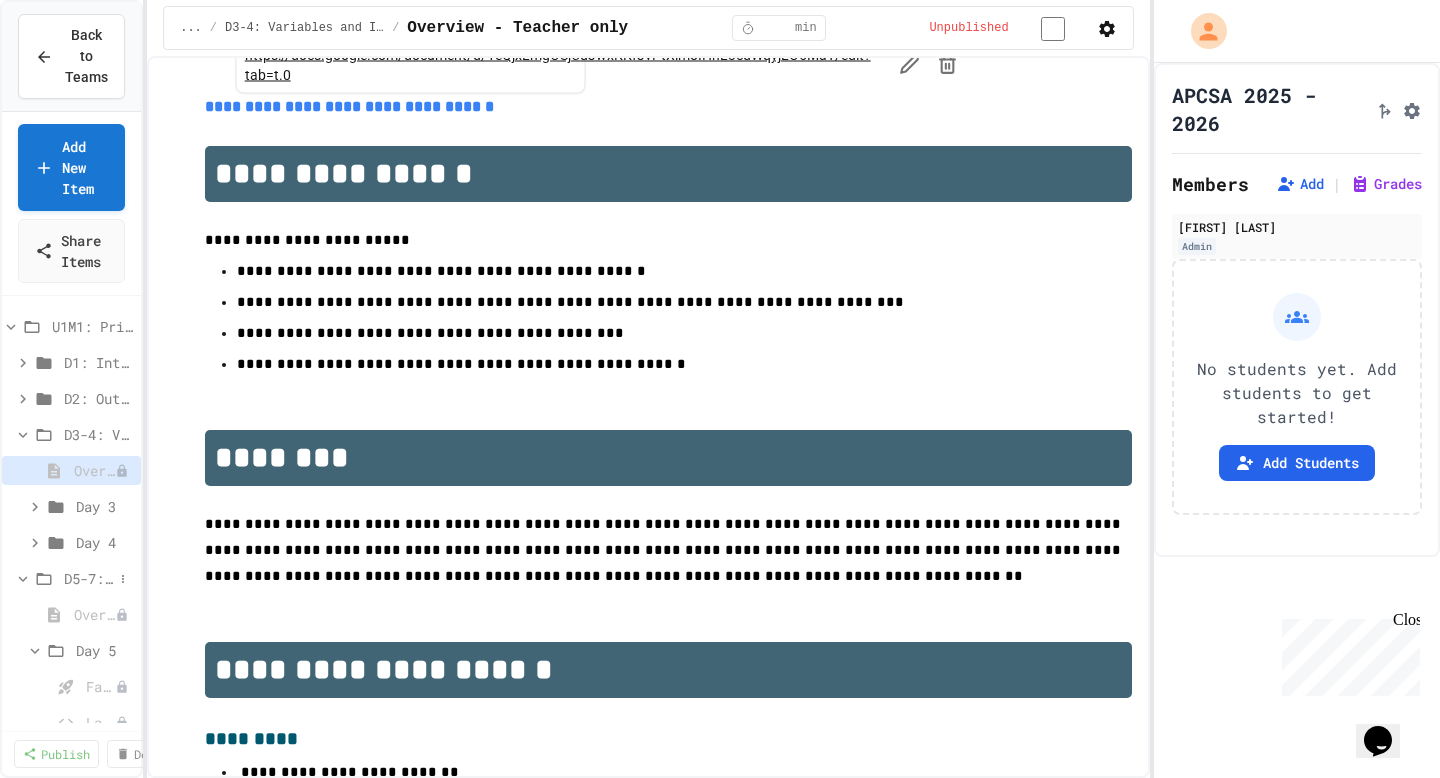click 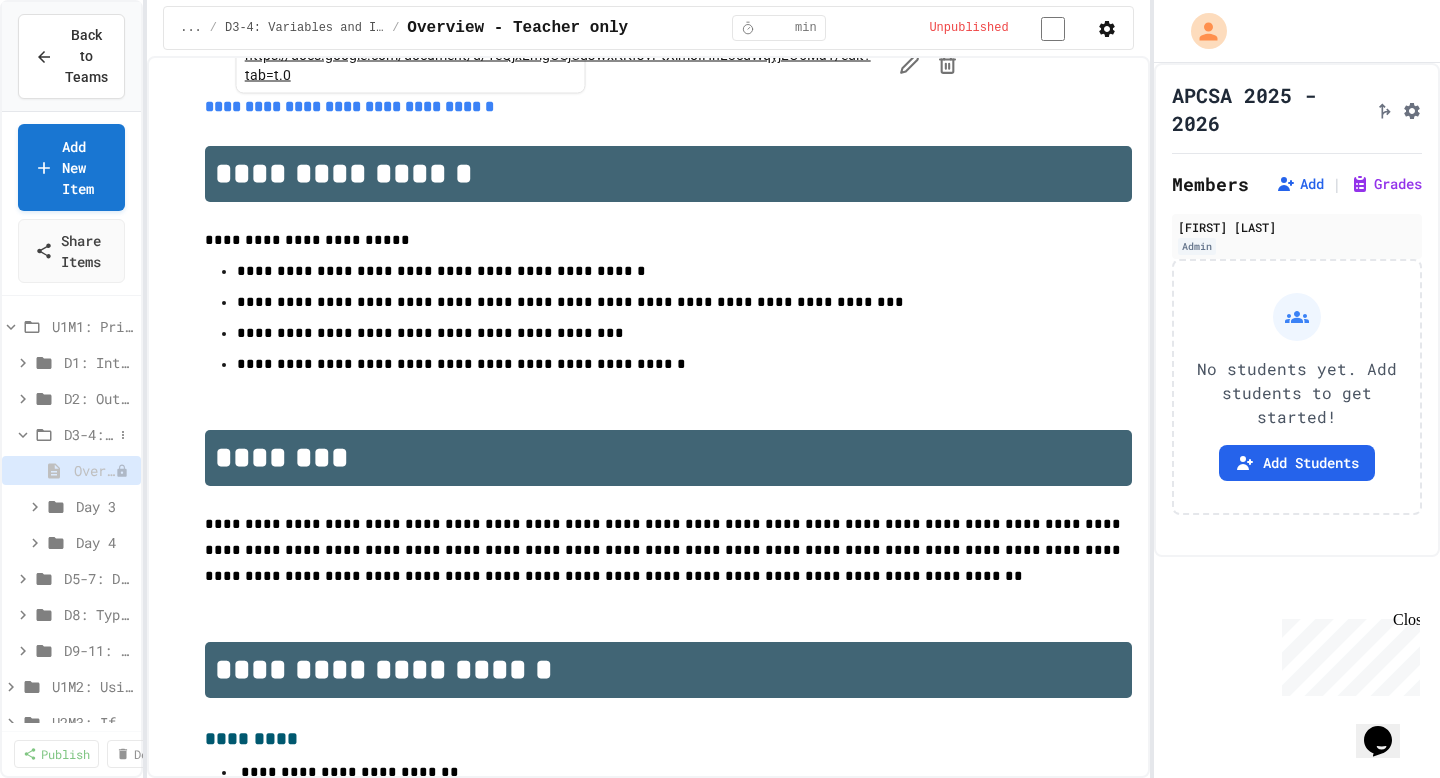 click 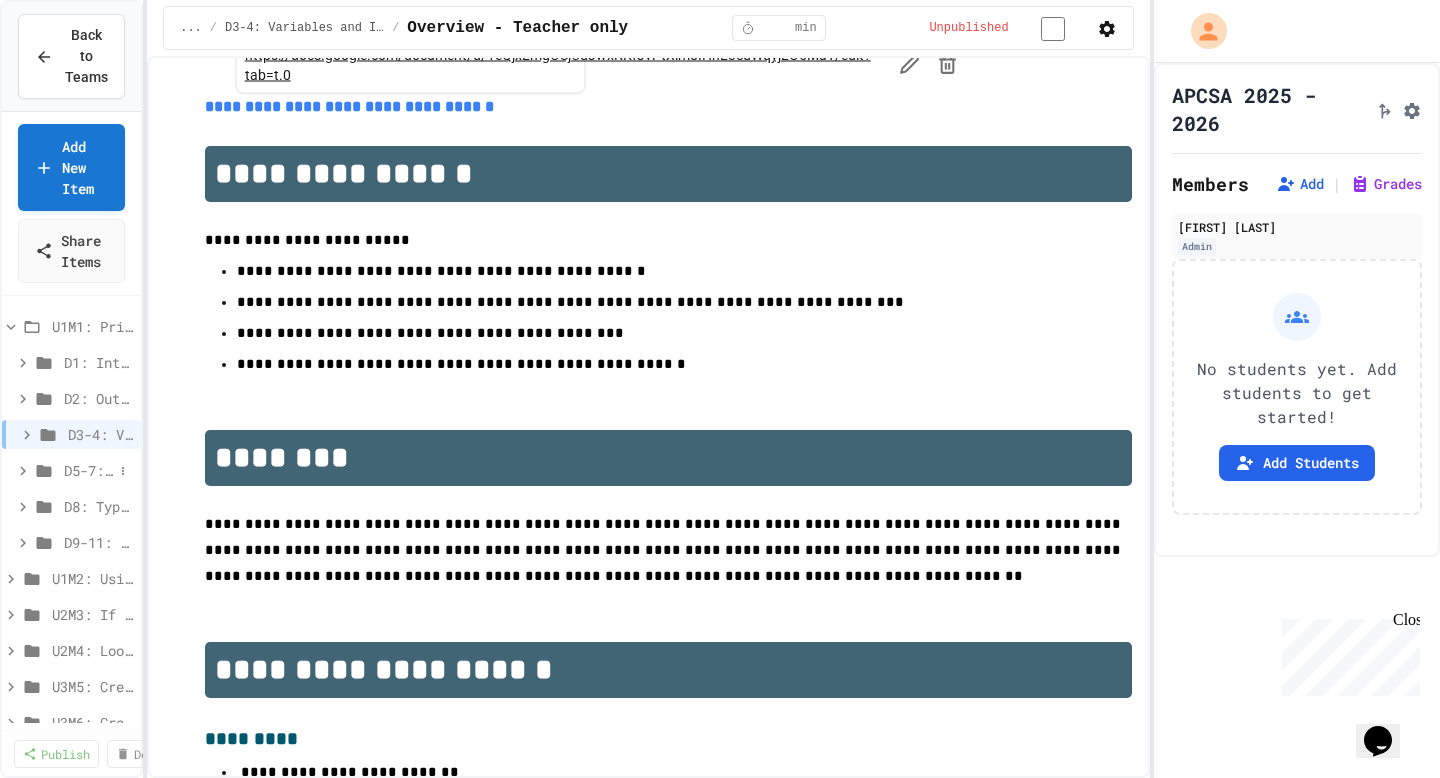 click on "D5-7: Data Types and Number Calculations" at bounding box center (88, 470) 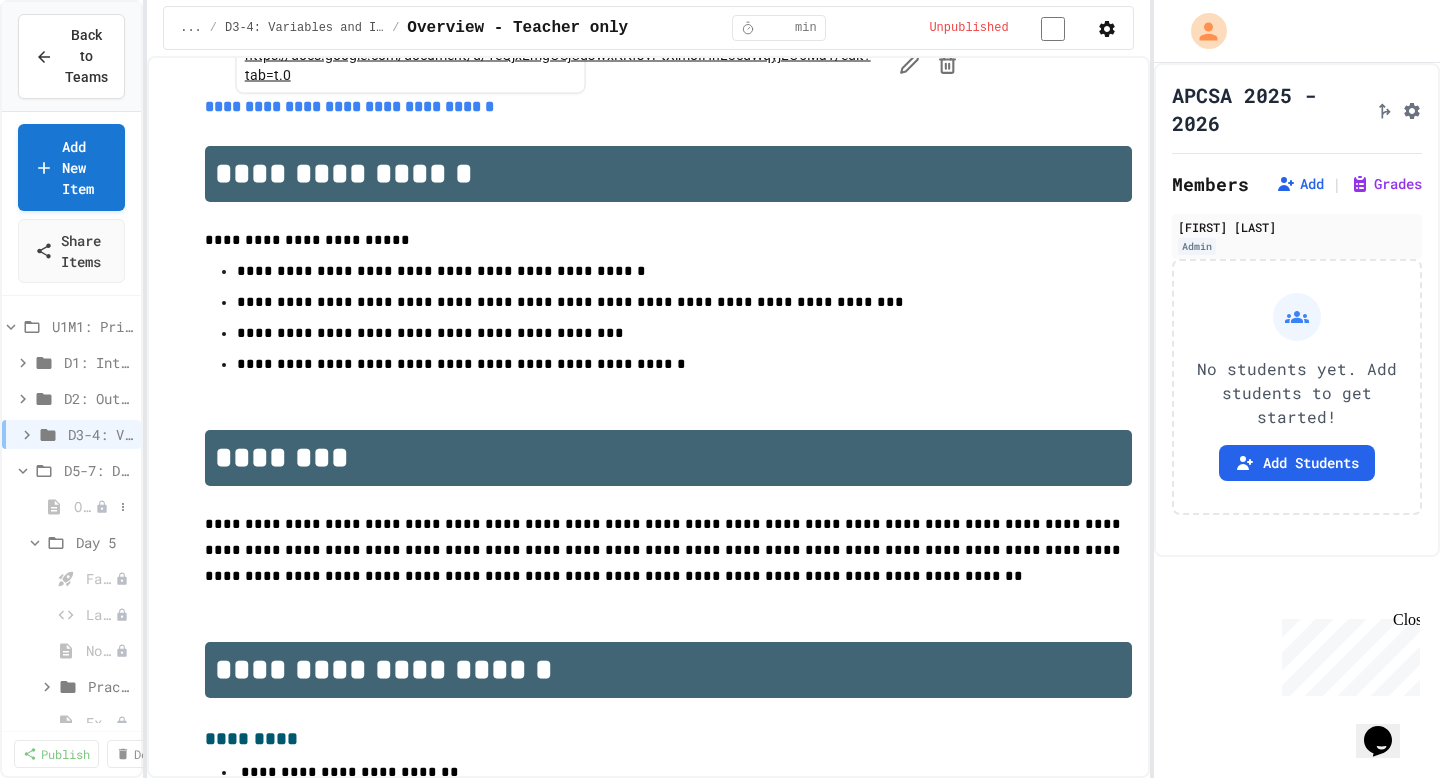 click on "Overview - Teacher Only" at bounding box center (84, 506) 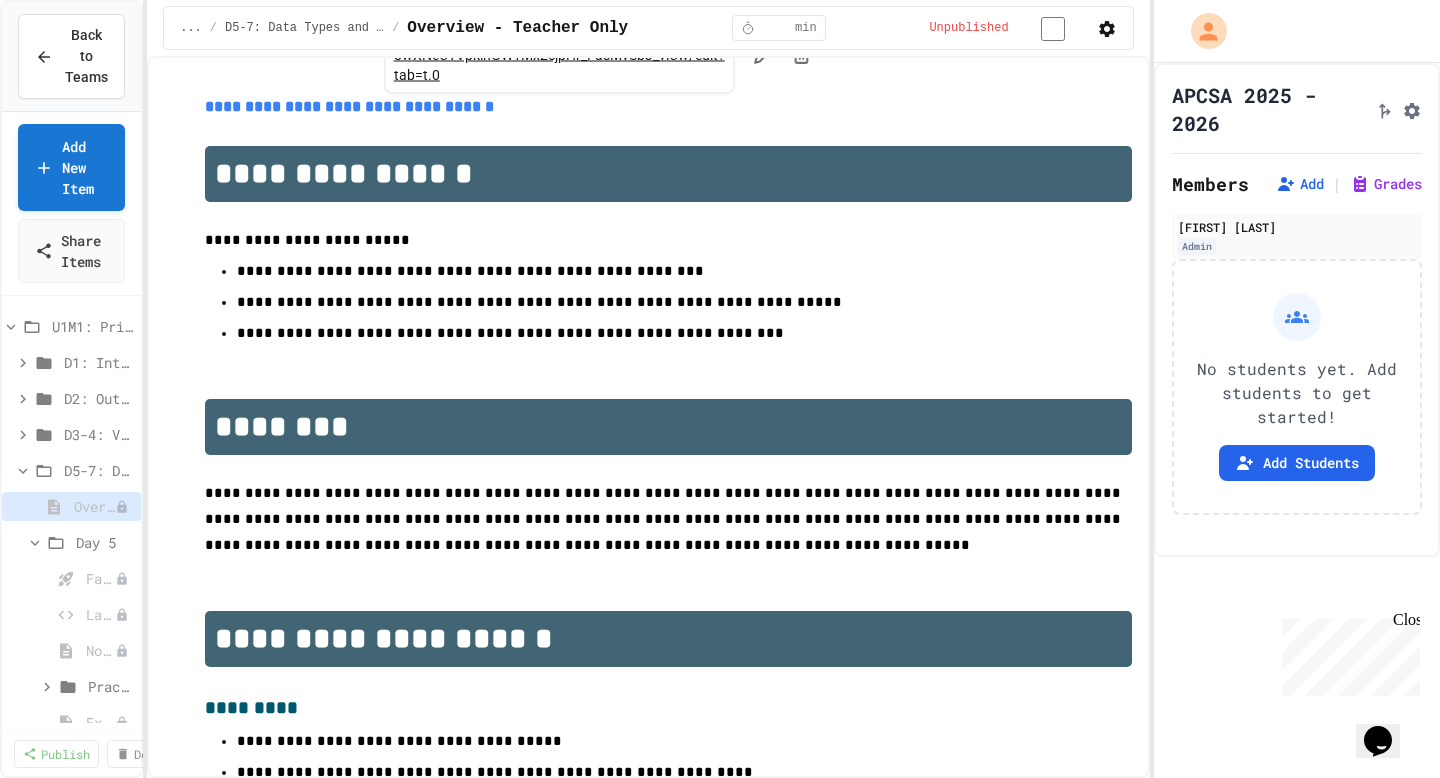 click on "**********" at bounding box center [349, 106] 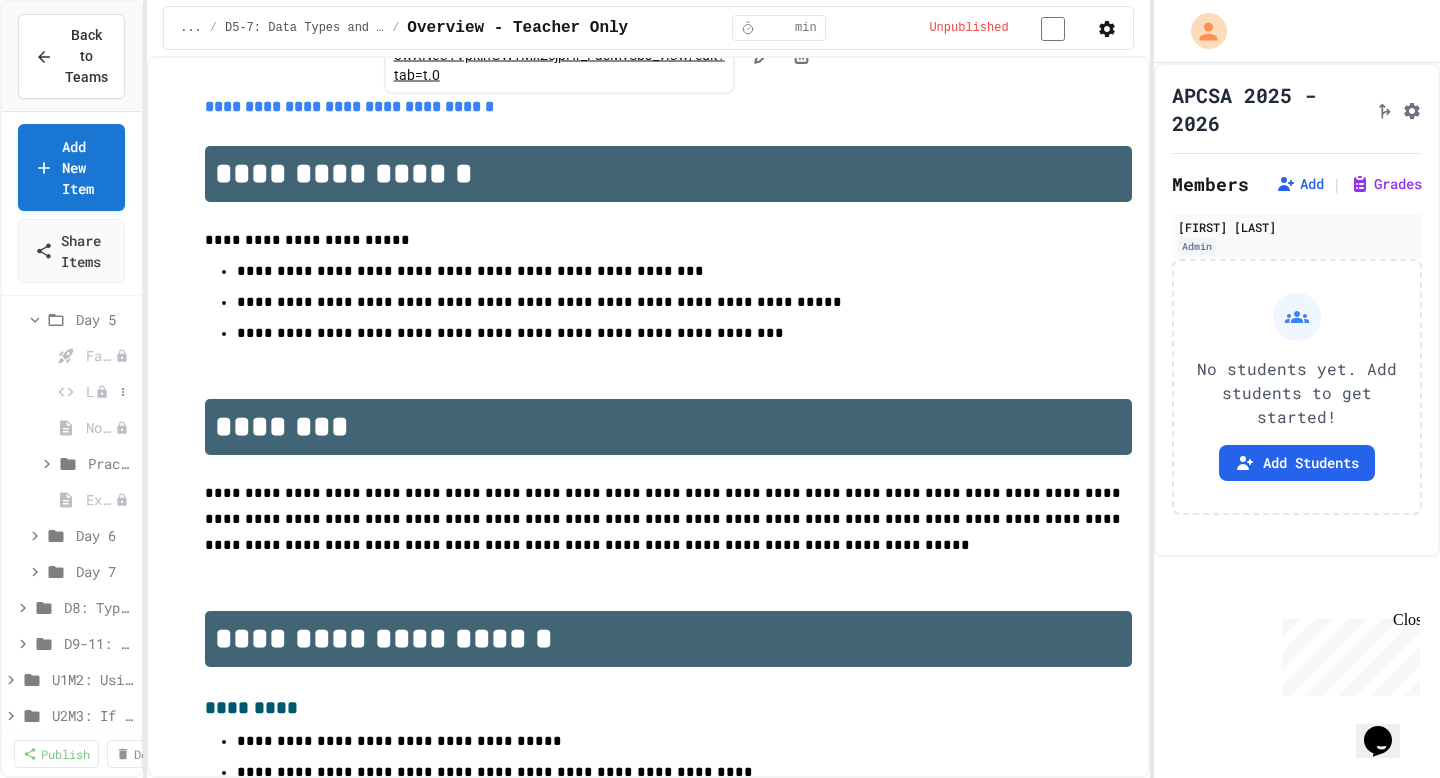 scroll, scrollTop: 235, scrollLeft: 0, axis: vertical 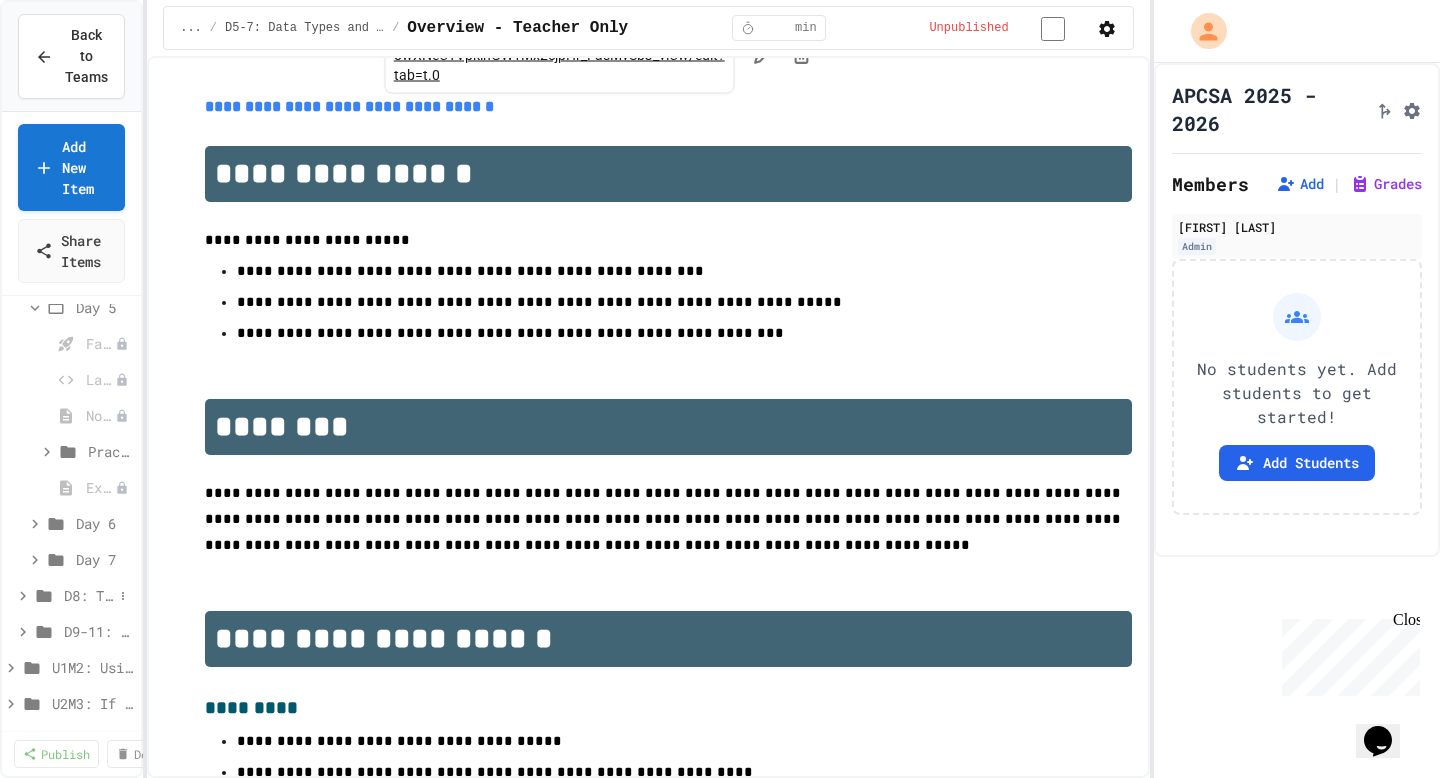 click 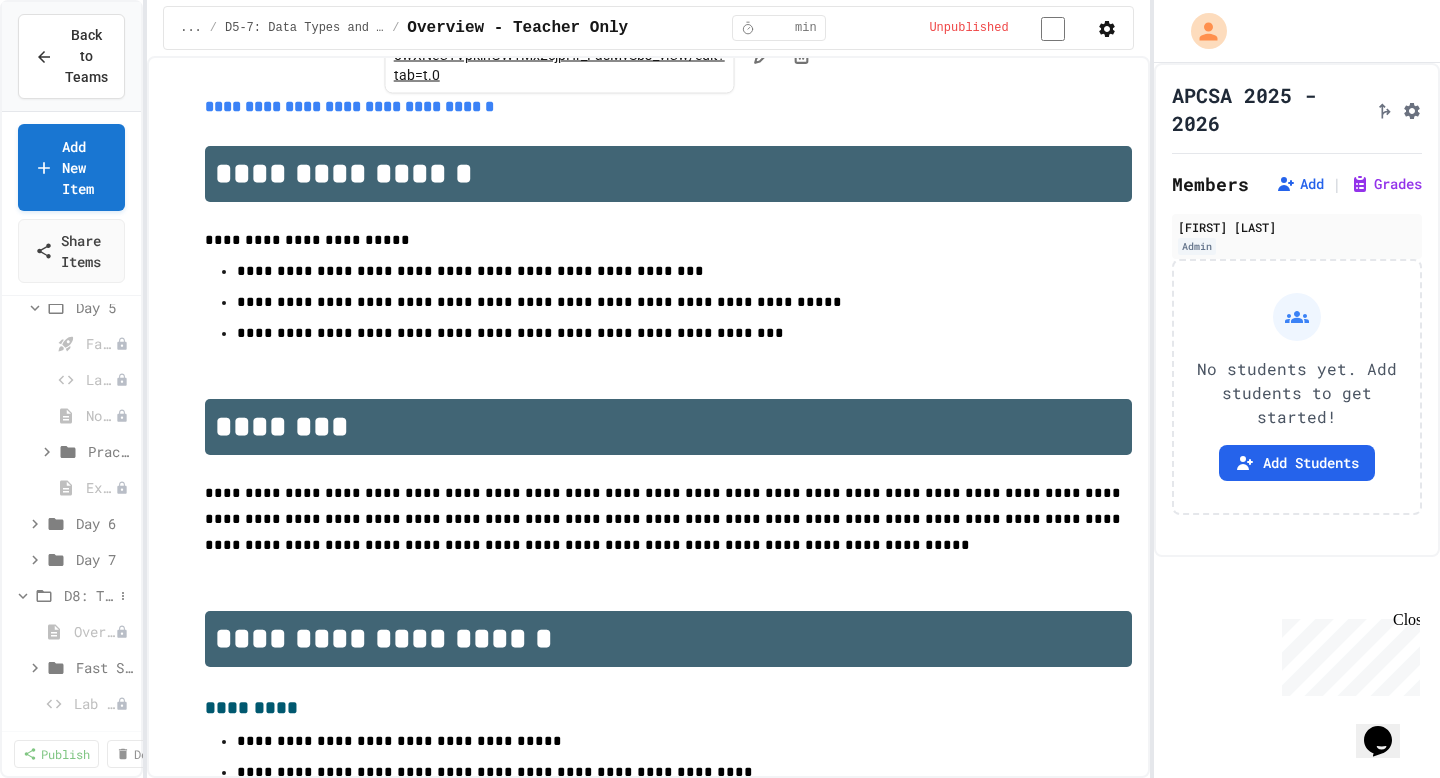click on "D8: Type Casting" at bounding box center [88, 595] 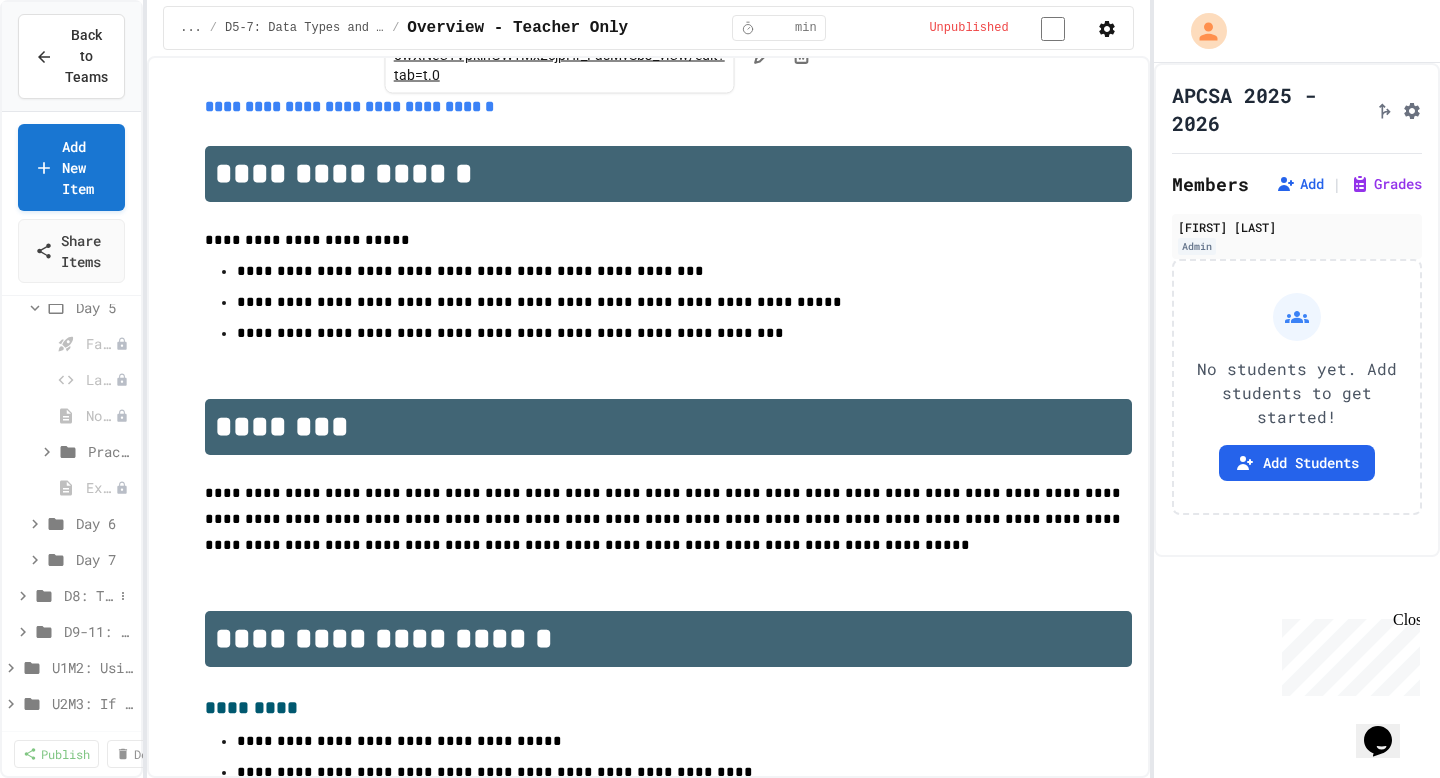 click 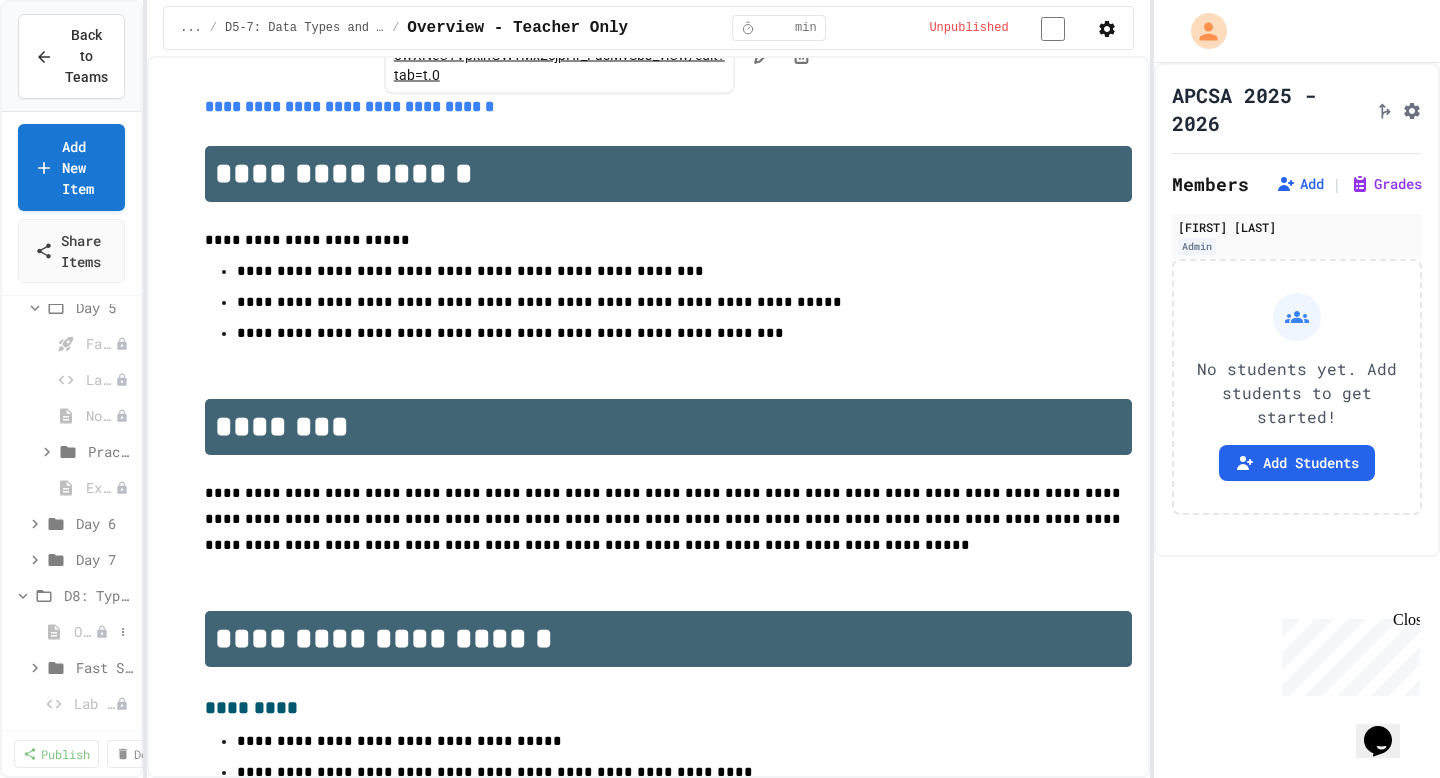 click on "Overview - Teacher Only" at bounding box center [84, 631] 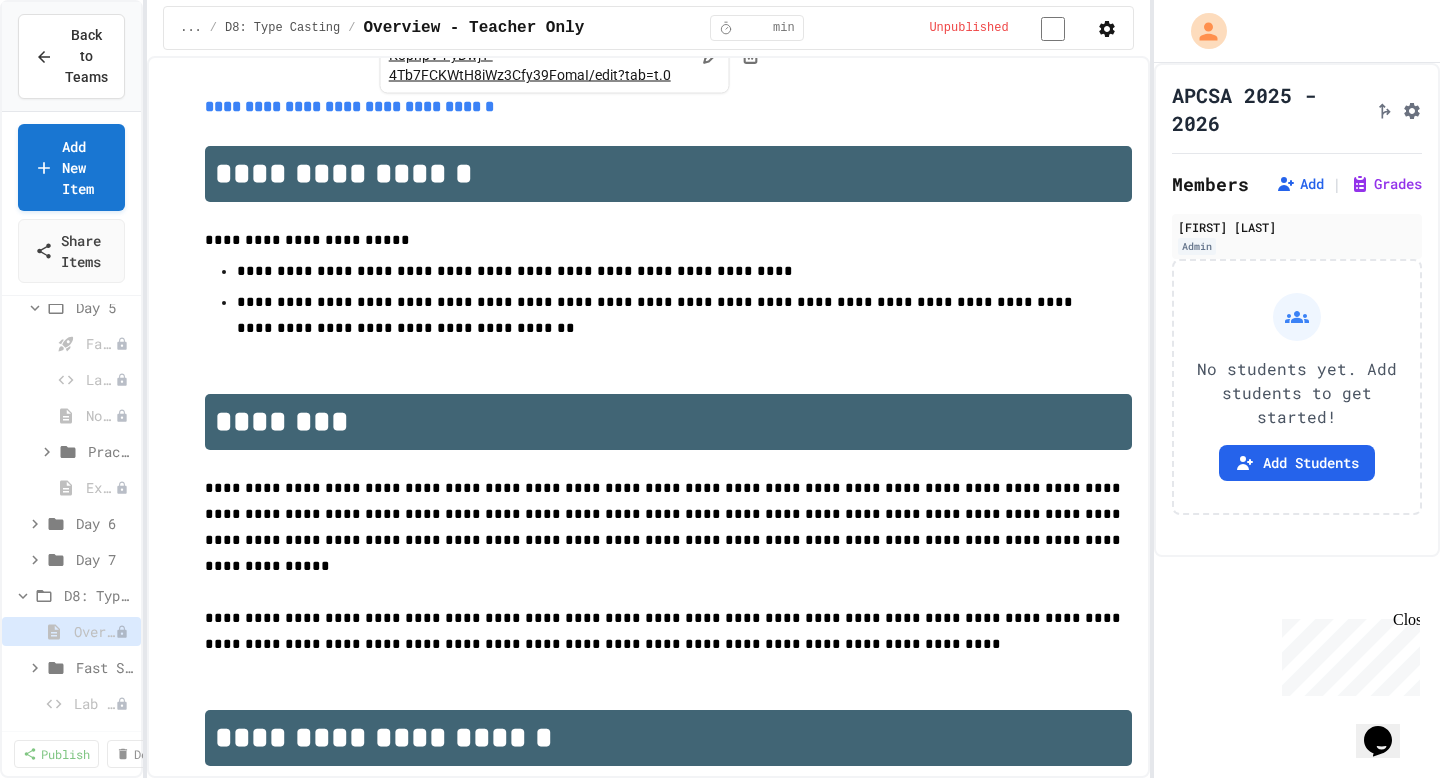 click on "**********" at bounding box center [349, 106] 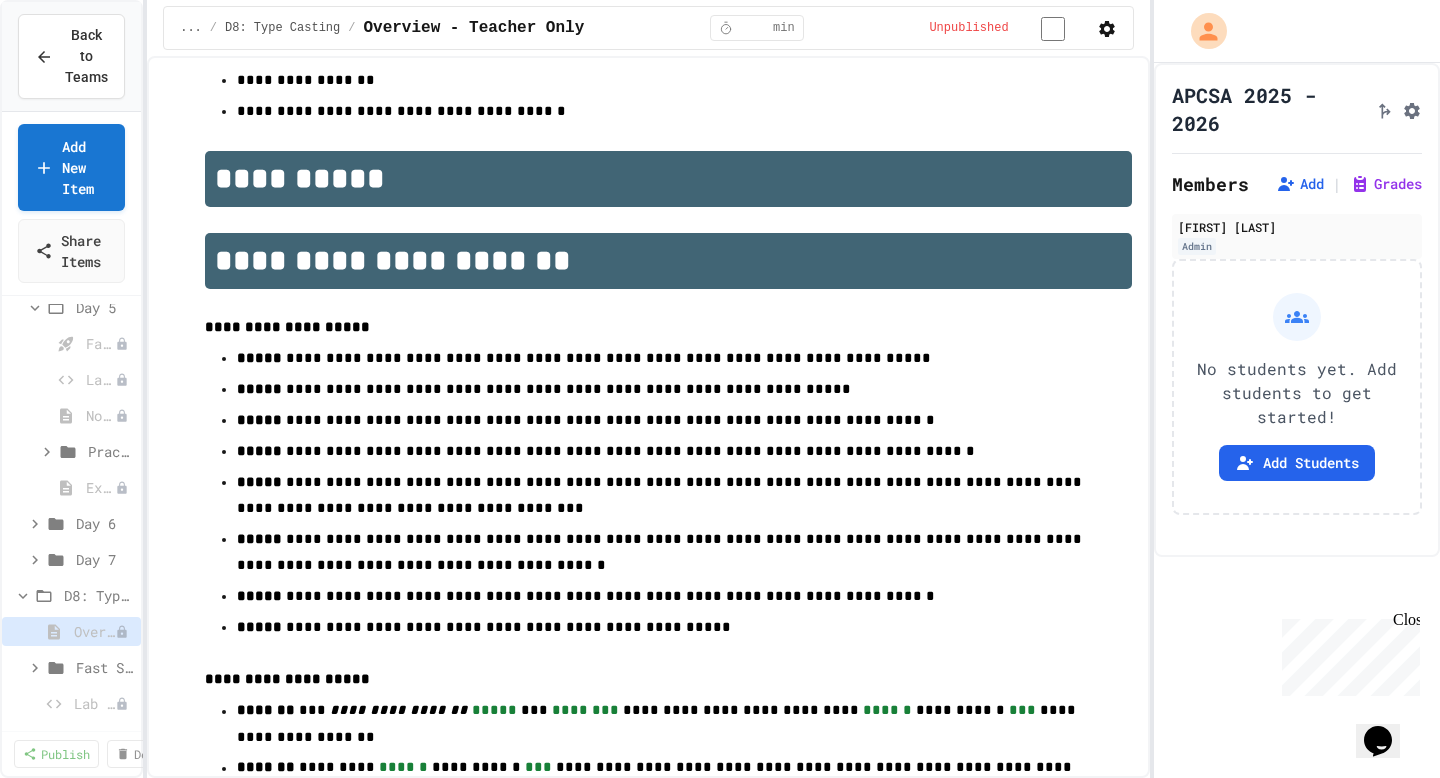 scroll, scrollTop: 1136, scrollLeft: 0, axis: vertical 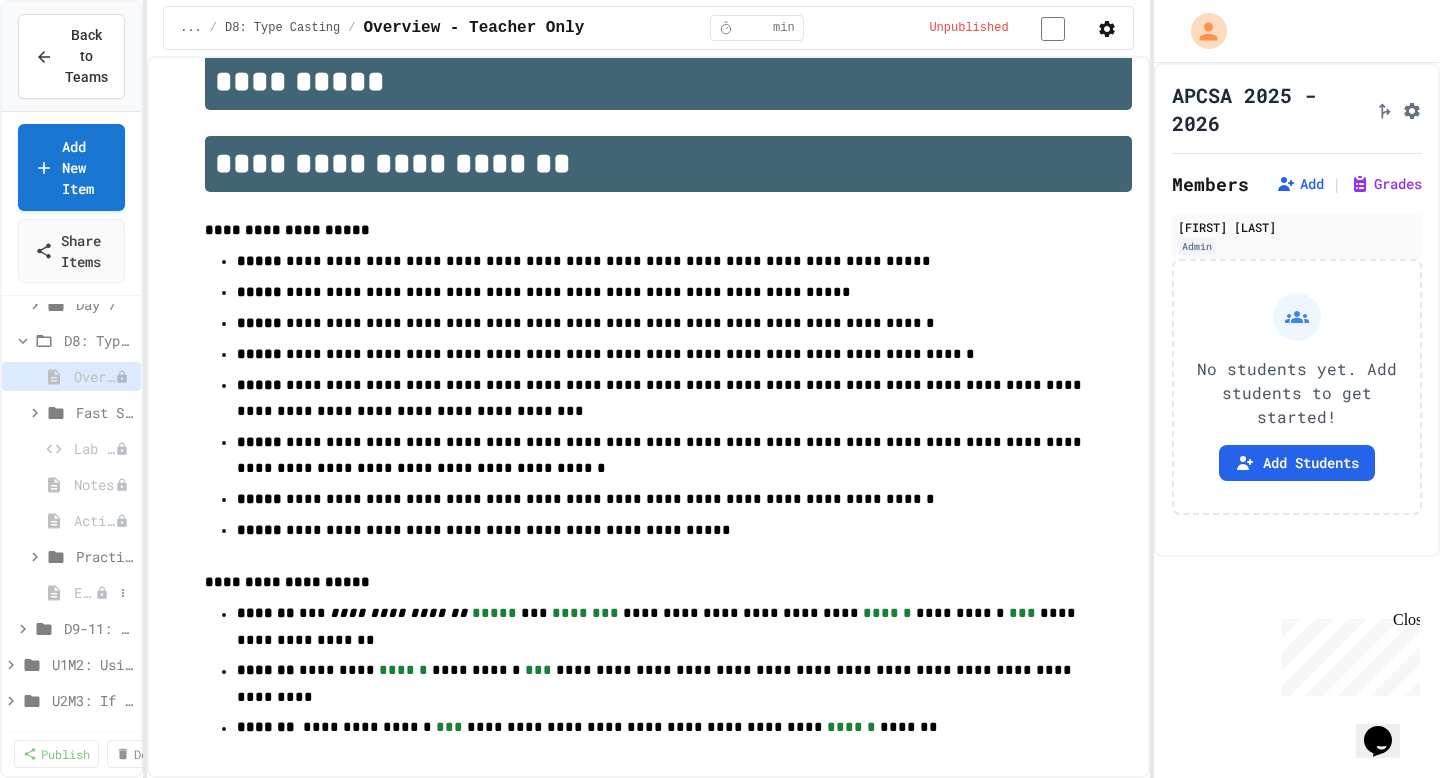 click on "Exit Ticket" at bounding box center [84, 592] 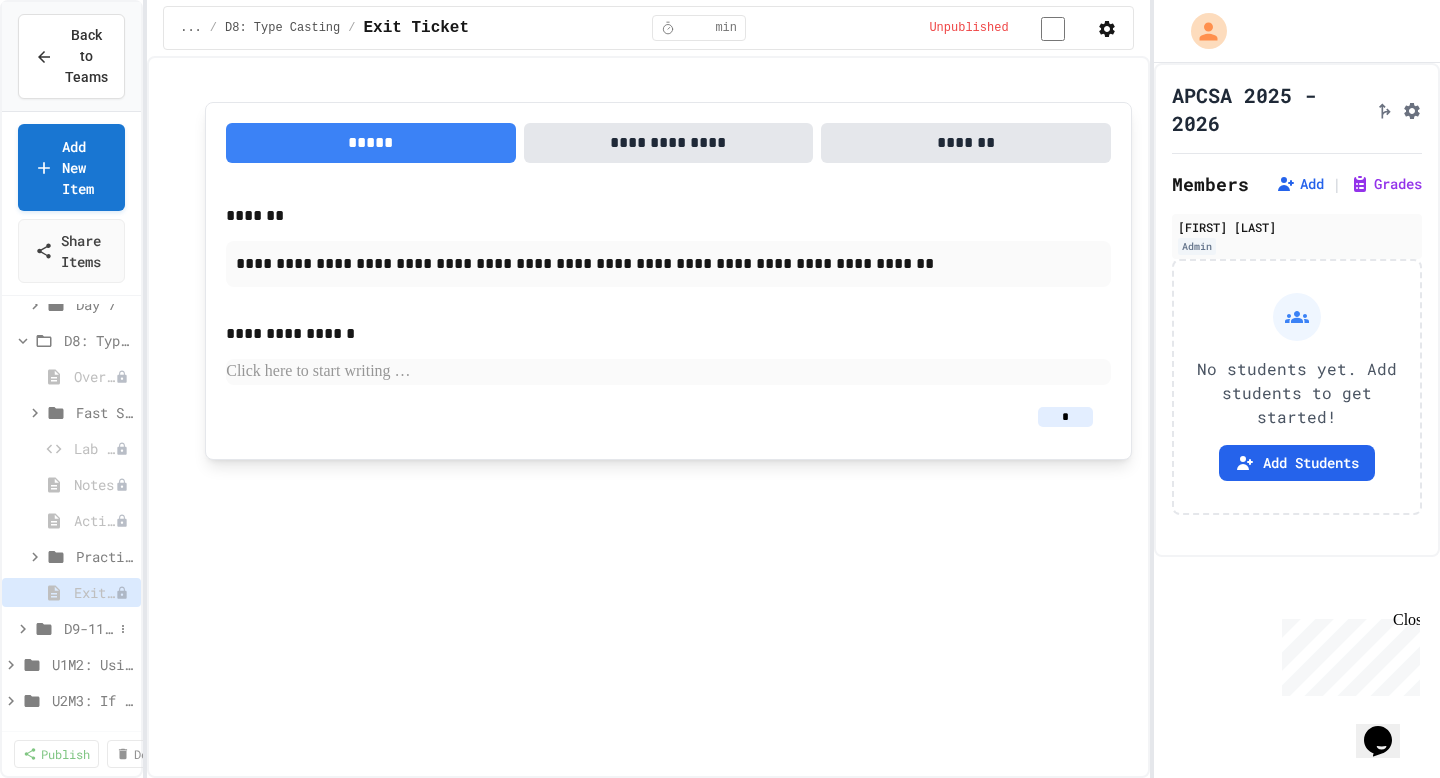 click 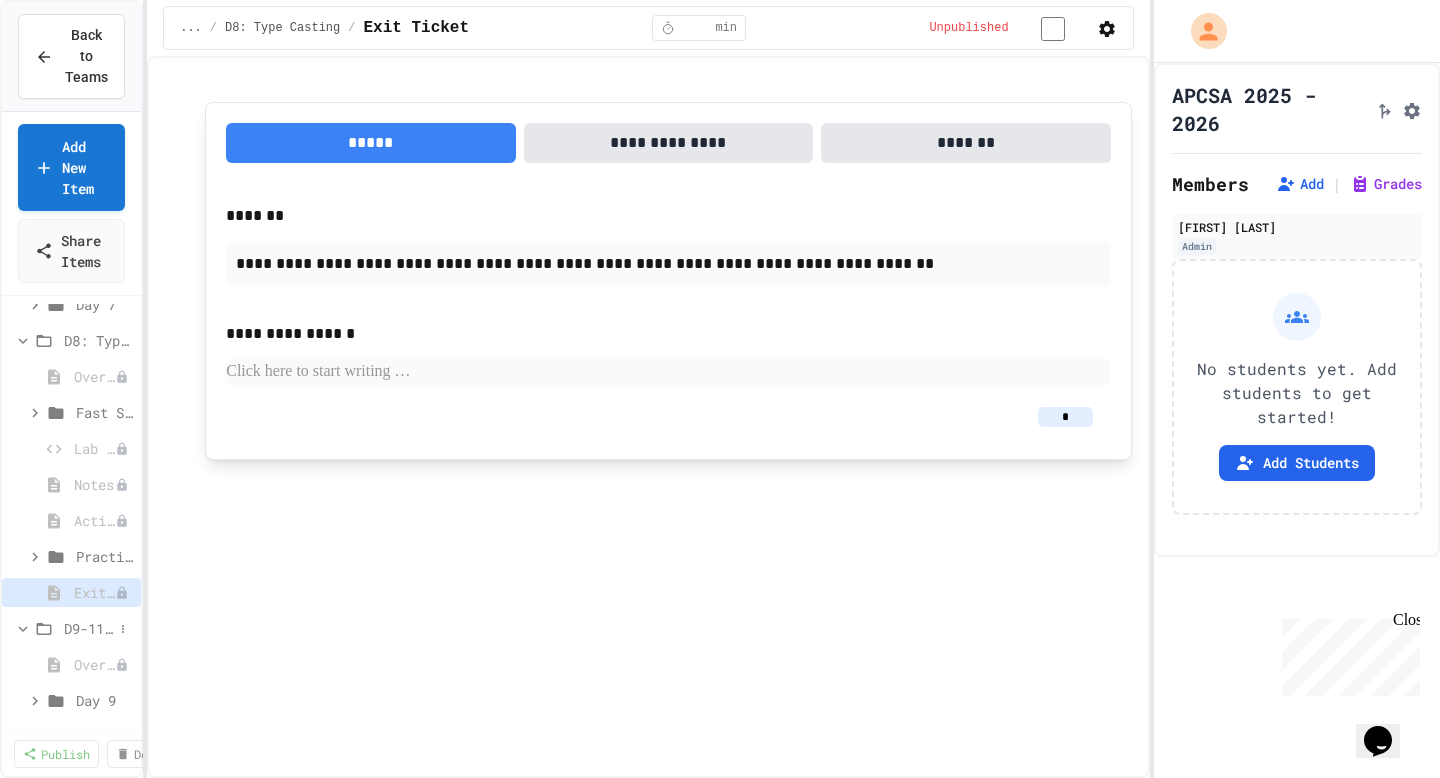 click on "D9-11: Module Wrap Up" at bounding box center (88, 628) 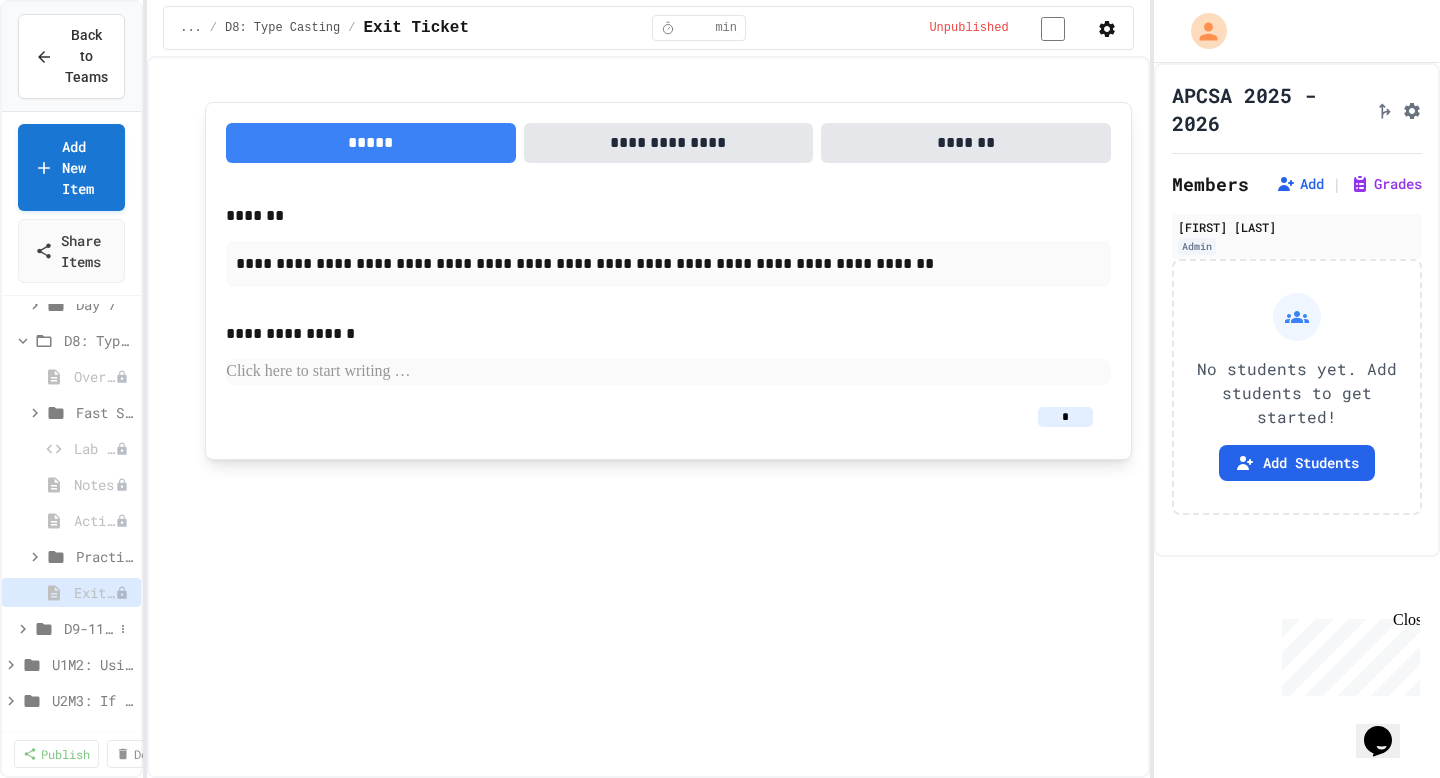 click 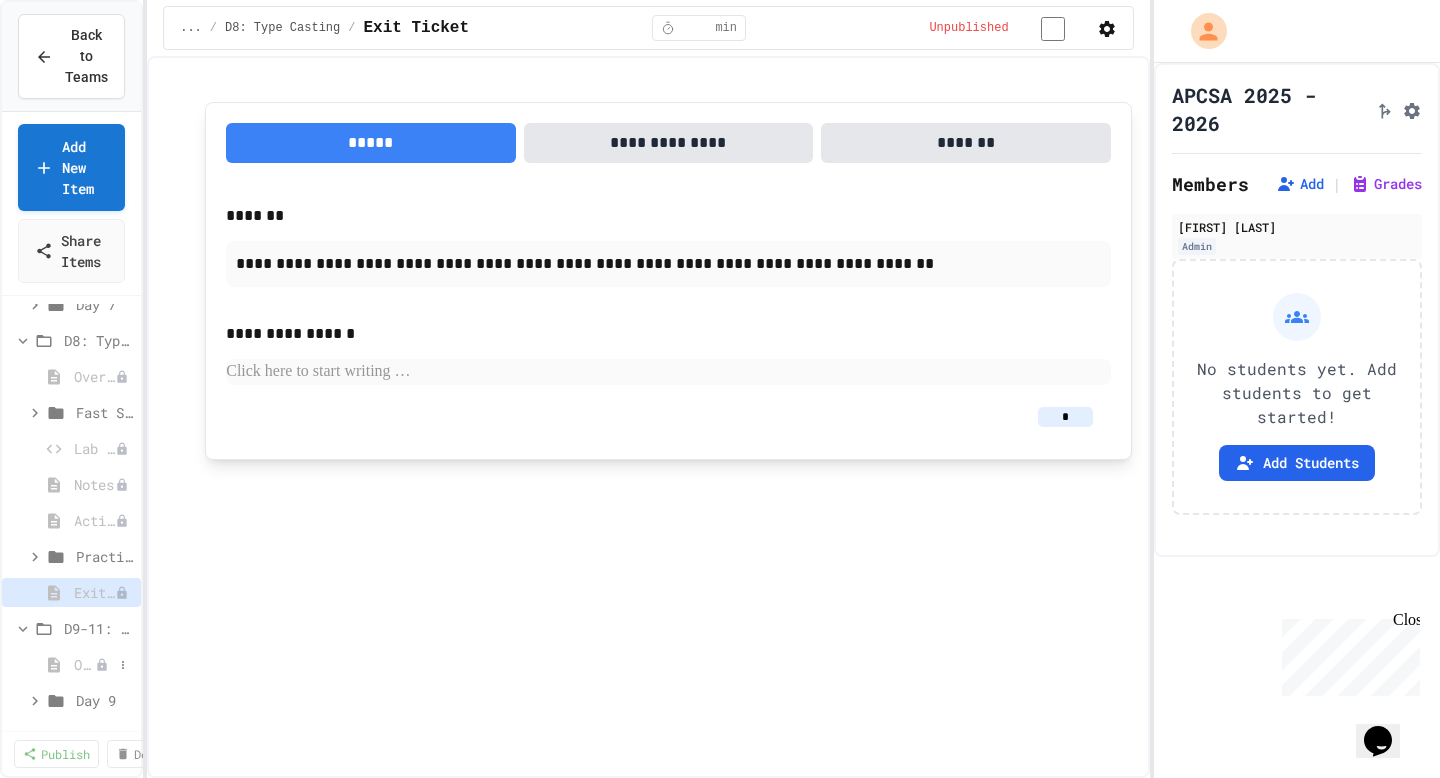 click on "Overview - Teacher Only" at bounding box center [84, 664] 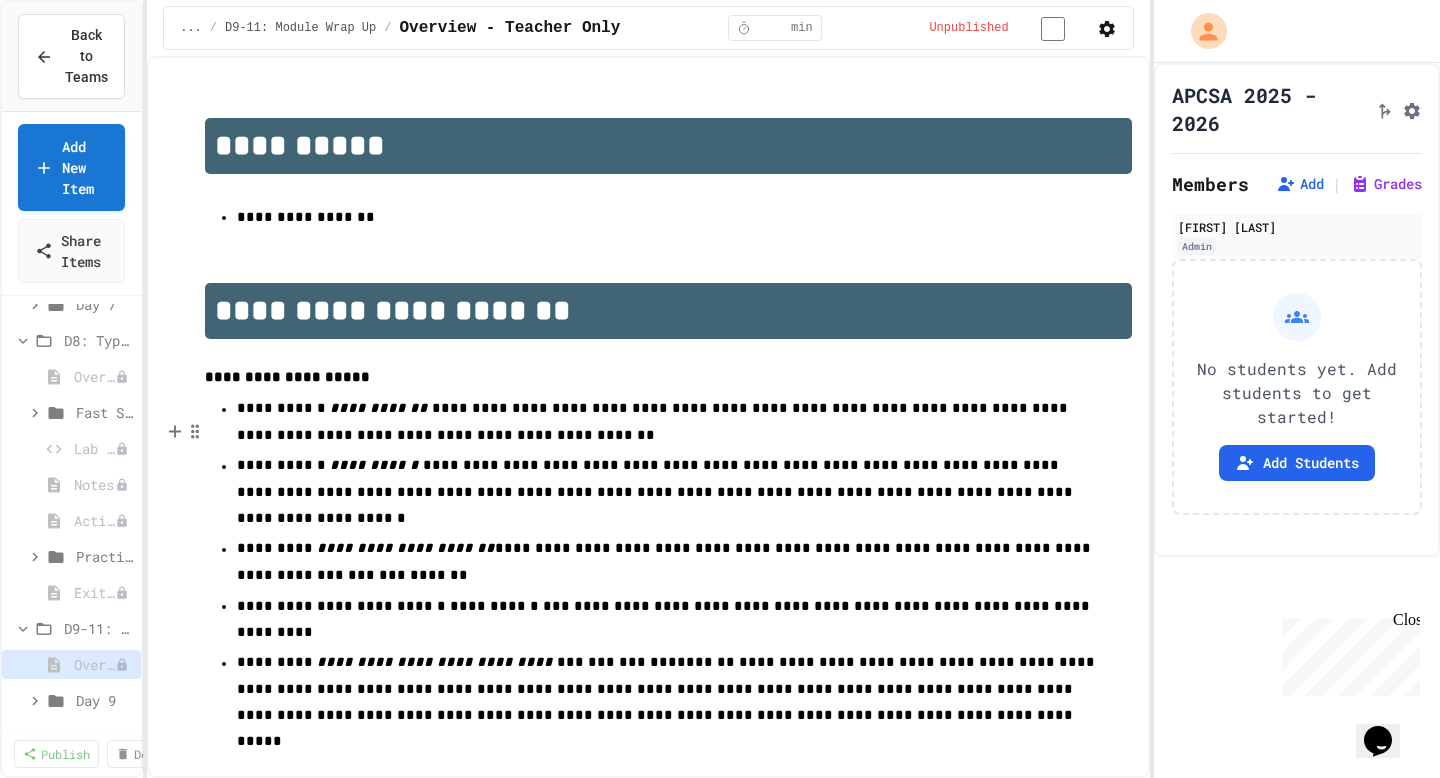 scroll, scrollTop: 975, scrollLeft: 0, axis: vertical 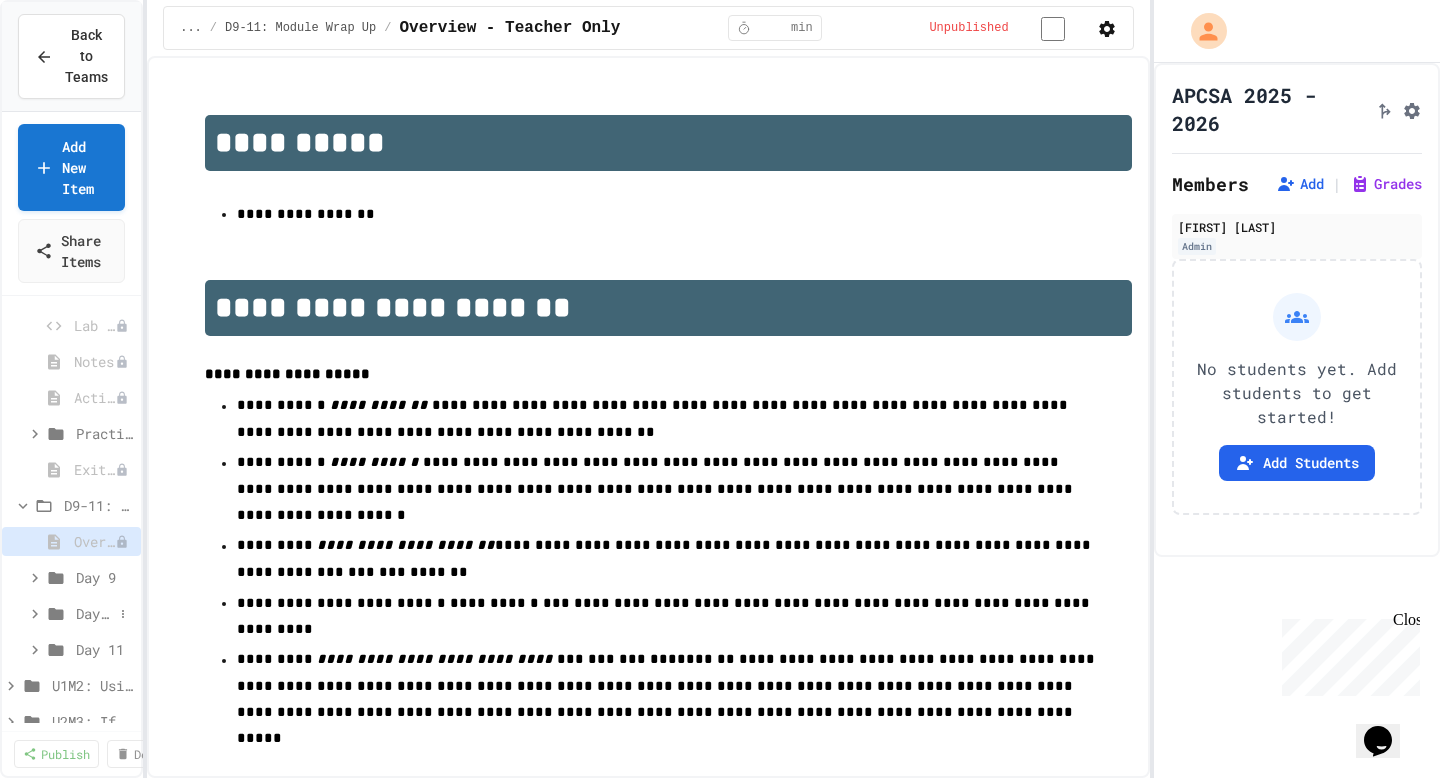 click 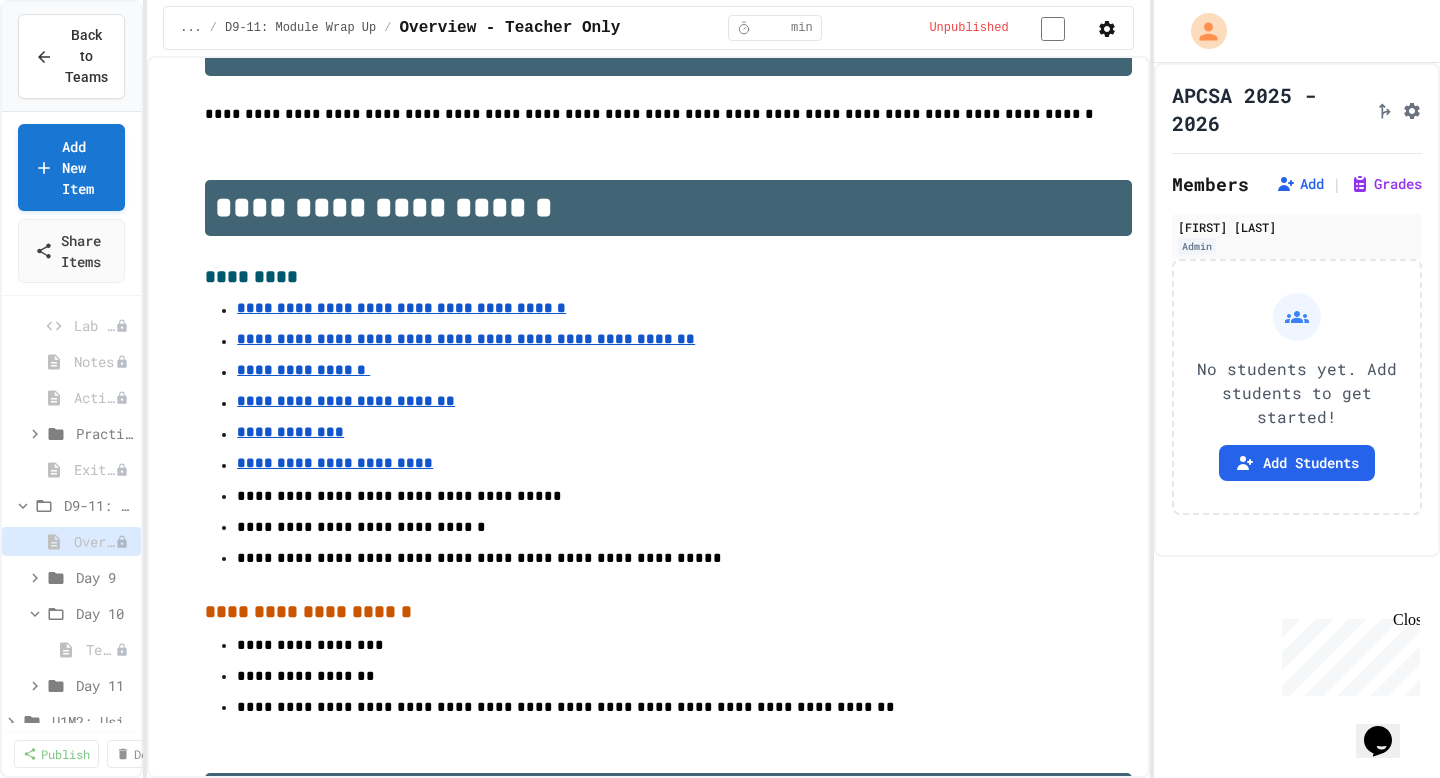 scroll, scrollTop: 265, scrollLeft: 0, axis: vertical 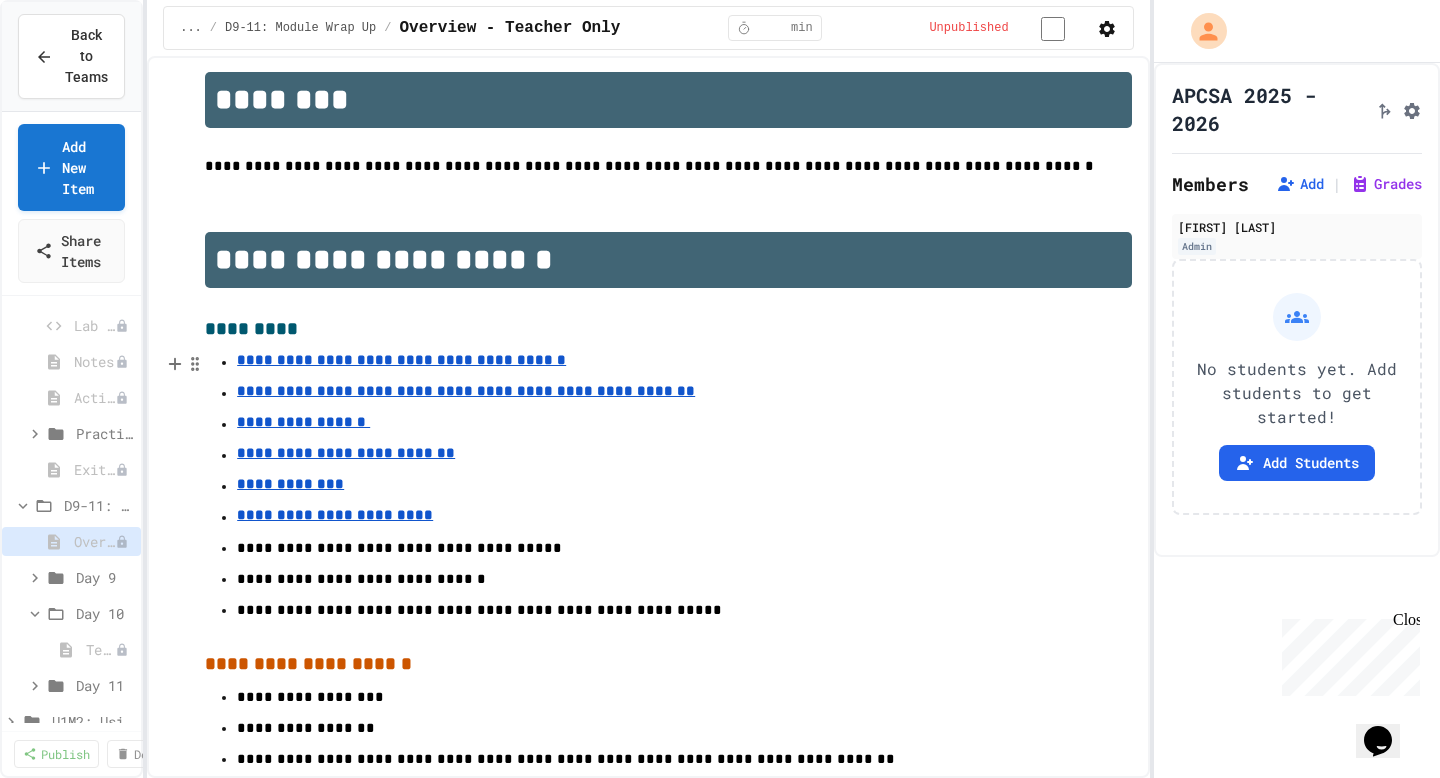 click on "**********" at bounding box center [303, 422] 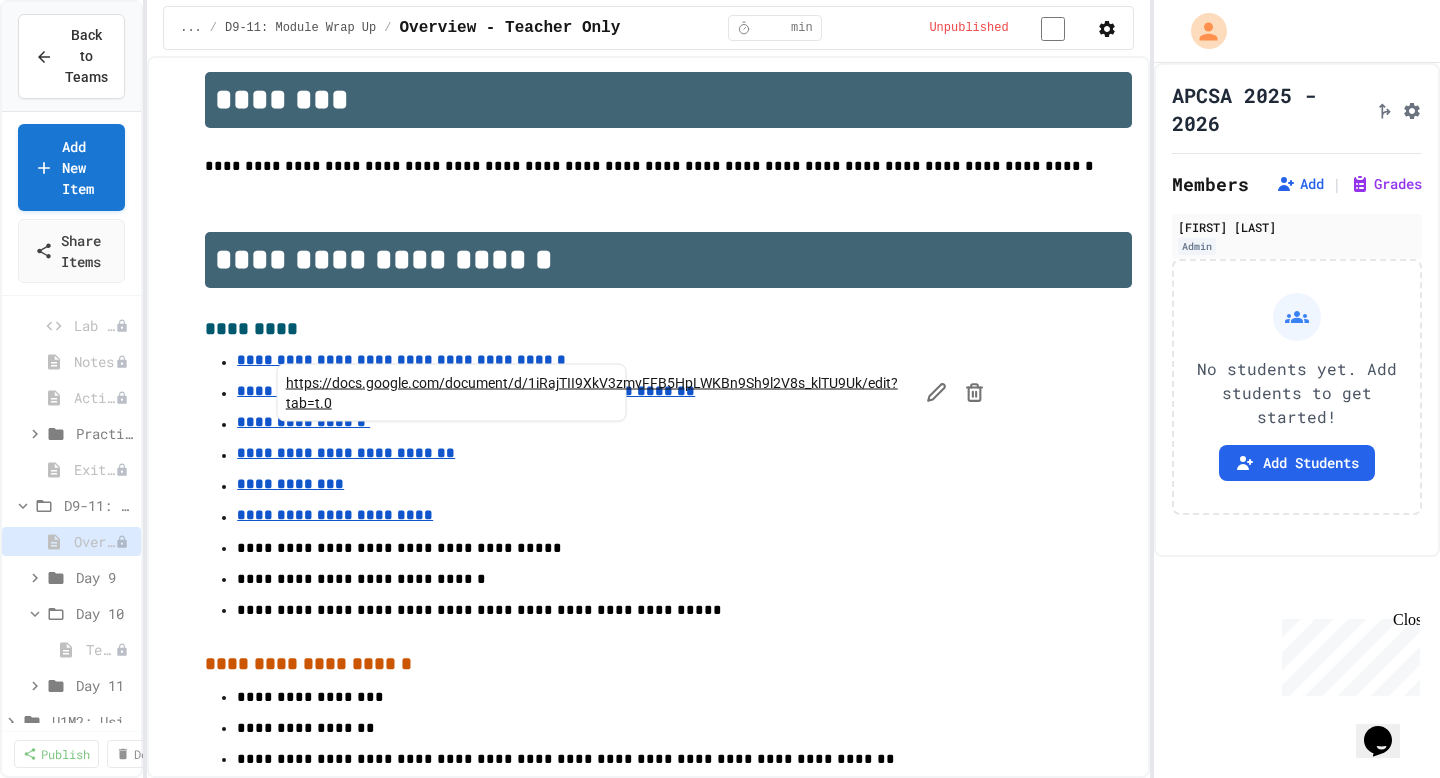 click on "https://docs.google.com/document/d/1iRajTII9XkV3zmvFFB5HpLWKBn9Sh9l2V8s_klTU9Uk/edit?tab=t.0" at bounding box center (592, 393) 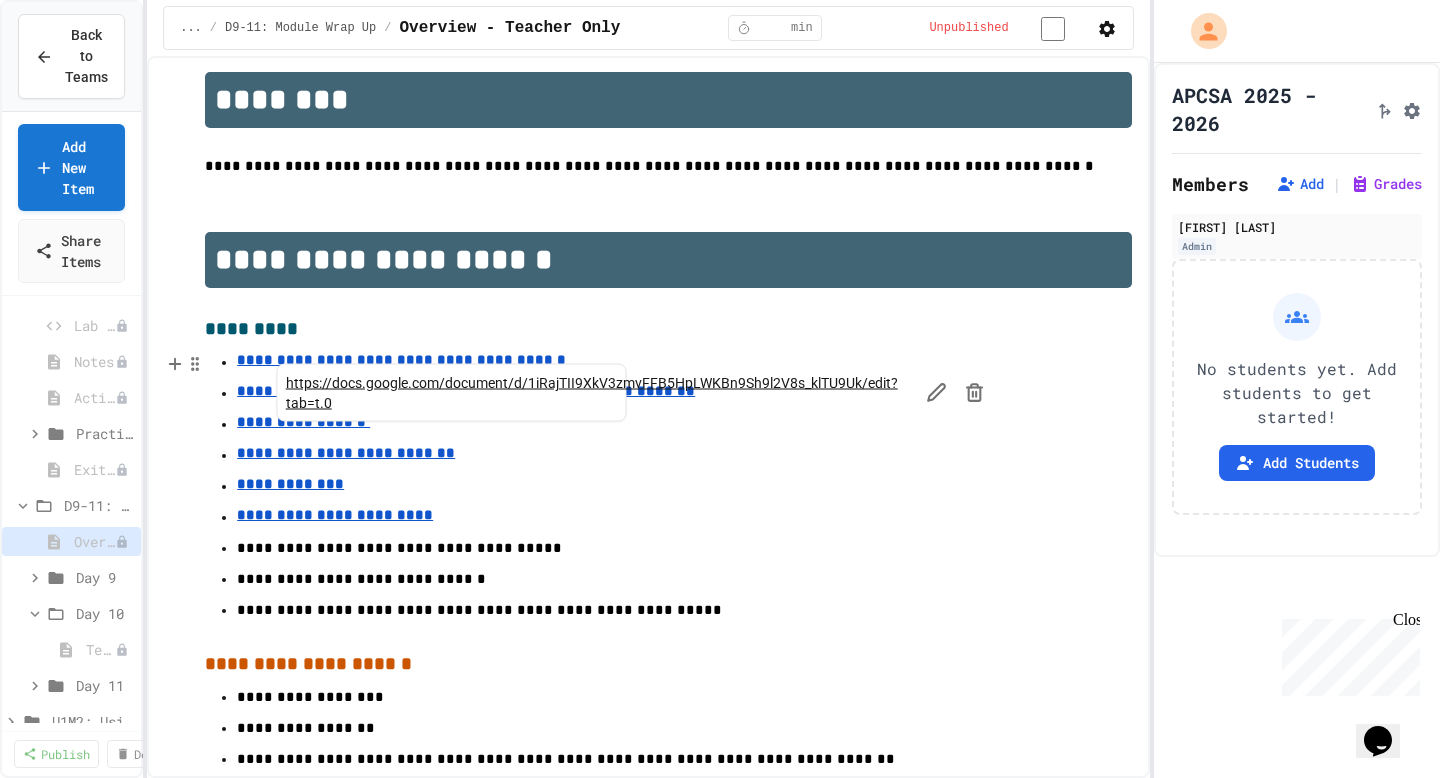 click on "**********" at bounding box center [290, 484] 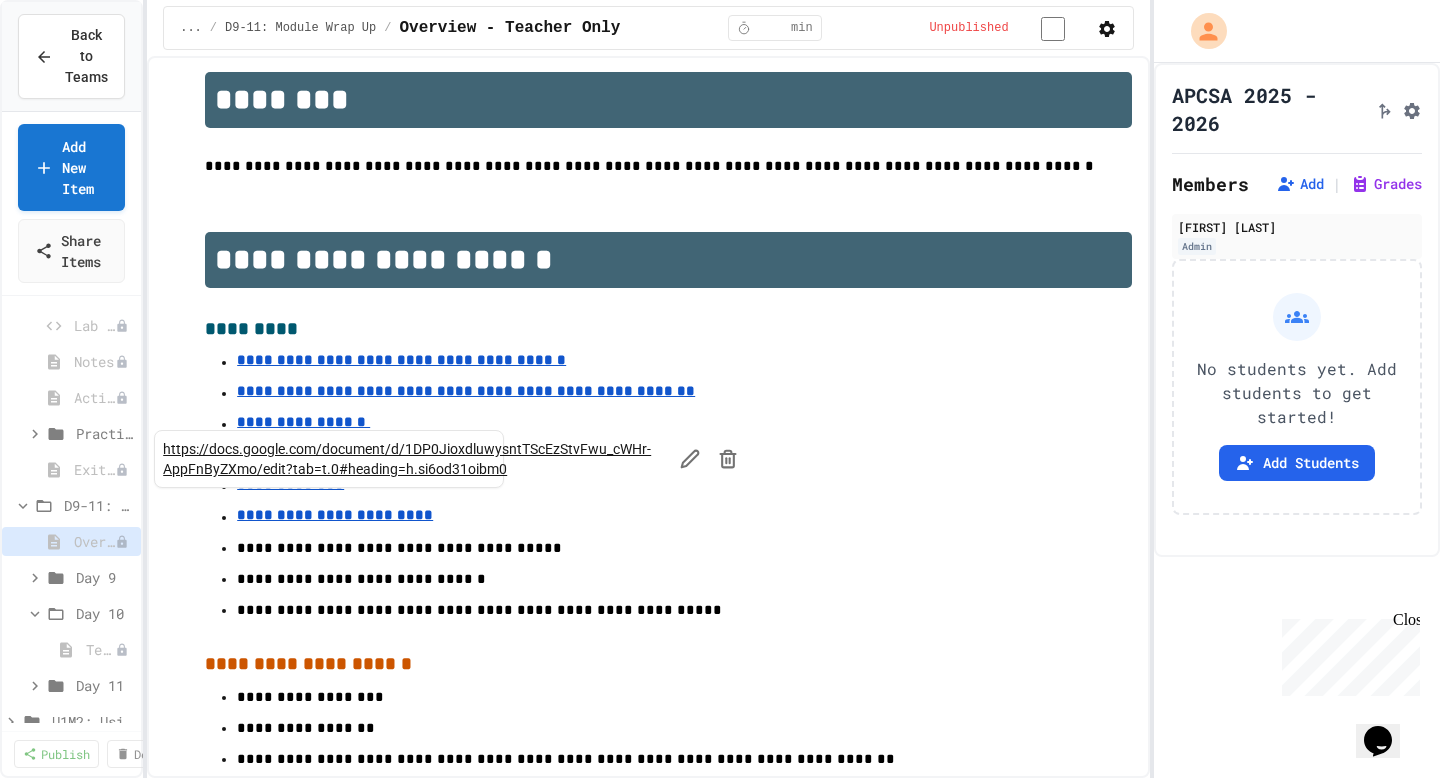 click on "https://docs.google.com/document/d/1DP0JioxdluwysntTScEzStvFwu_cWHr-AppFnByZXmo/edit?tab=t.0#heading=h.si6od31oibm0" at bounding box center (407, 459) 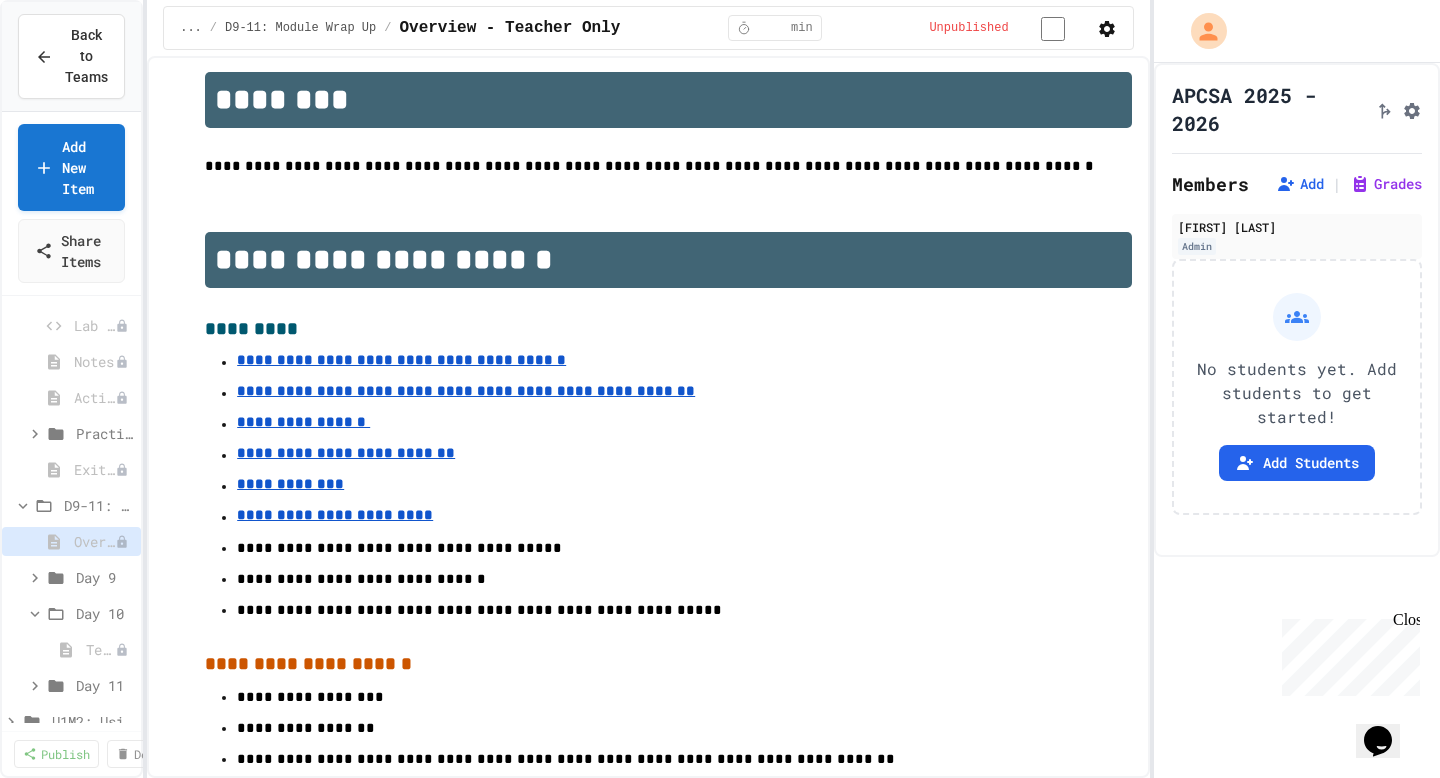 click on "**********" at bounding box center (668, 393) 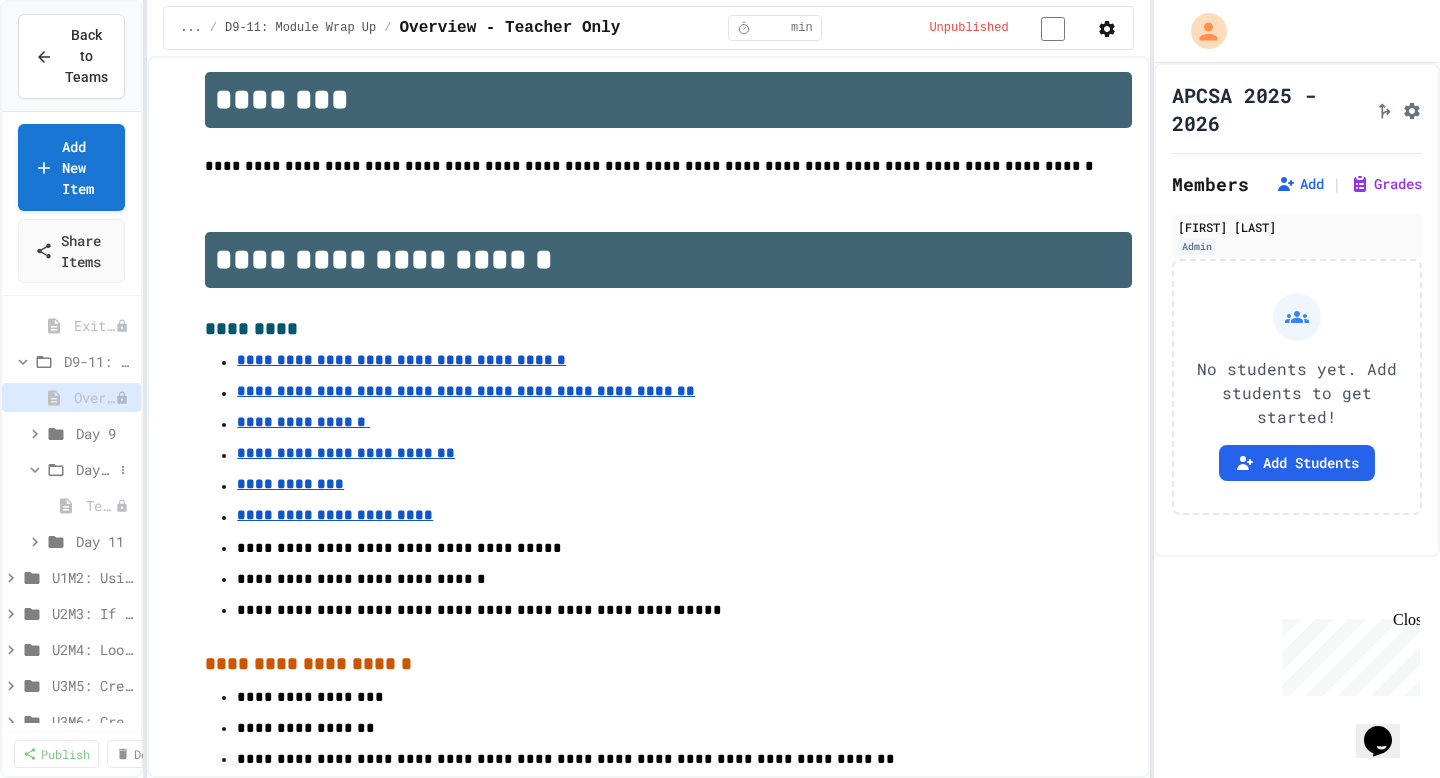 scroll, scrollTop: 759, scrollLeft: 0, axis: vertical 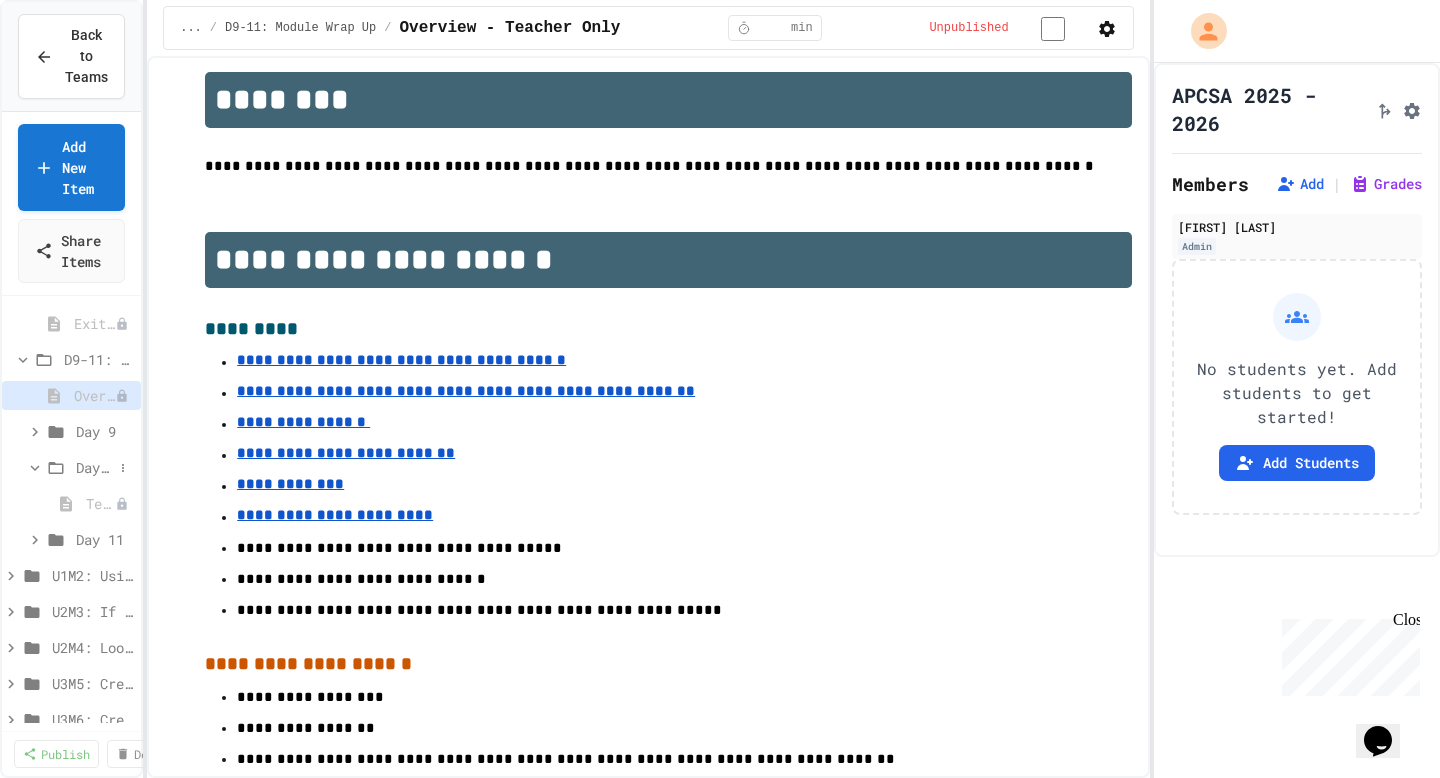 click on "Day 10" at bounding box center (94, 467) 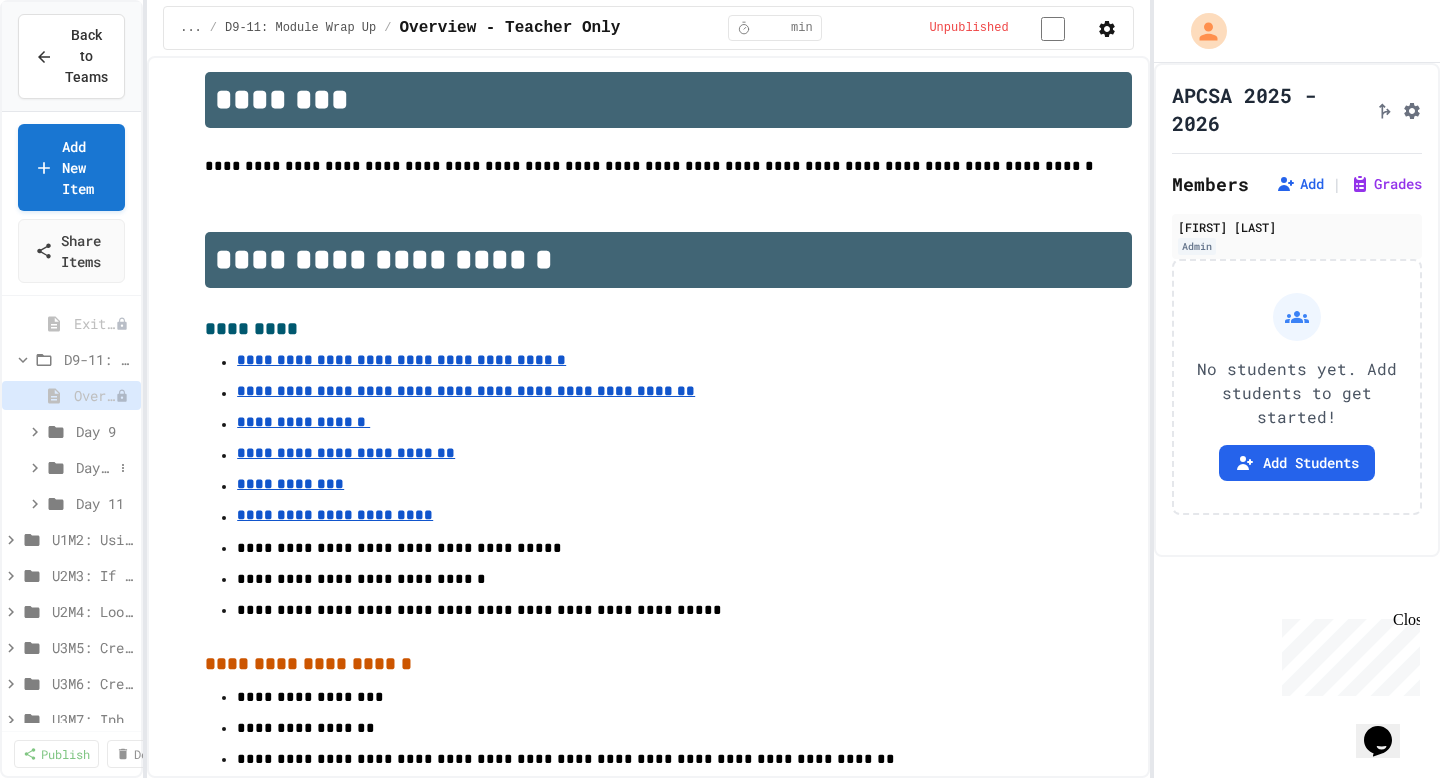 click 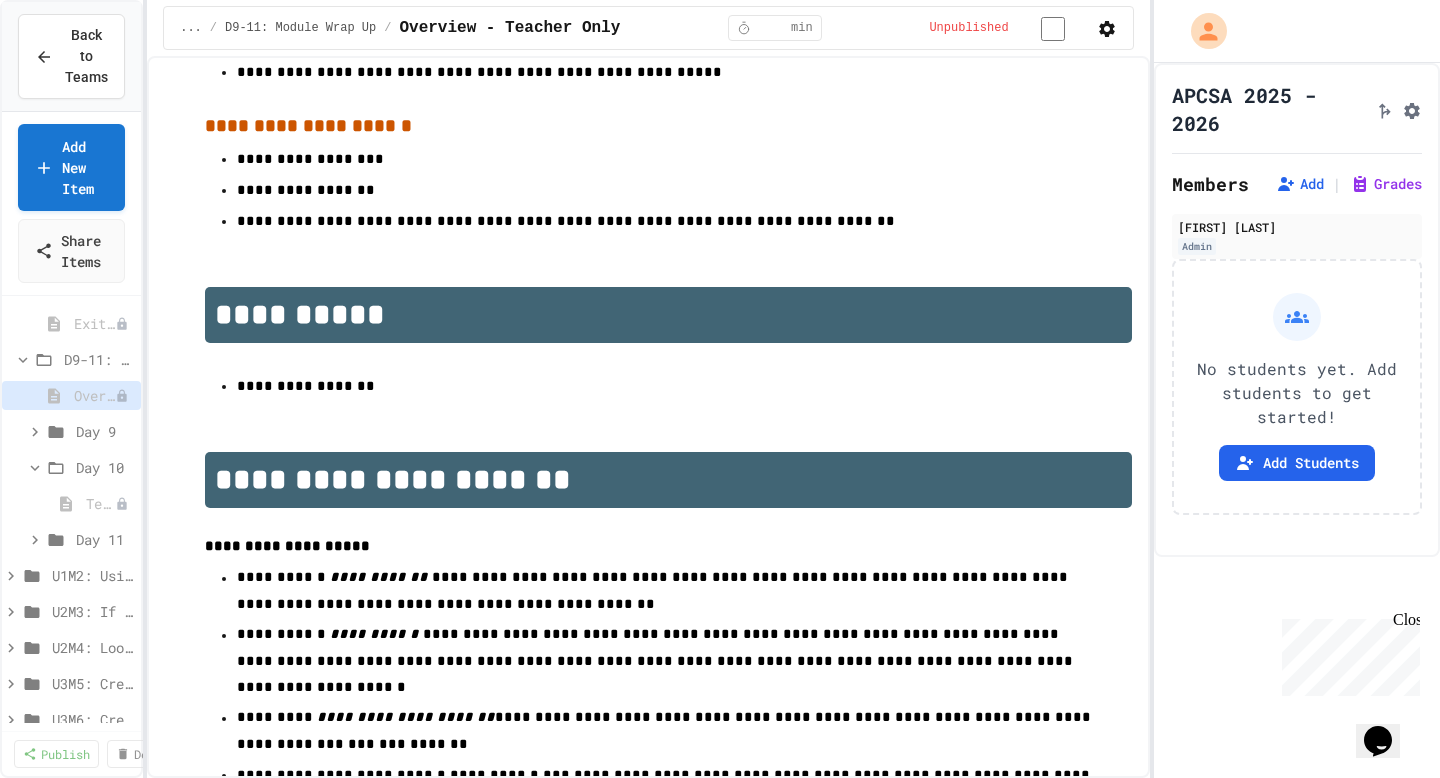 scroll, scrollTop: 807, scrollLeft: 0, axis: vertical 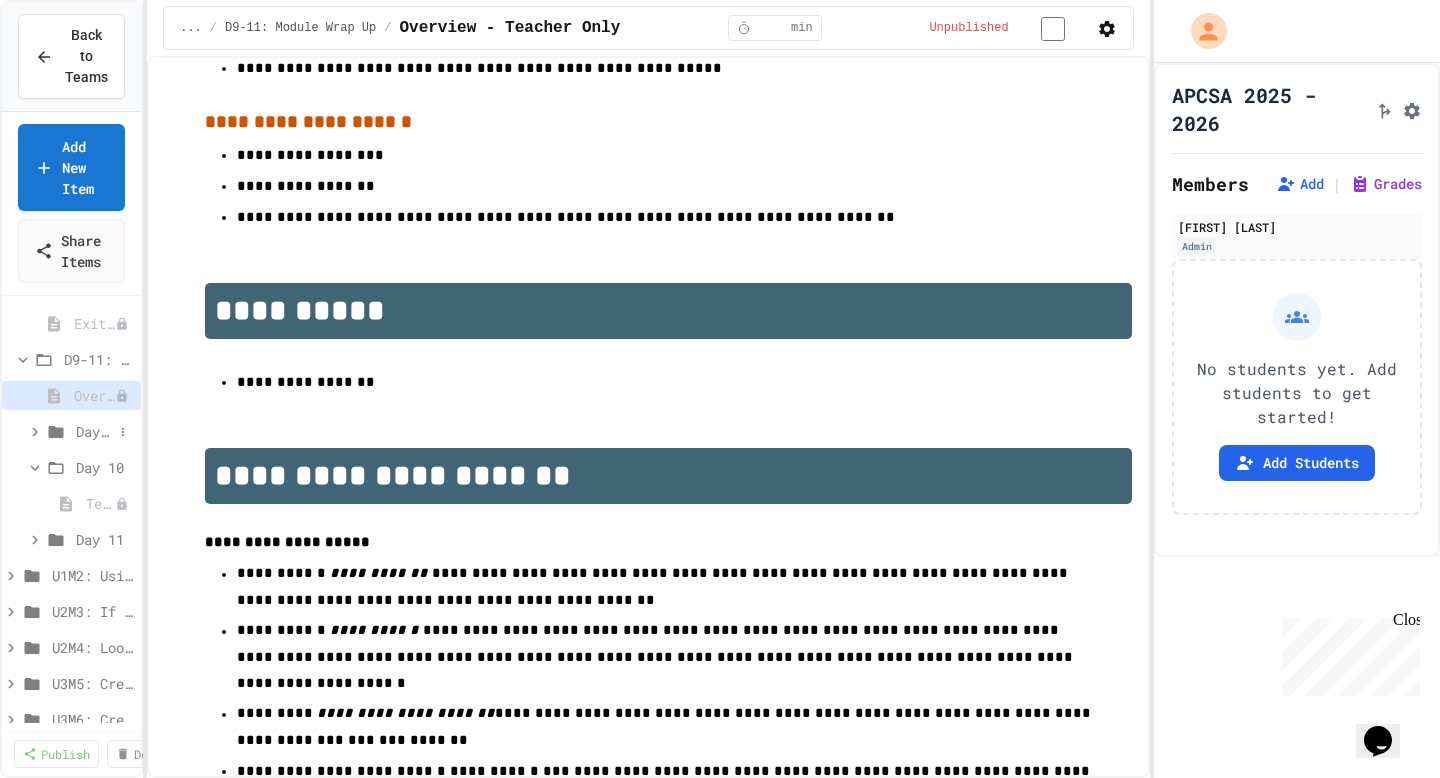 click on "Day 9" at bounding box center (94, 431) 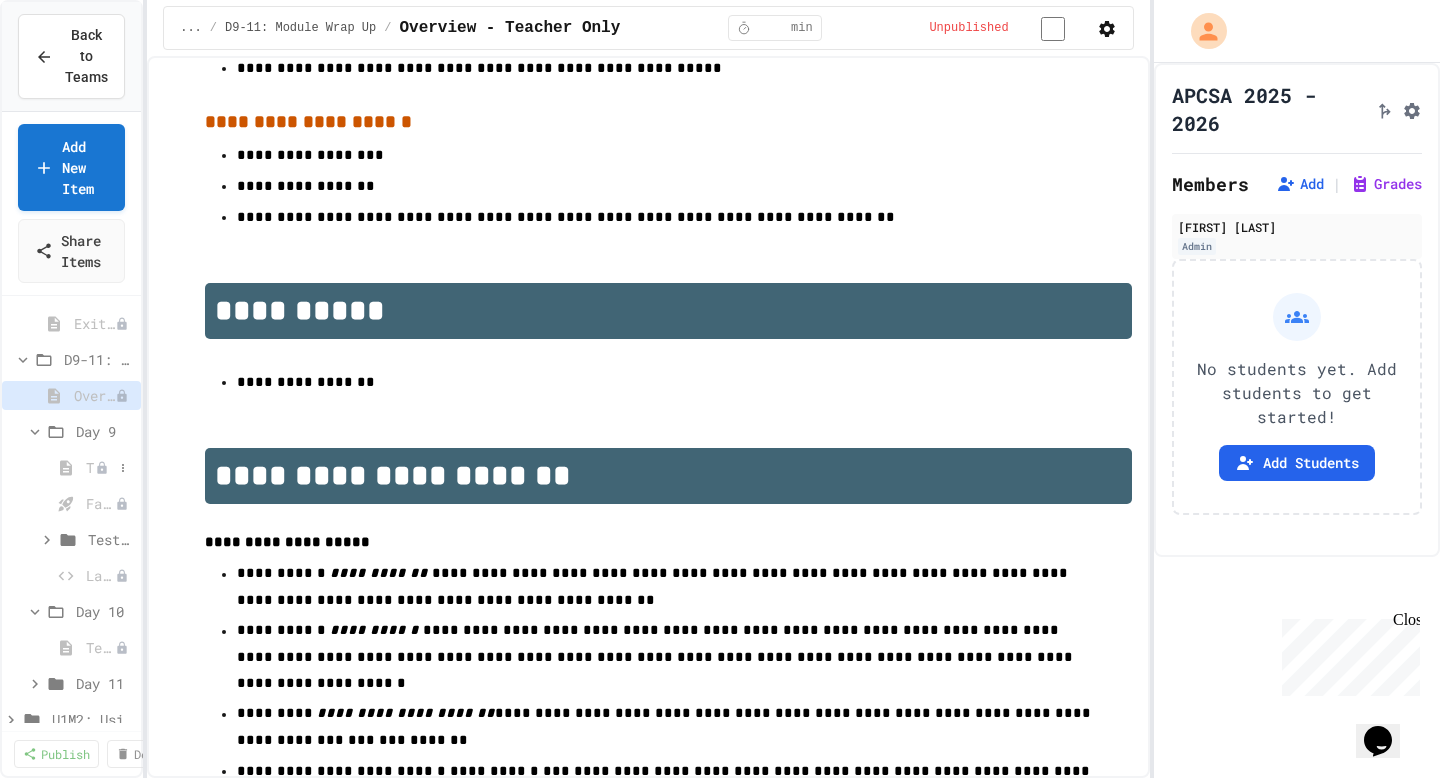 click on "Teacher Day Plan" at bounding box center [90, 467] 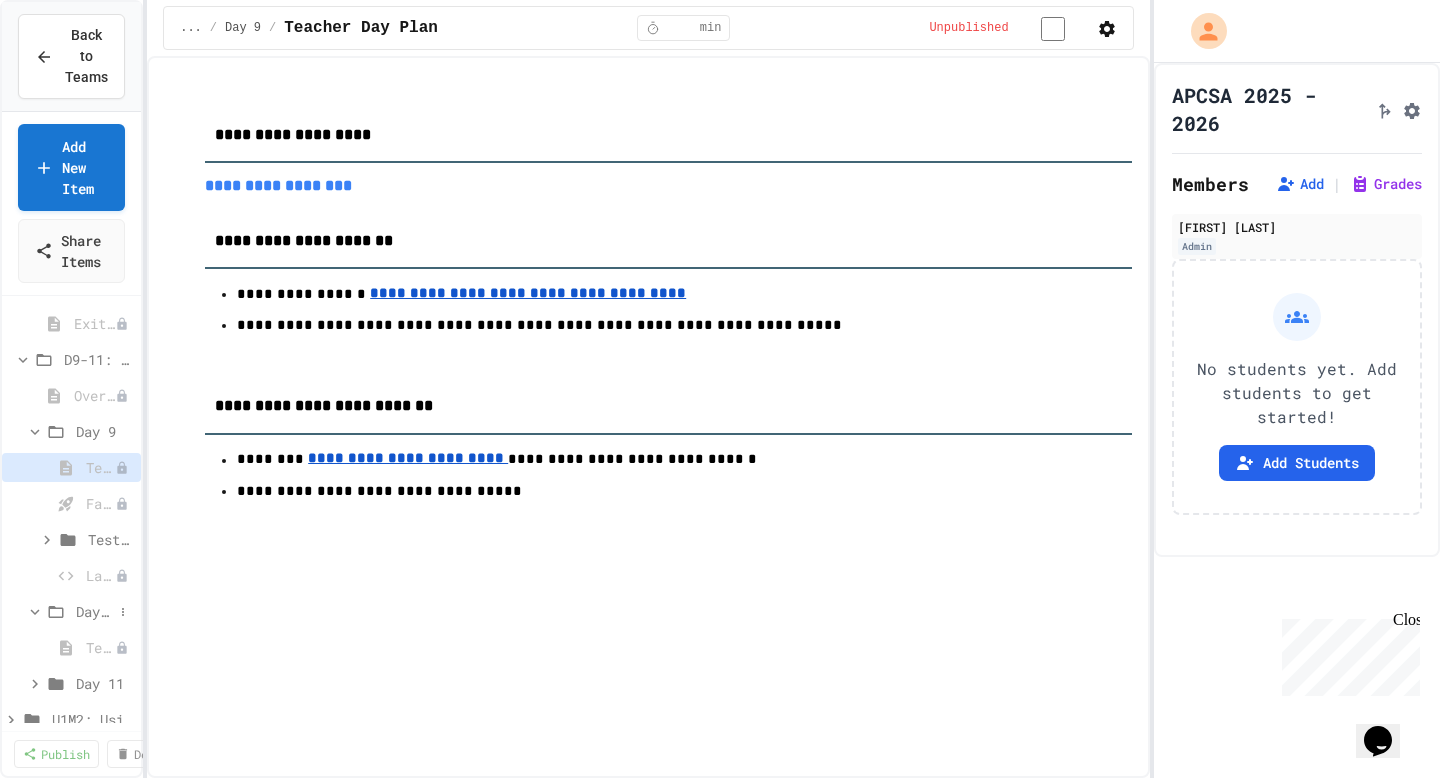 click on "Day 10" at bounding box center (94, 611) 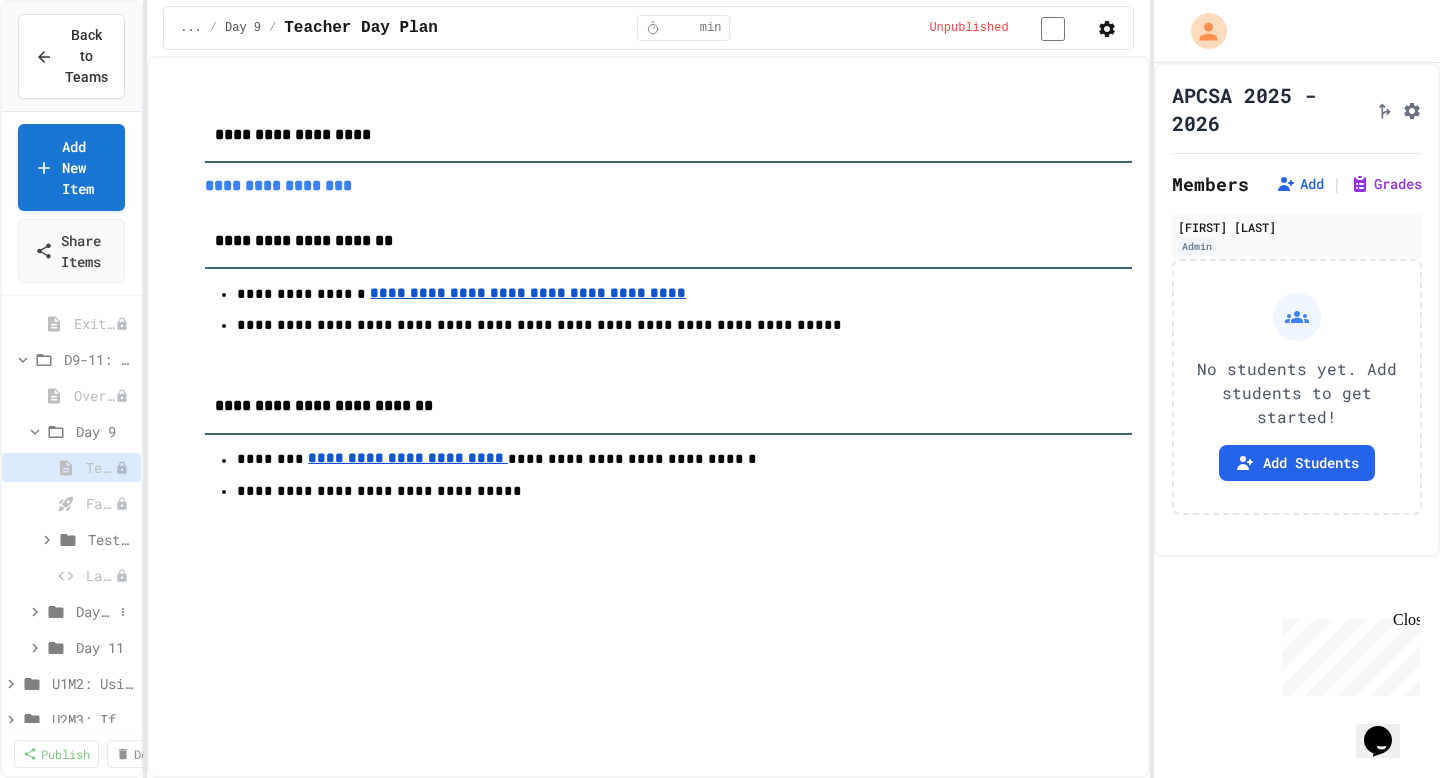 click 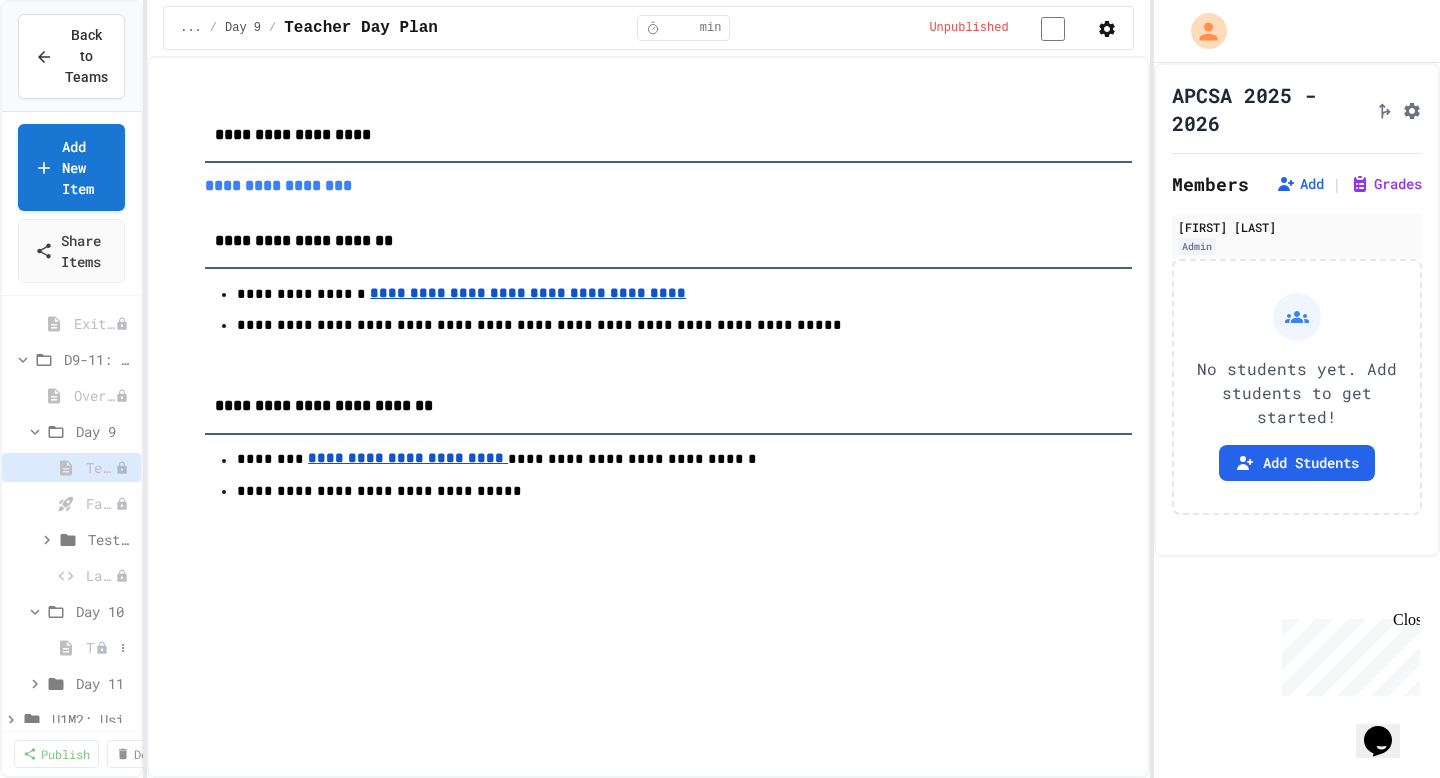 click on "Teacher Day Plan" at bounding box center (71, 647) 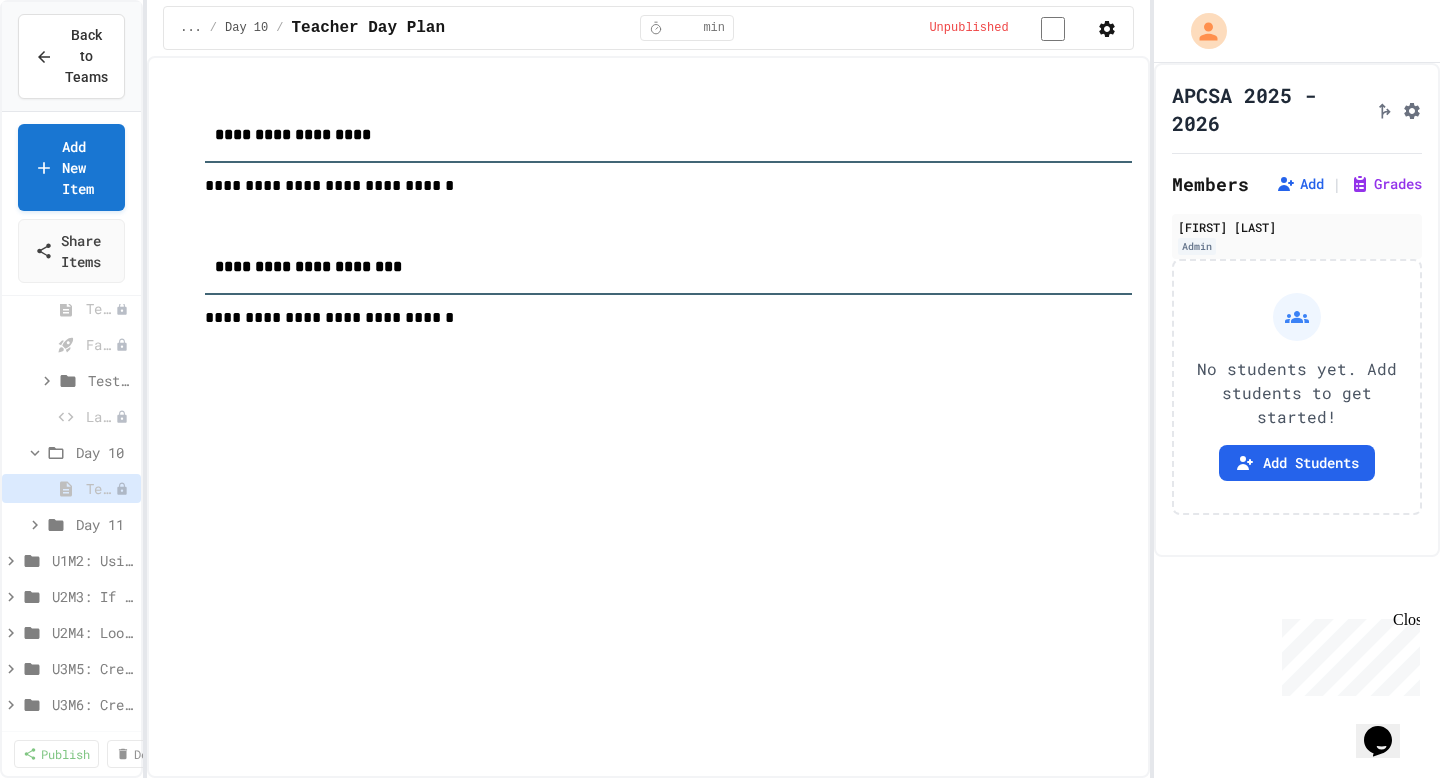 scroll, scrollTop: 920, scrollLeft: 0, axis: vertical 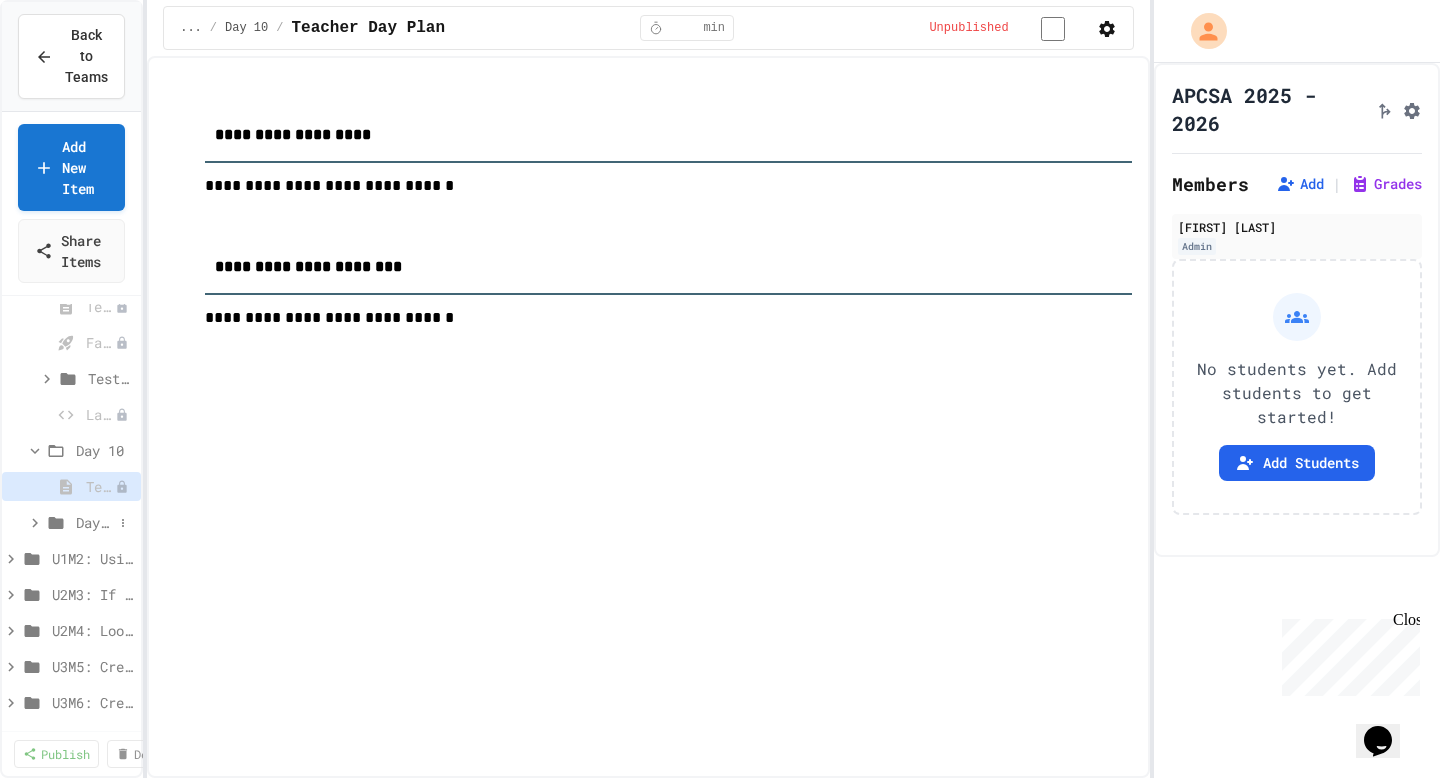 click on "Day 11" at bounding box center [94, 522] 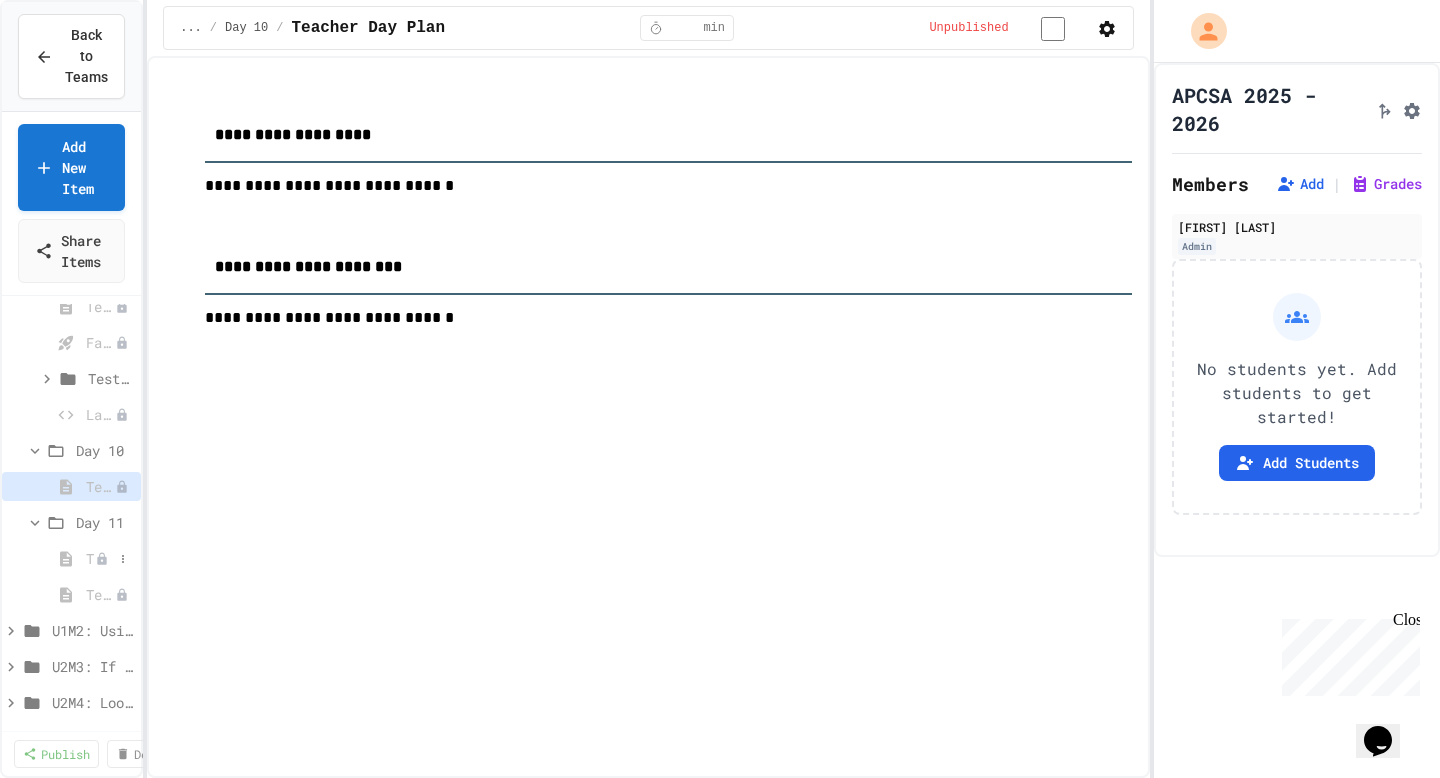 click on "Teacher Day Plan" at bounding box center [90, 558] 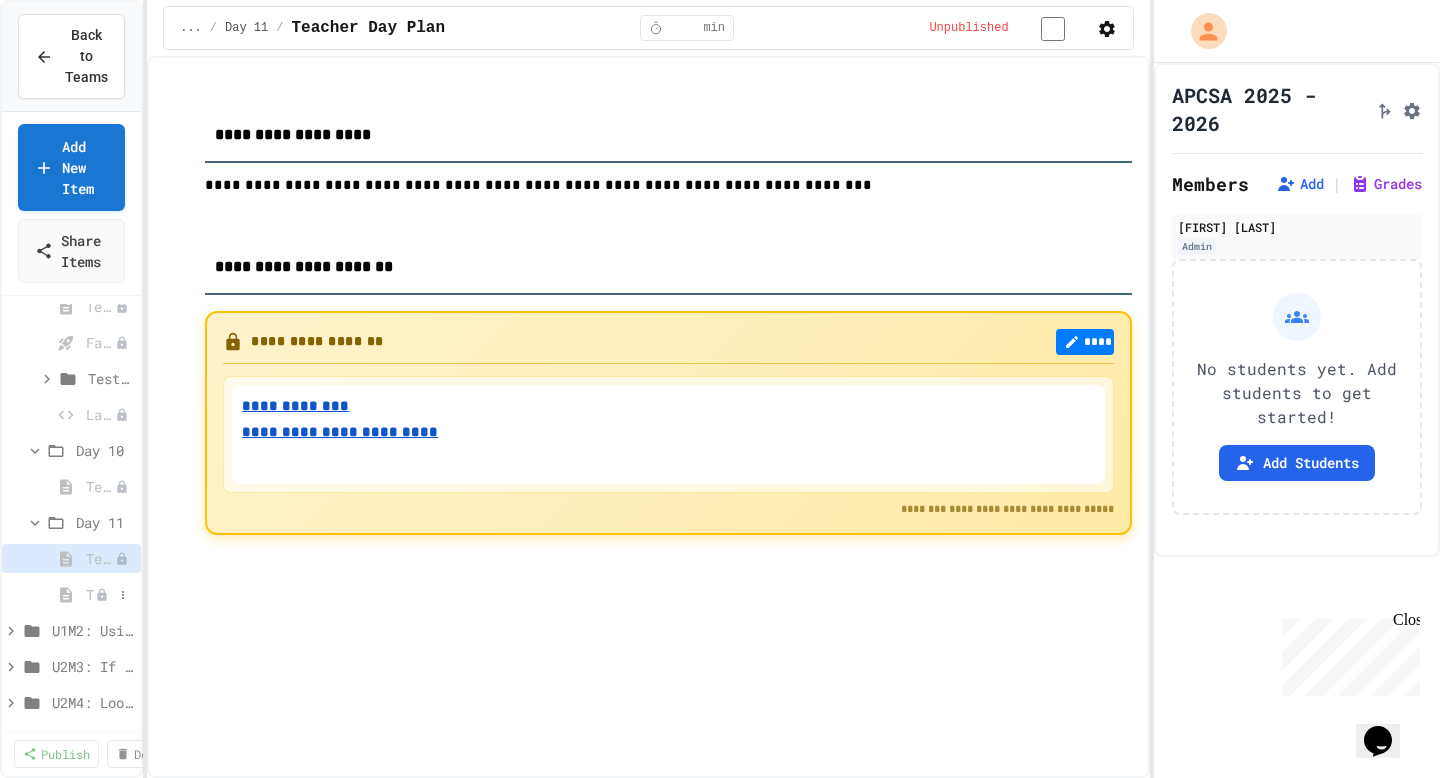 click on "Test" at bounding box center [90, 594] 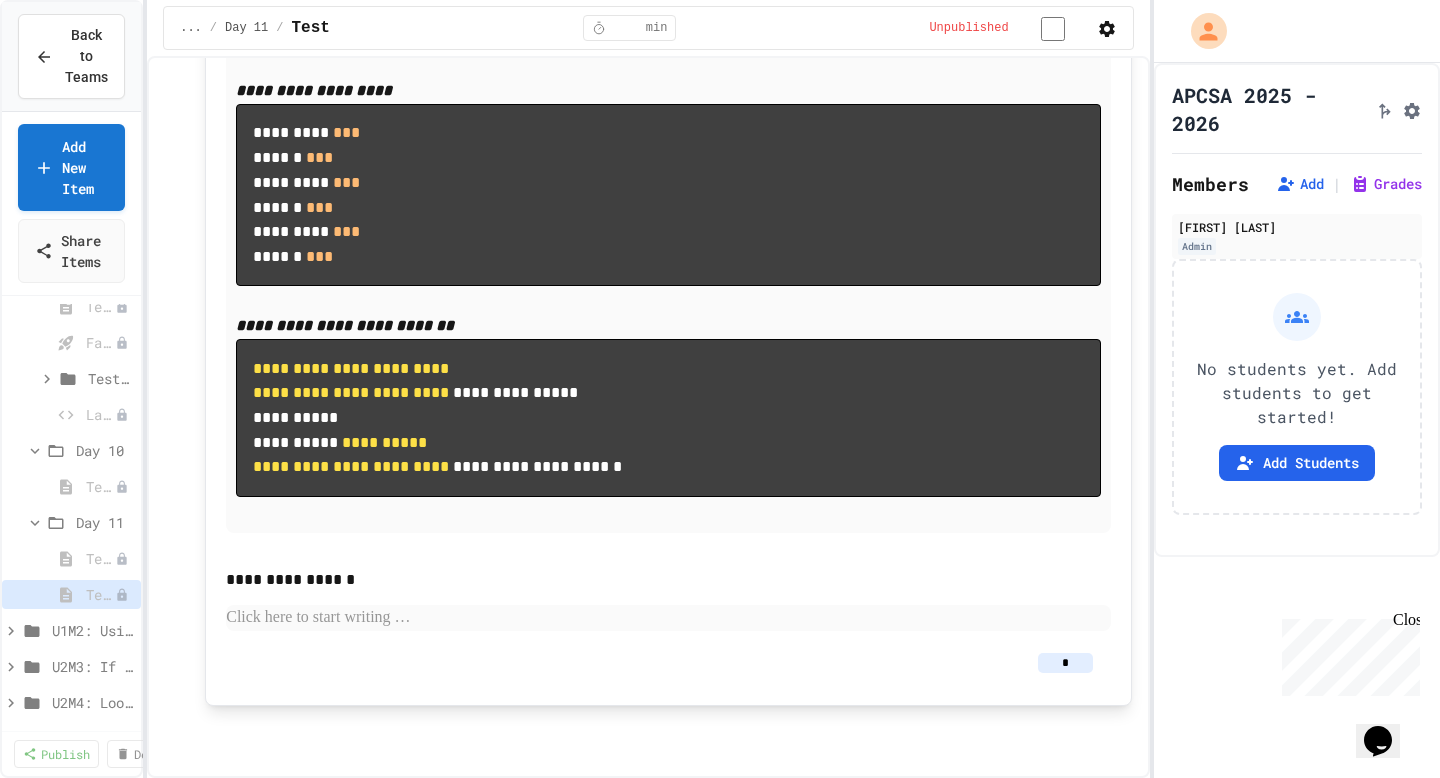 scroll, scrollTop: 20488, scrollLeft: 0, axis: vertical 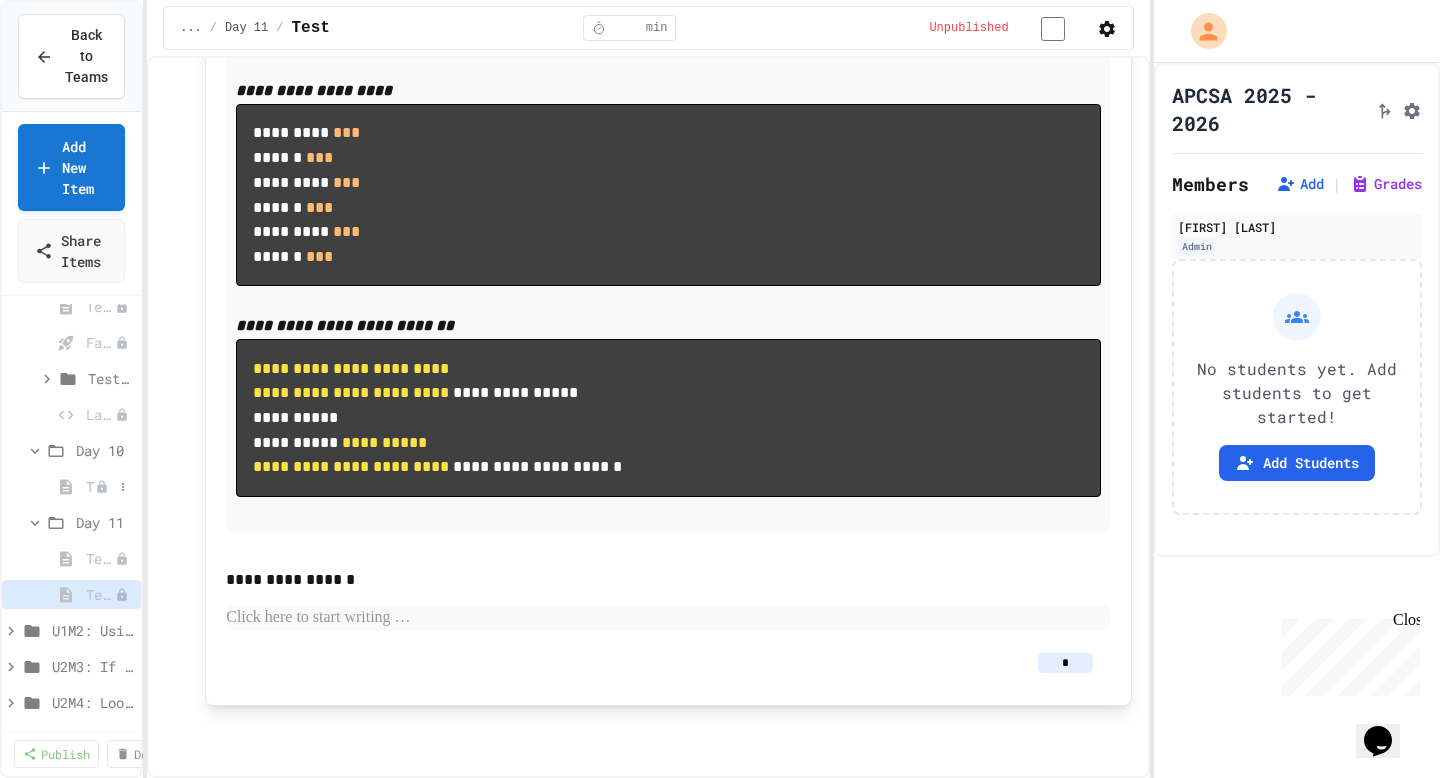 click 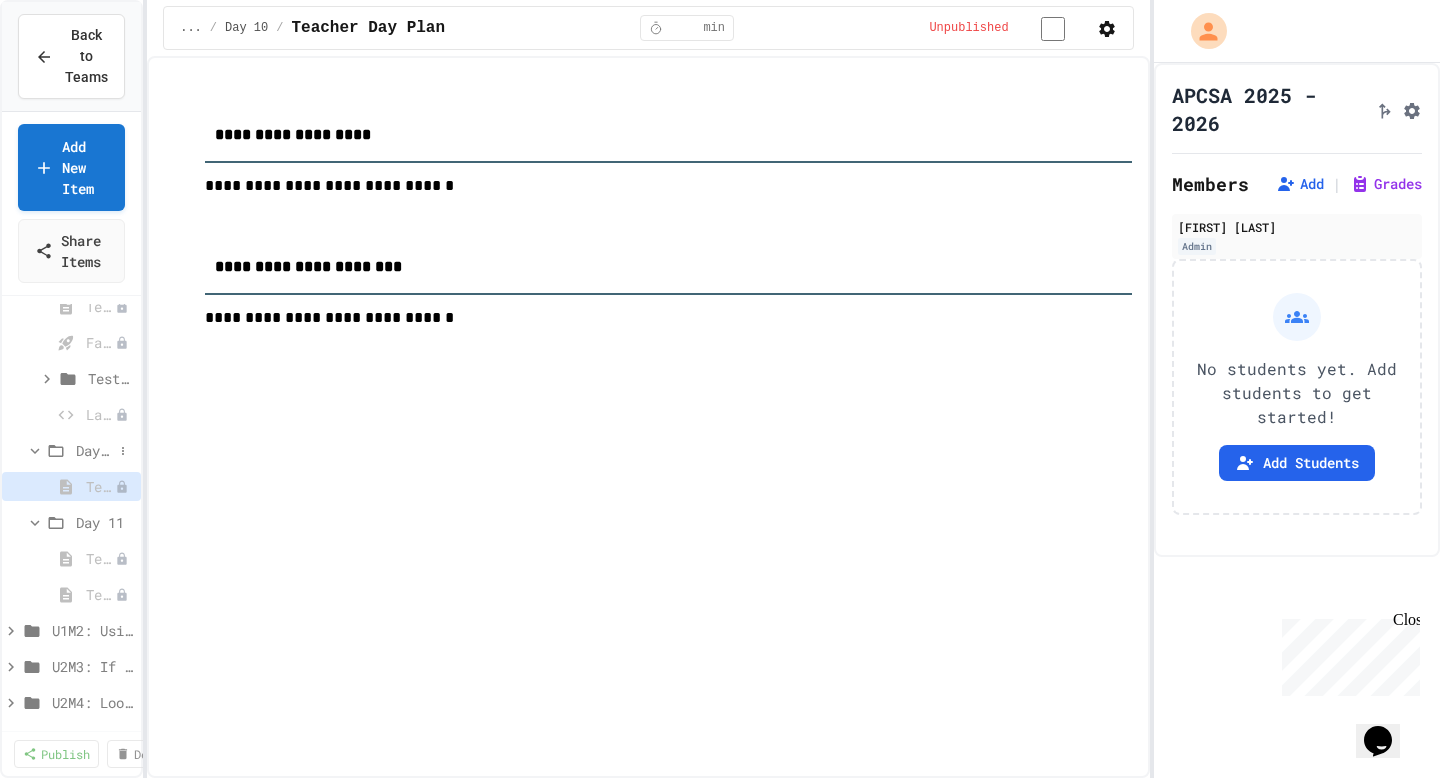 click on "Day 10" at bounding box center (94, 450) 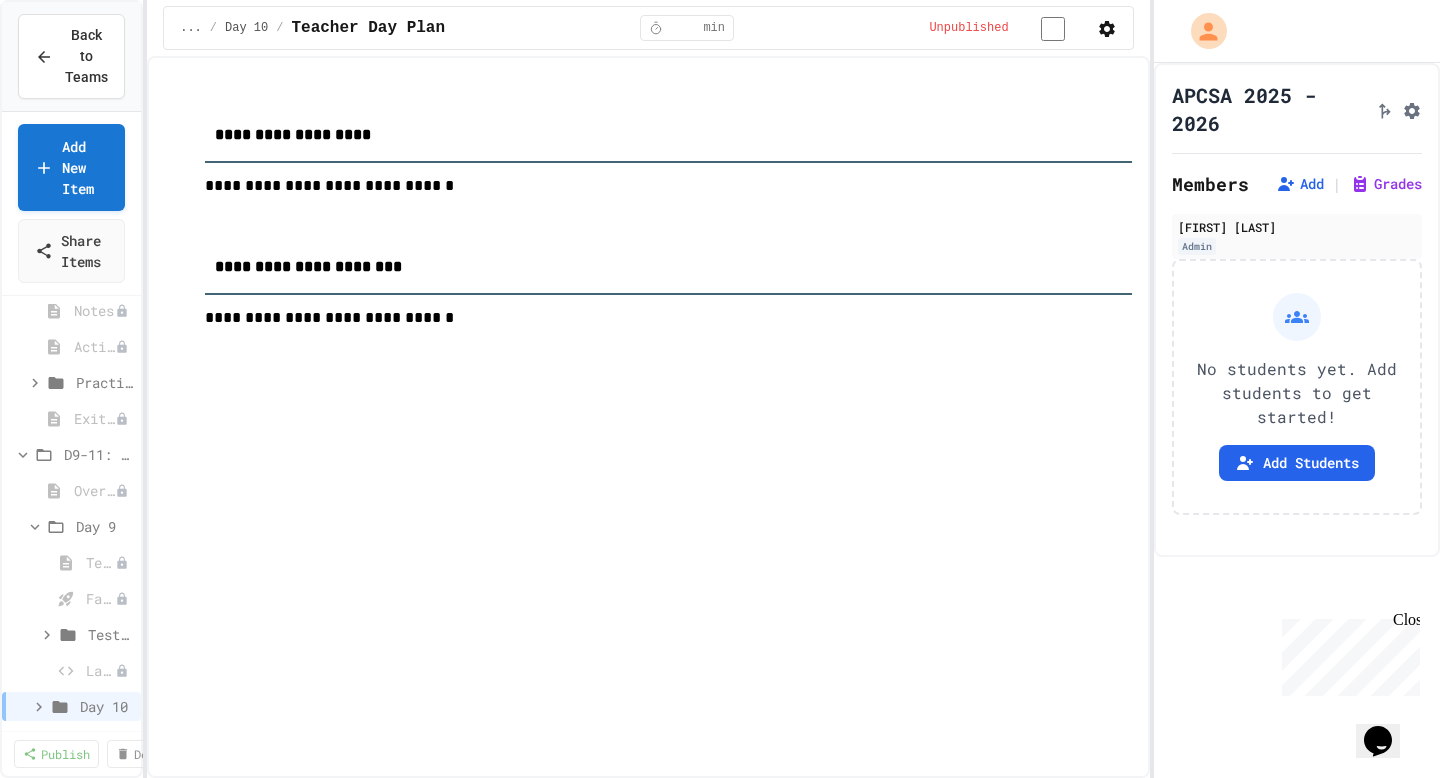 scroll, scrollTop: 646, scrollLeft: 0, axis: vertical 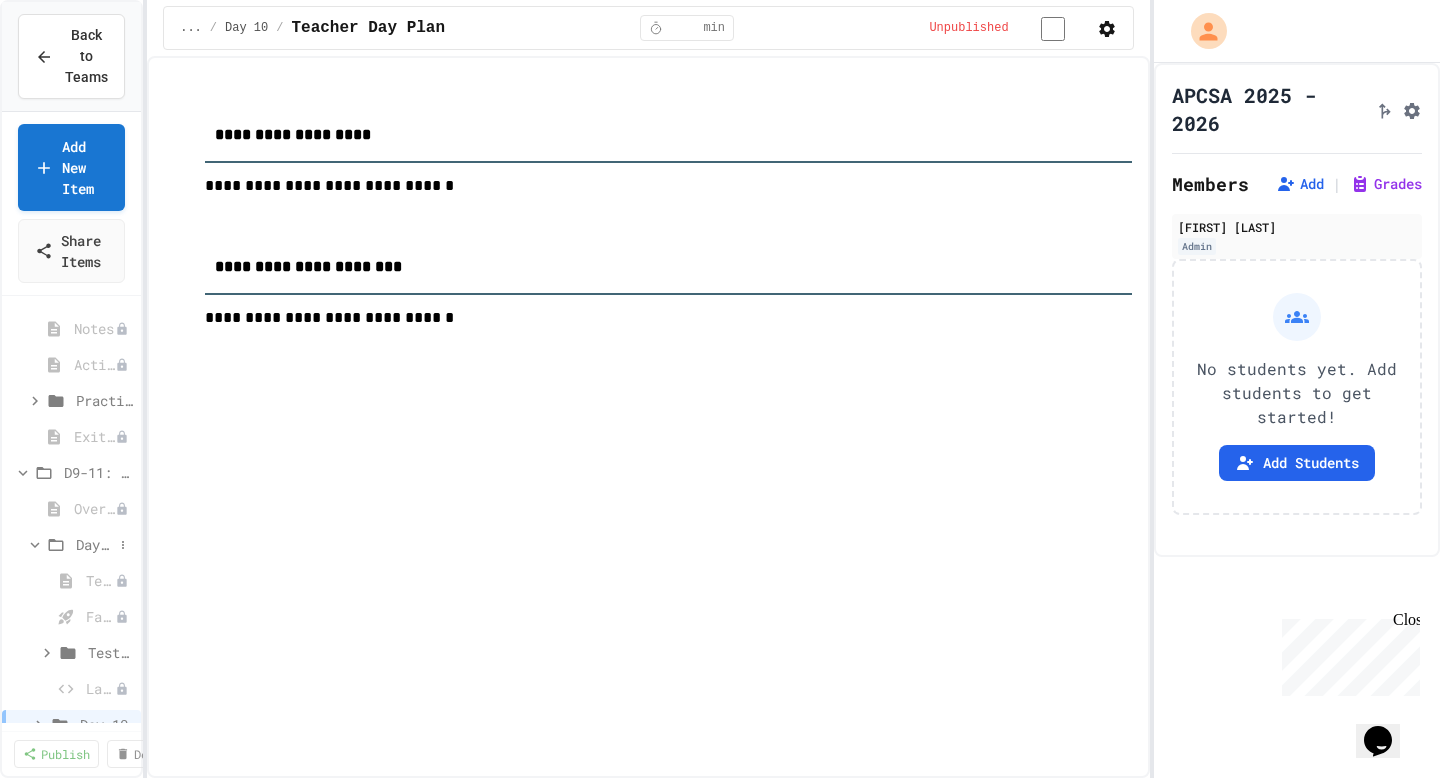 click on "Day 9" at bounding box center (94, 544) 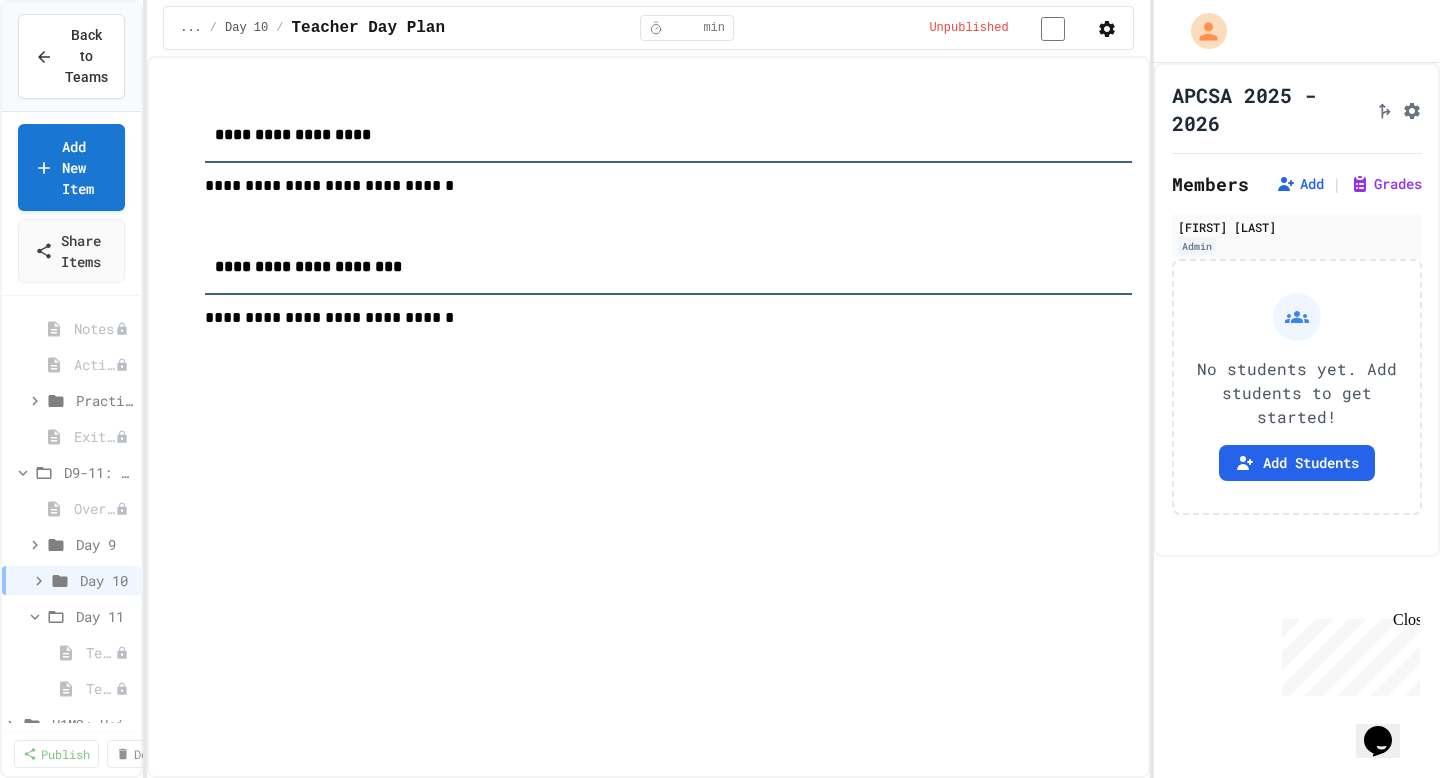 click on "Day 9" at bounding box center (104, 544) 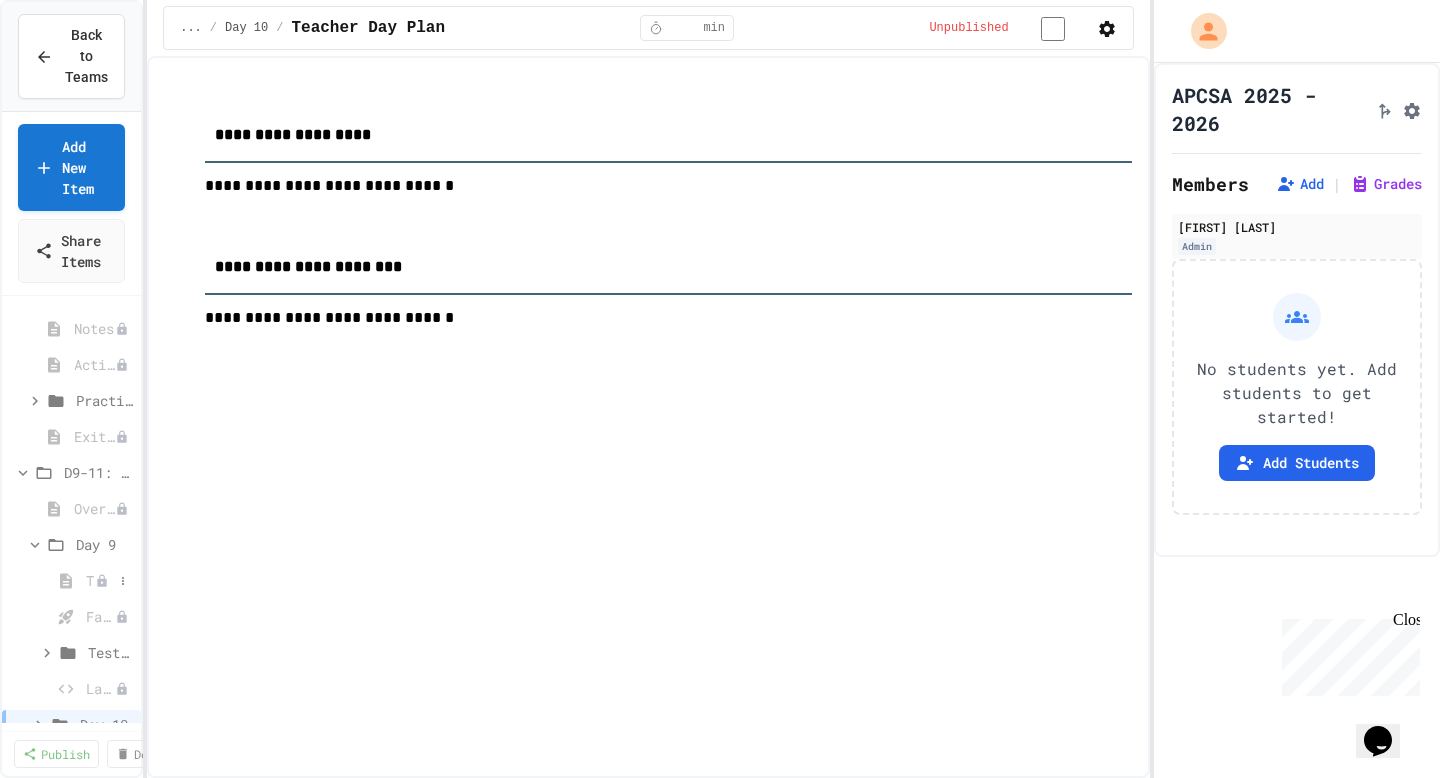click on "Teacher Day Plan" at bounding box center (71, 580) 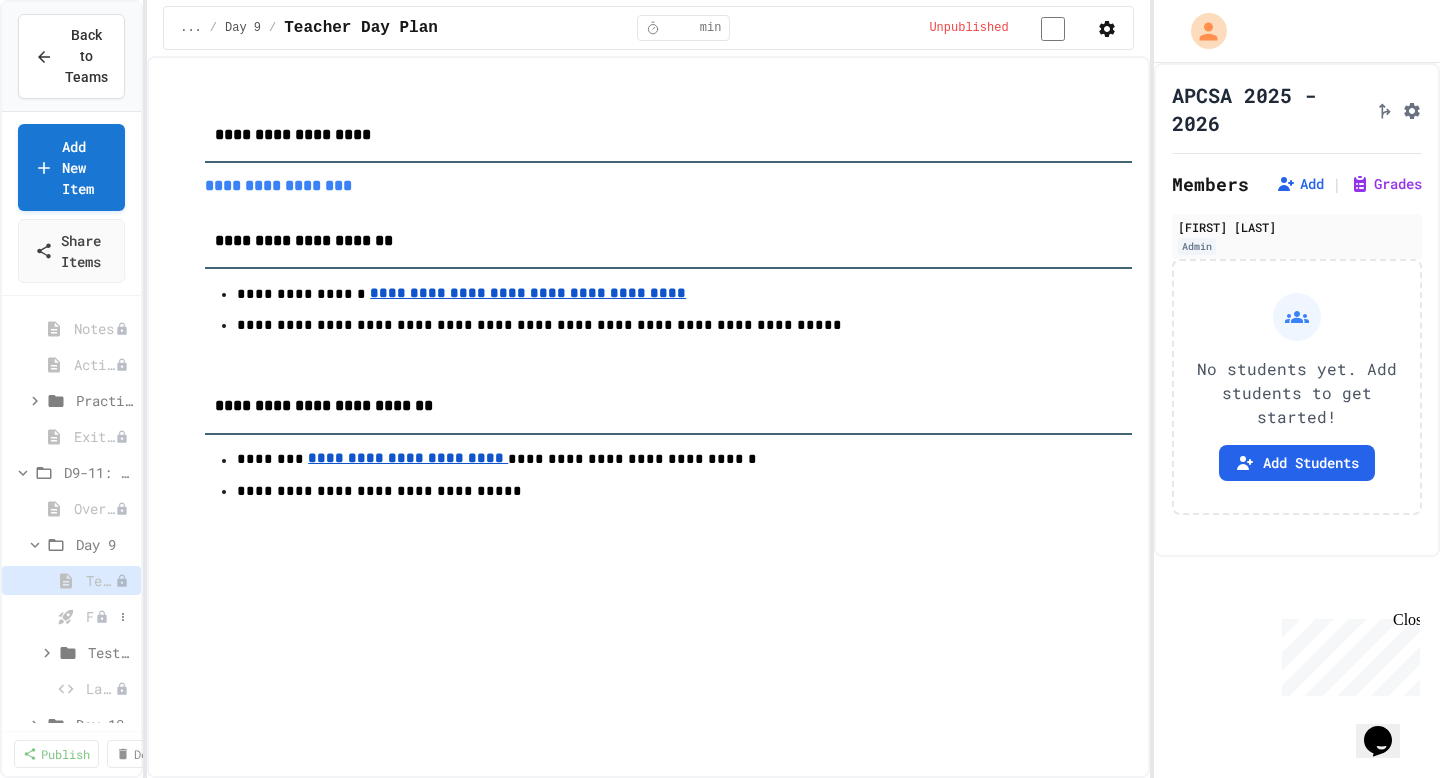 click 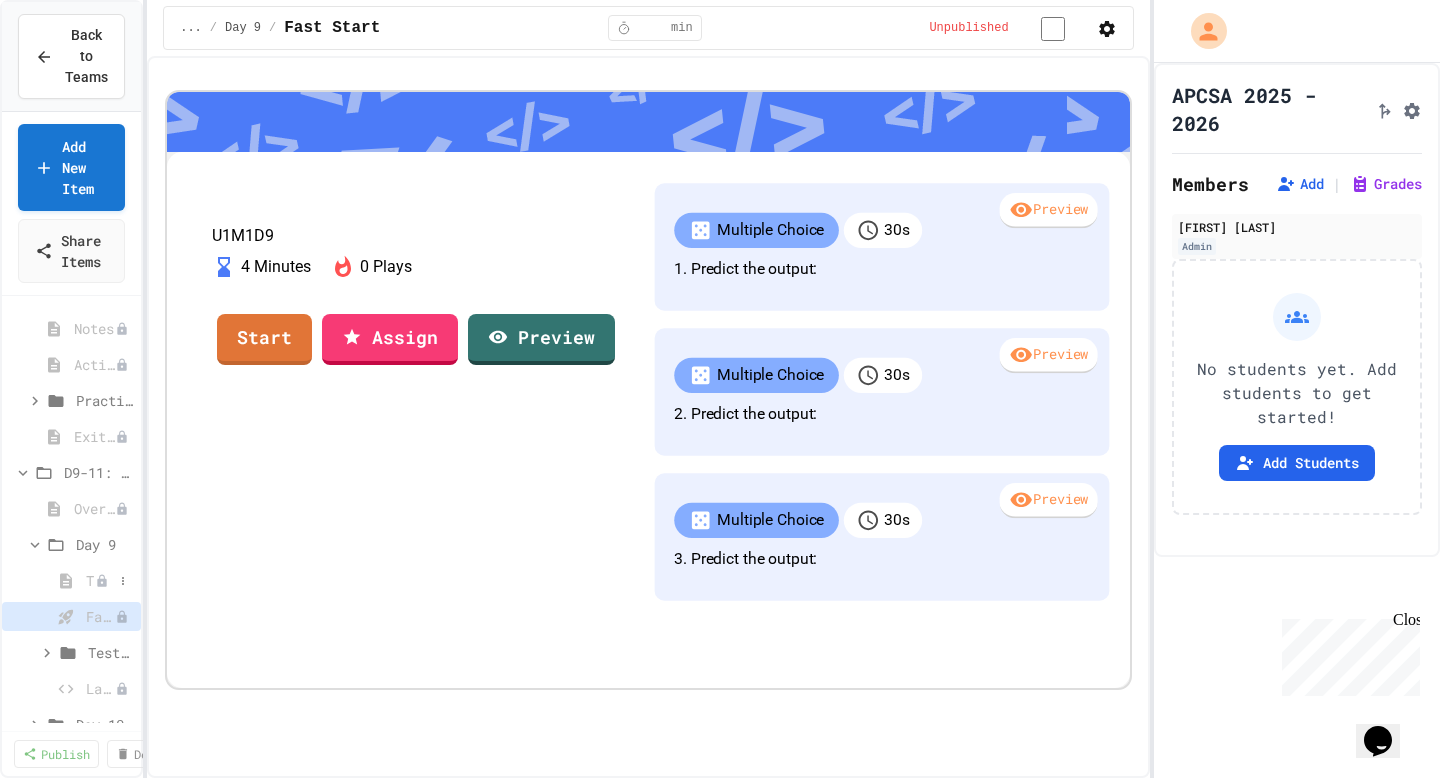 click on "Teacher Day Plan" at bounding box center (71, 580) 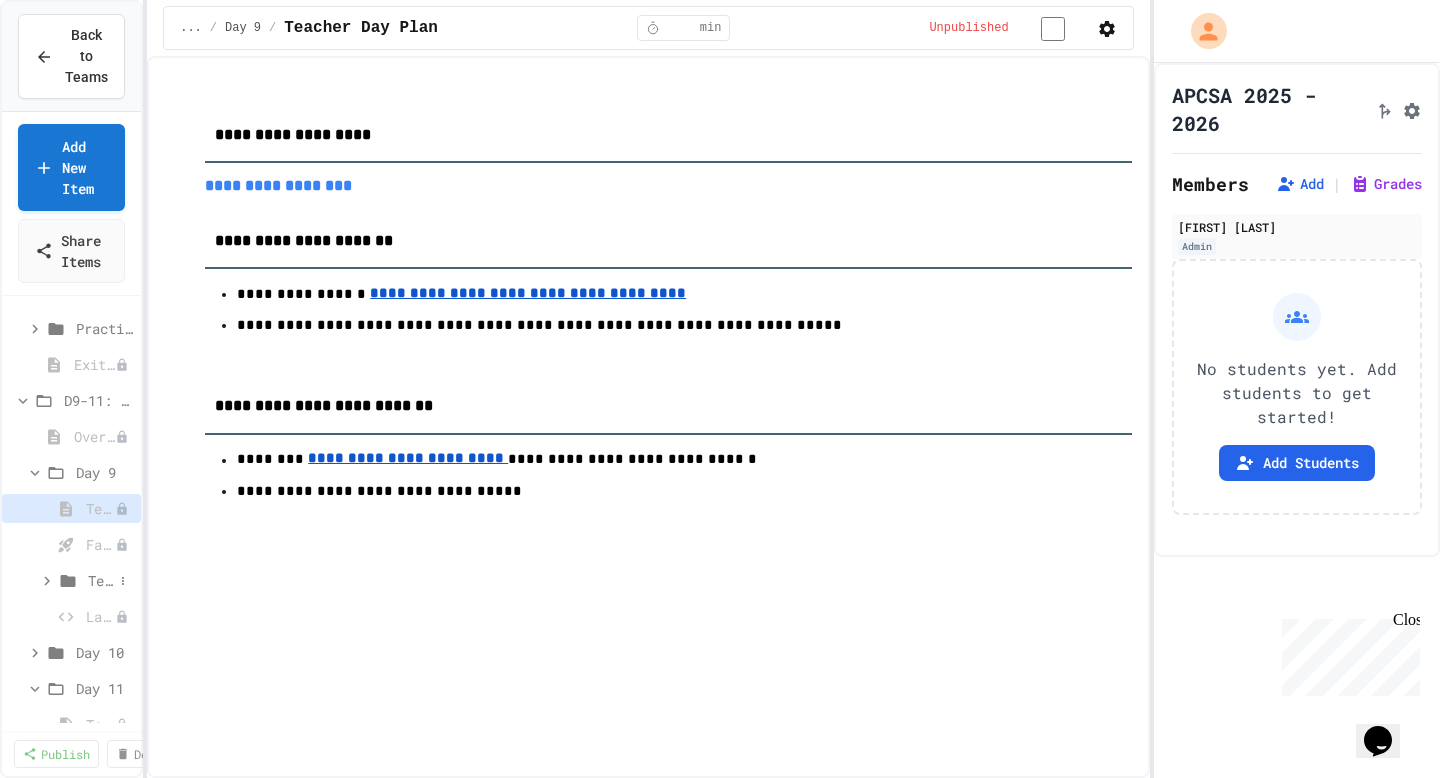 scroll, scrollTop: 731, scrollLeft: 0, axis: vertical 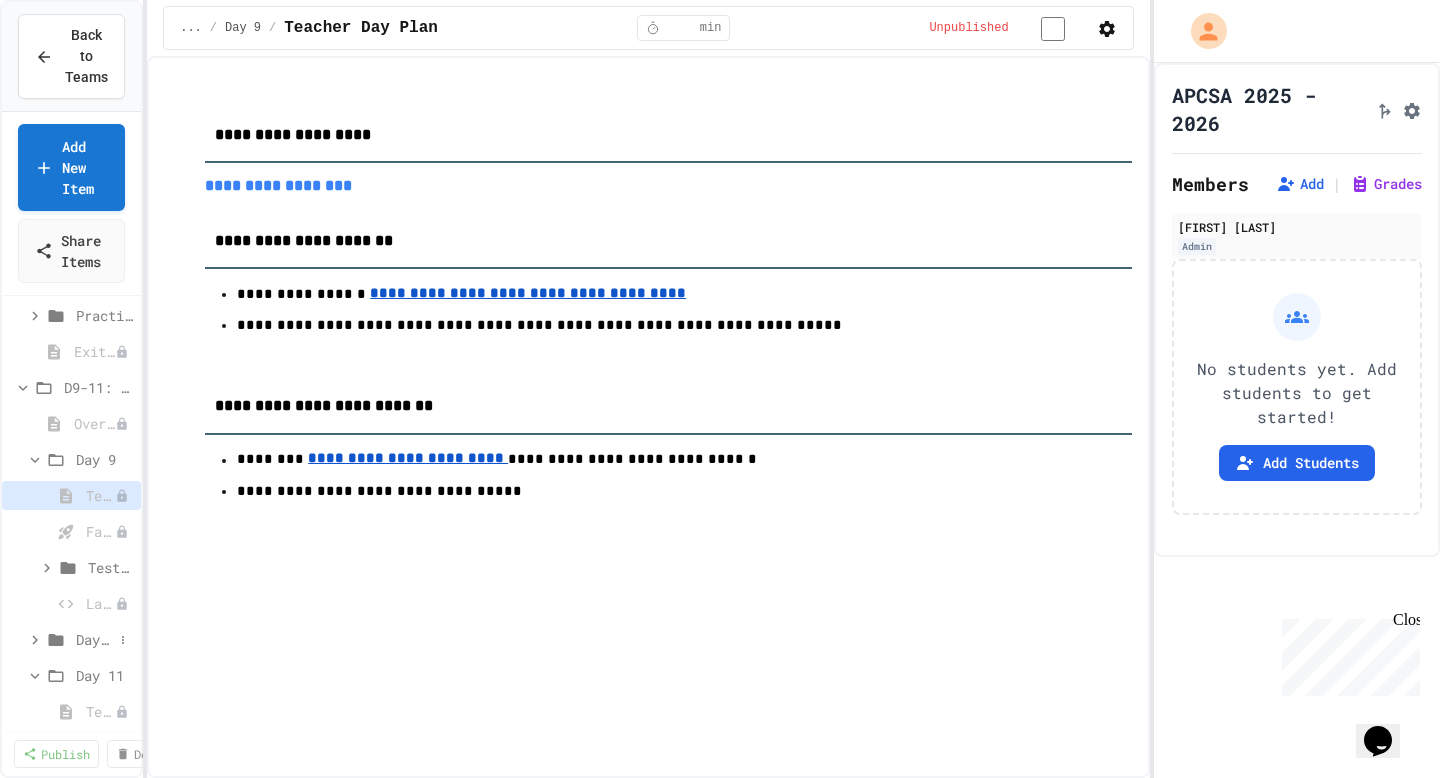 click on "Day 10" at bounding box center [94, 639] 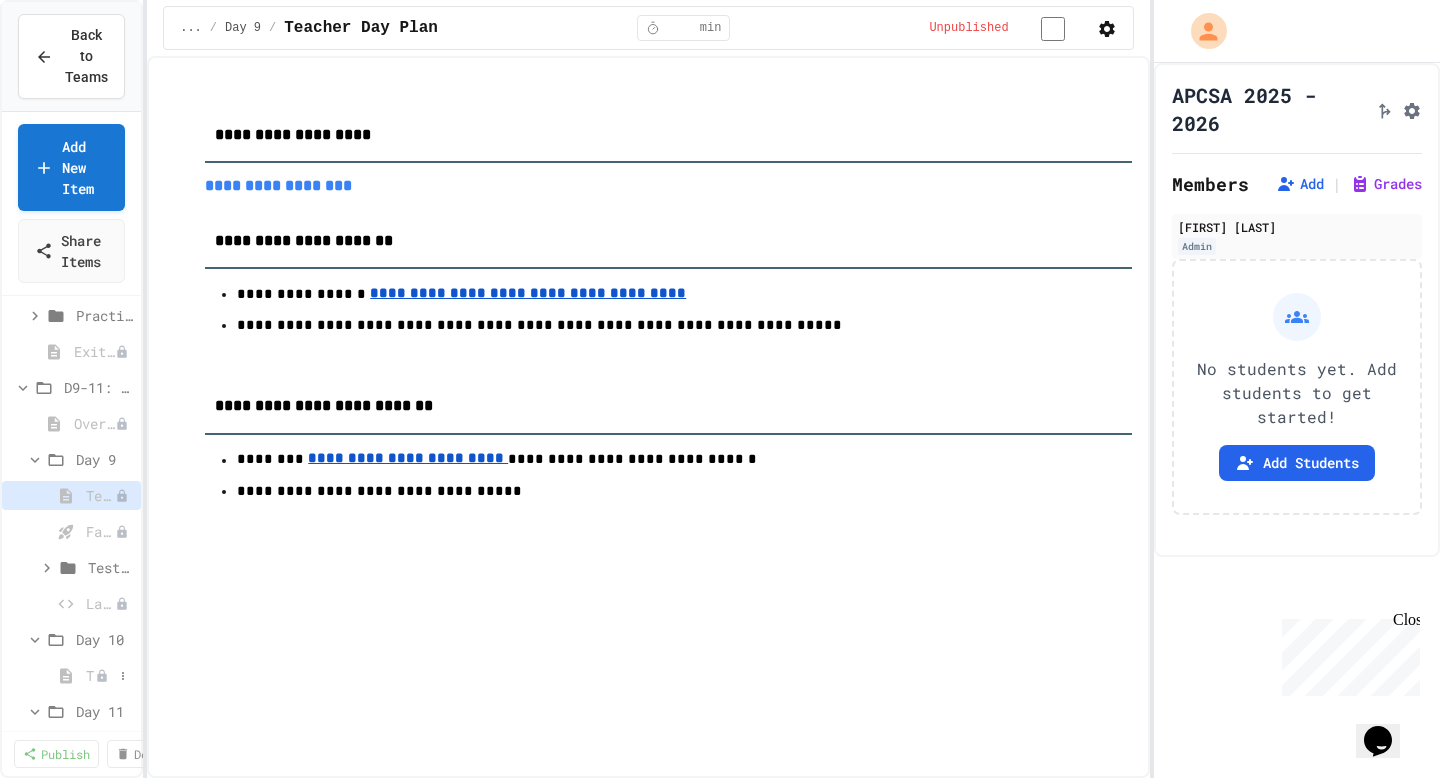 click 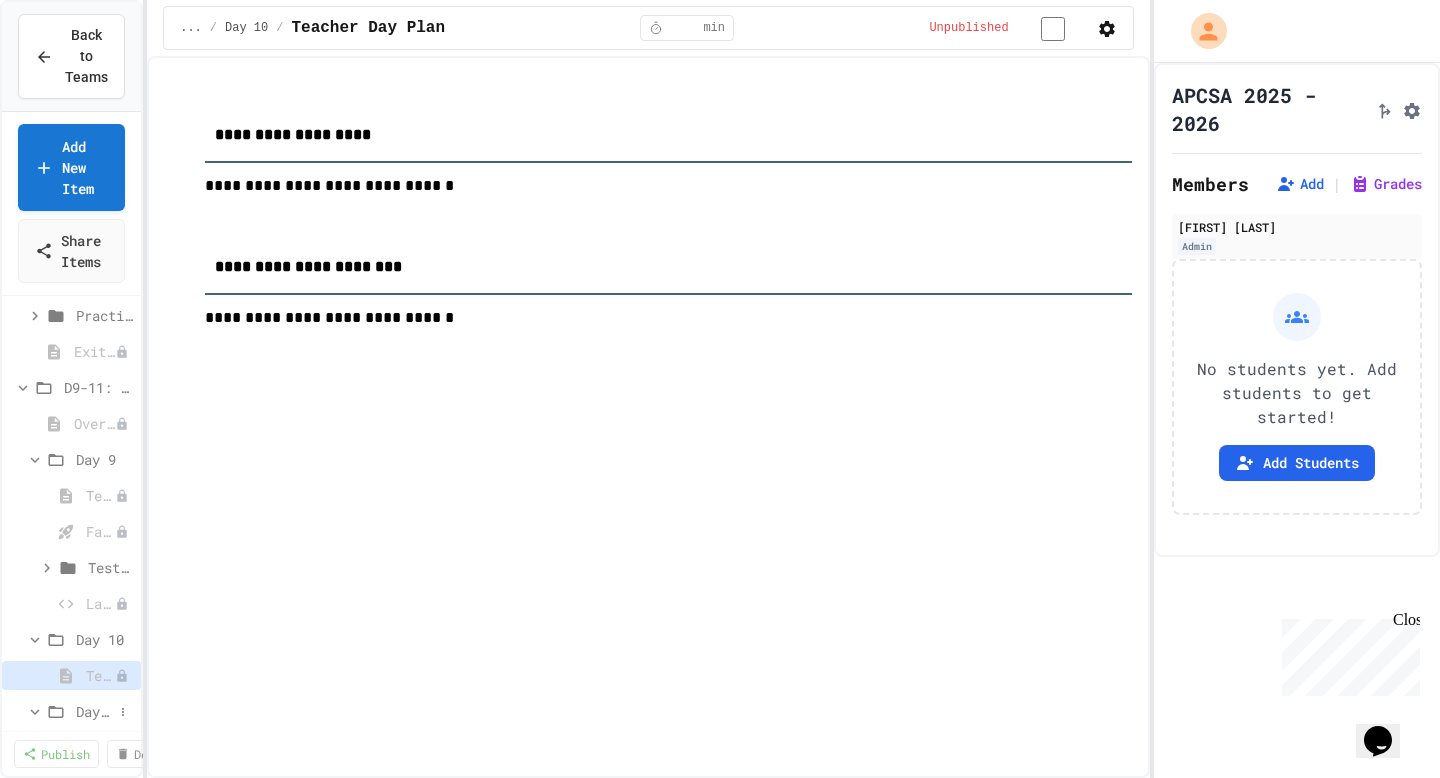 click on "Day 11" at bounding box center (94, 711) 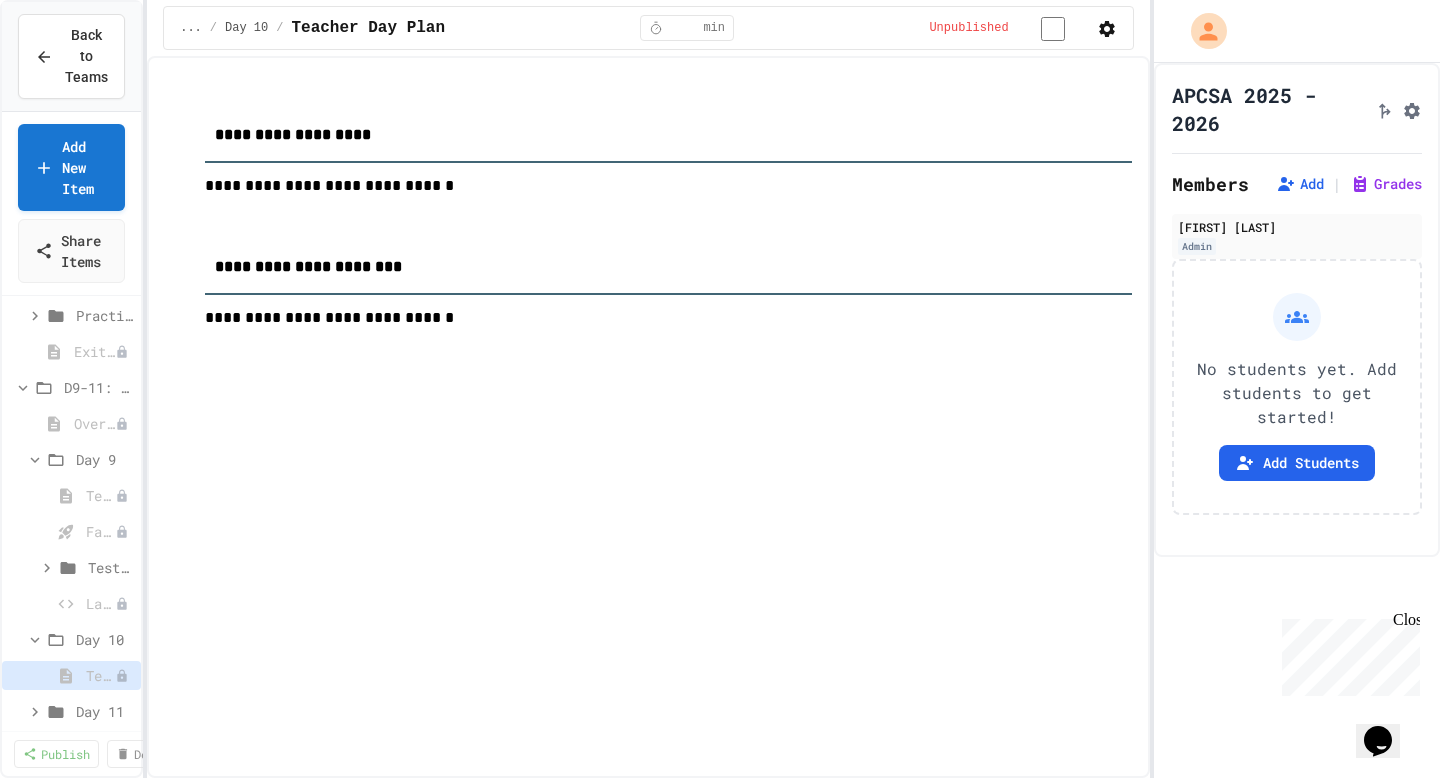 scroll, scrollTop: 733, scrollLeft: 0, axis: vertical 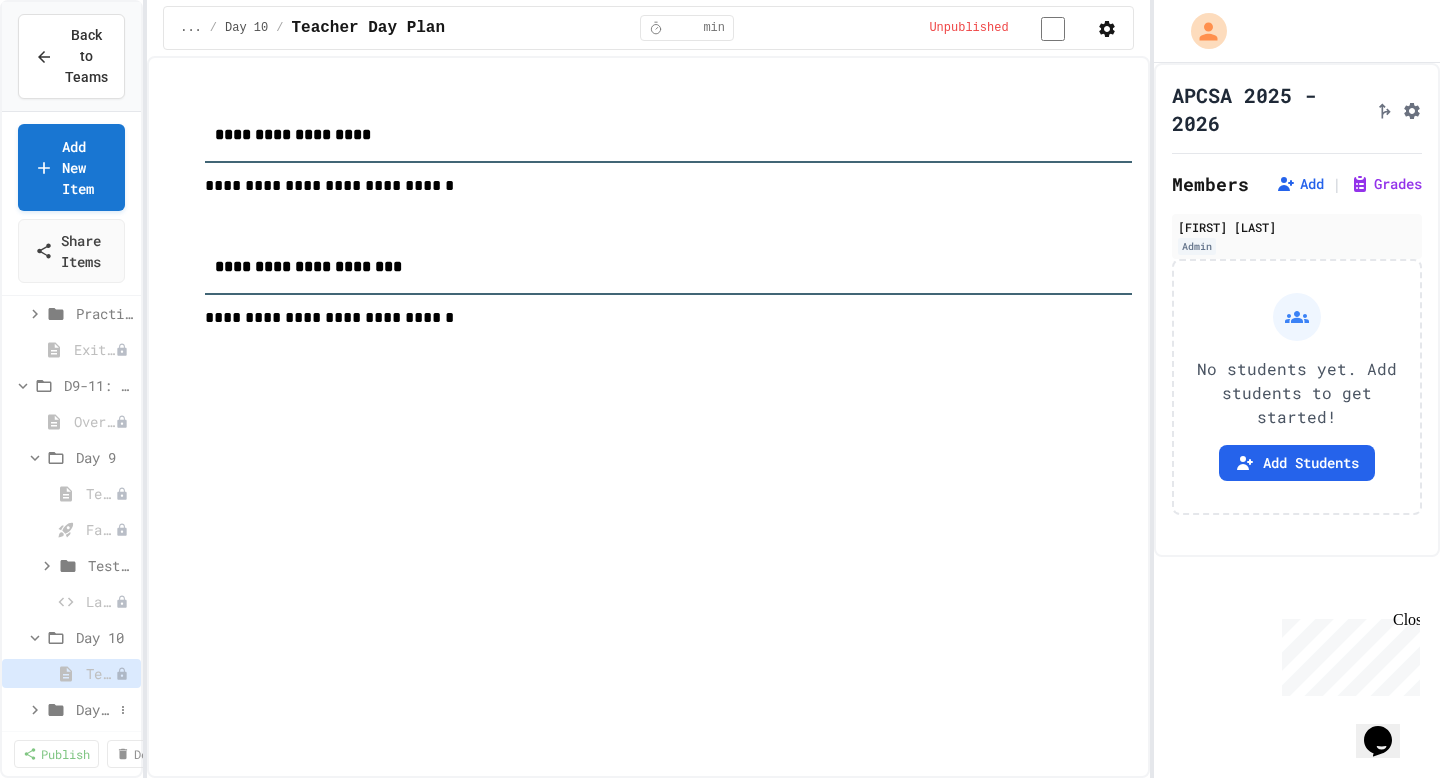 click 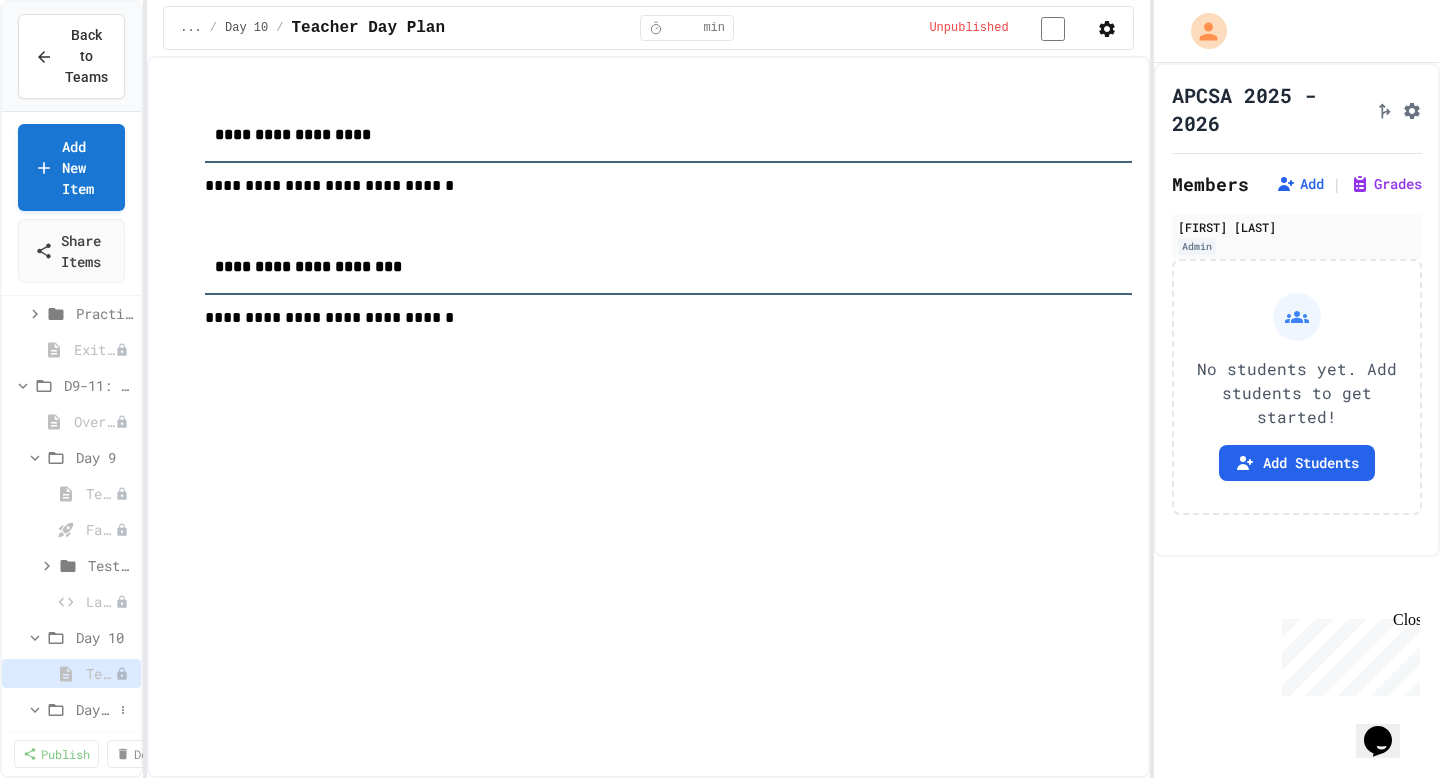 click 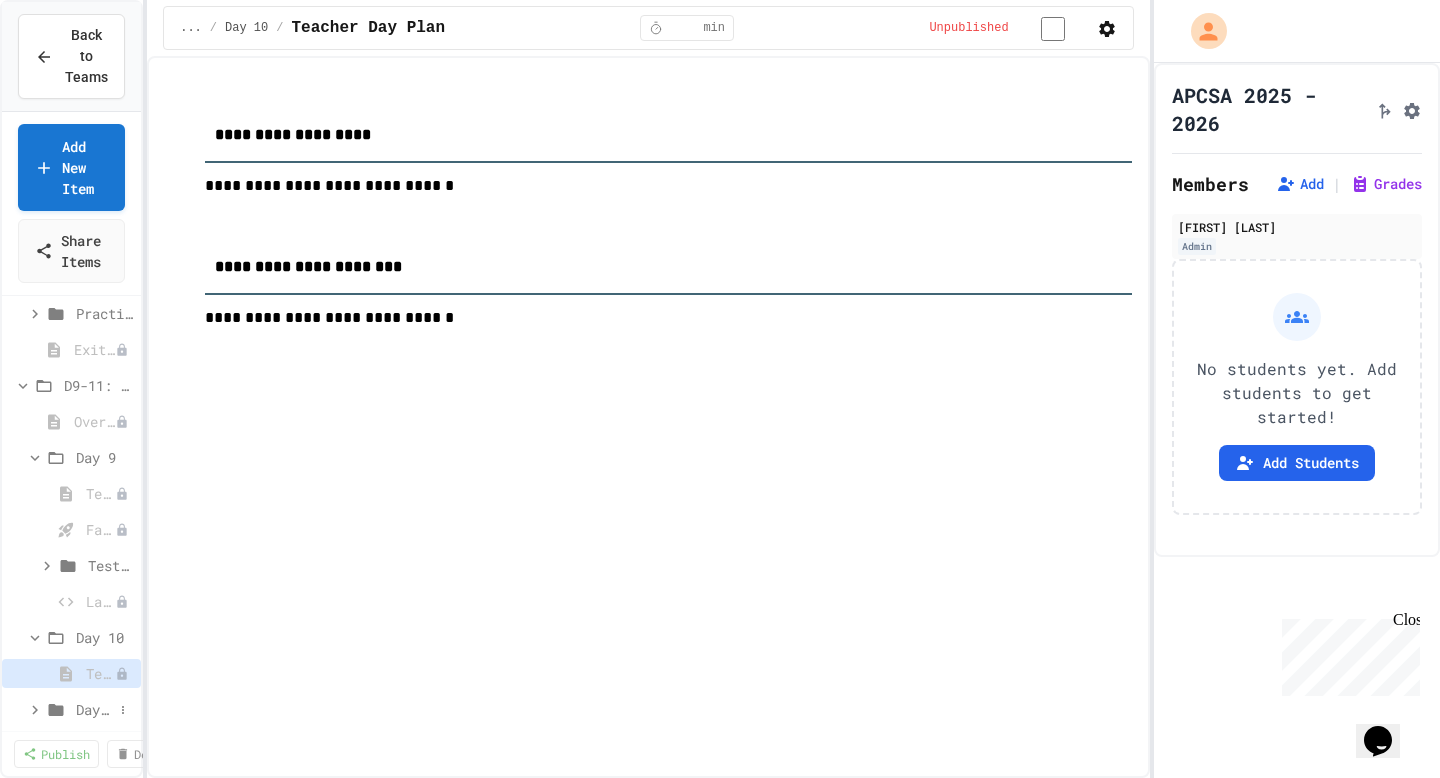 click on "Day 11" at bounding box center (94, 709) 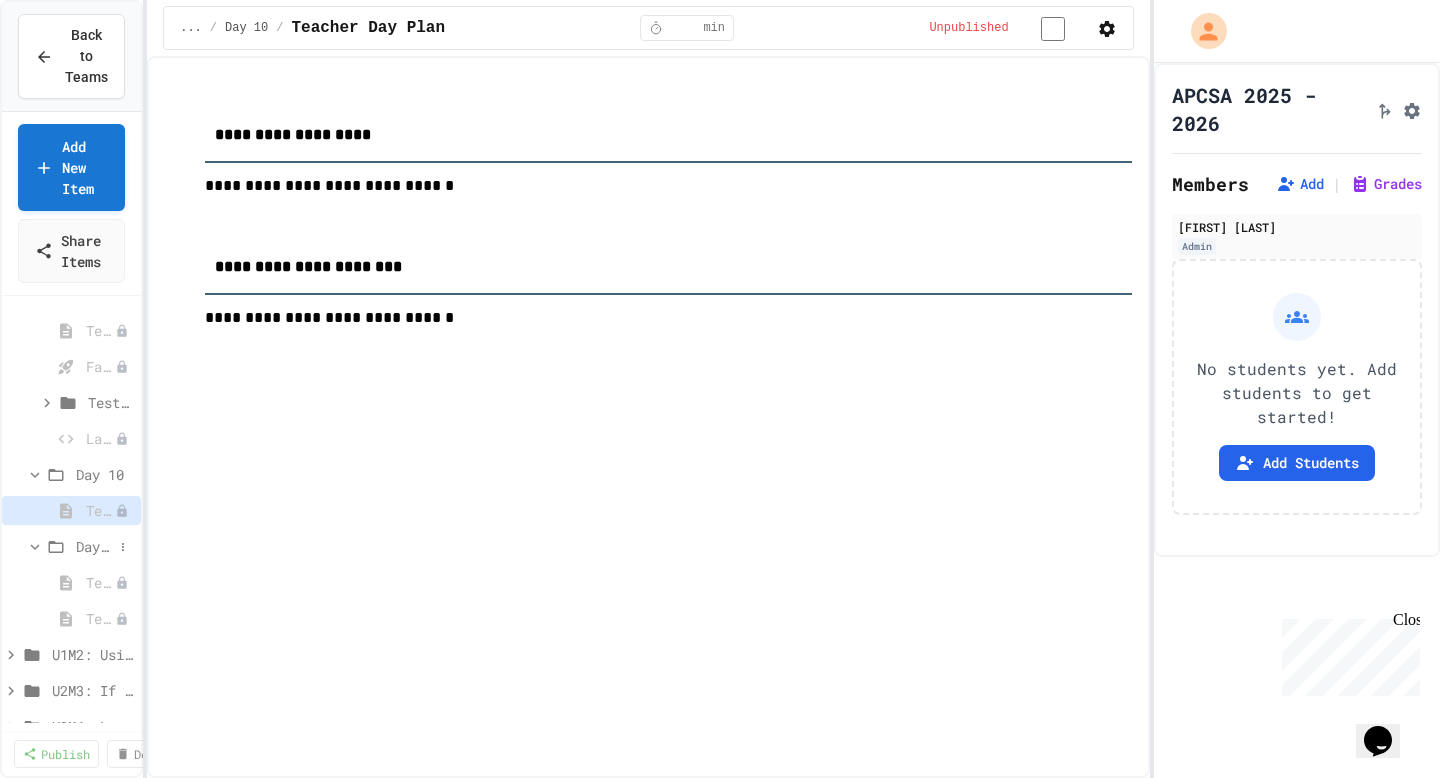 scroll, scrollTop: 895, scrollLeft: 0, axis: vertical 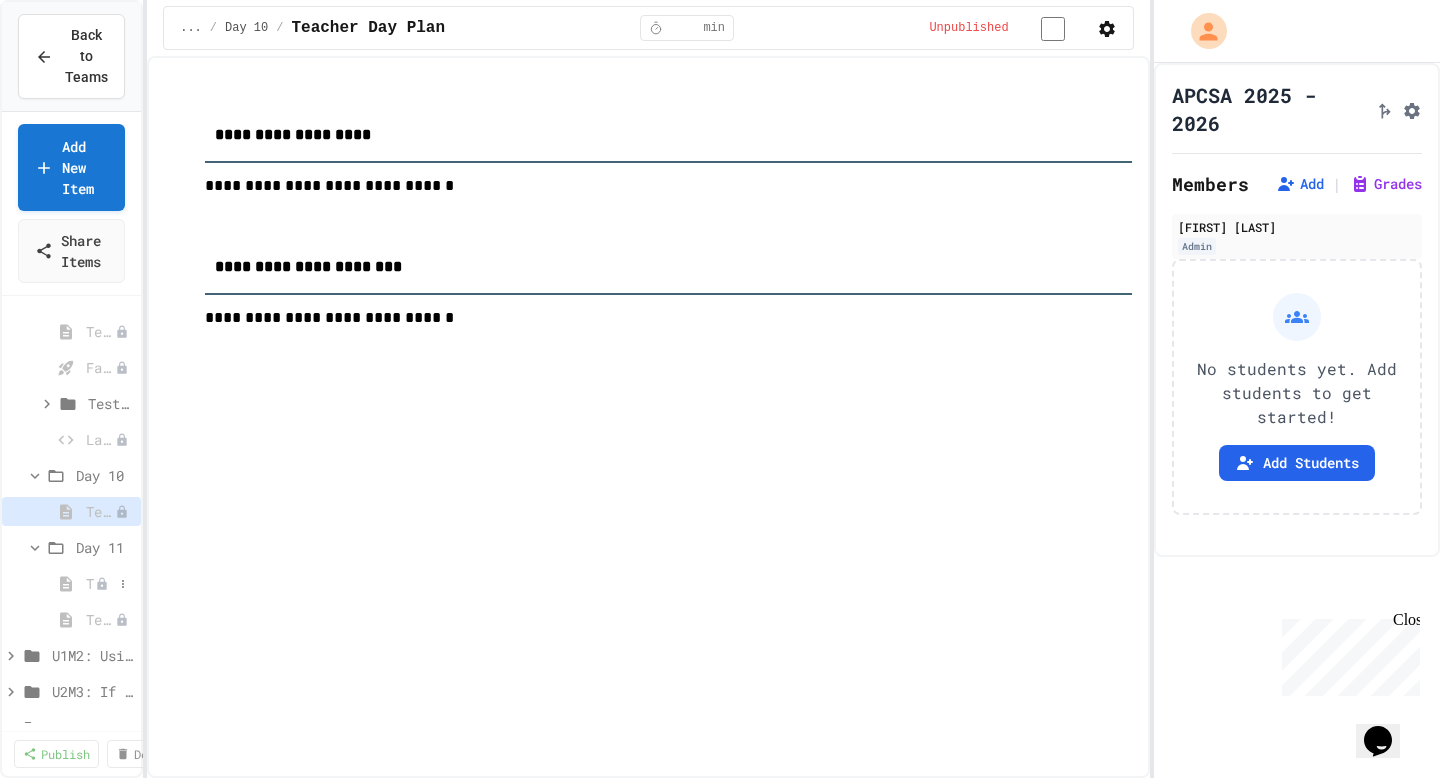 click on "Teacher Day Plan" at bounding box center [90, 583] 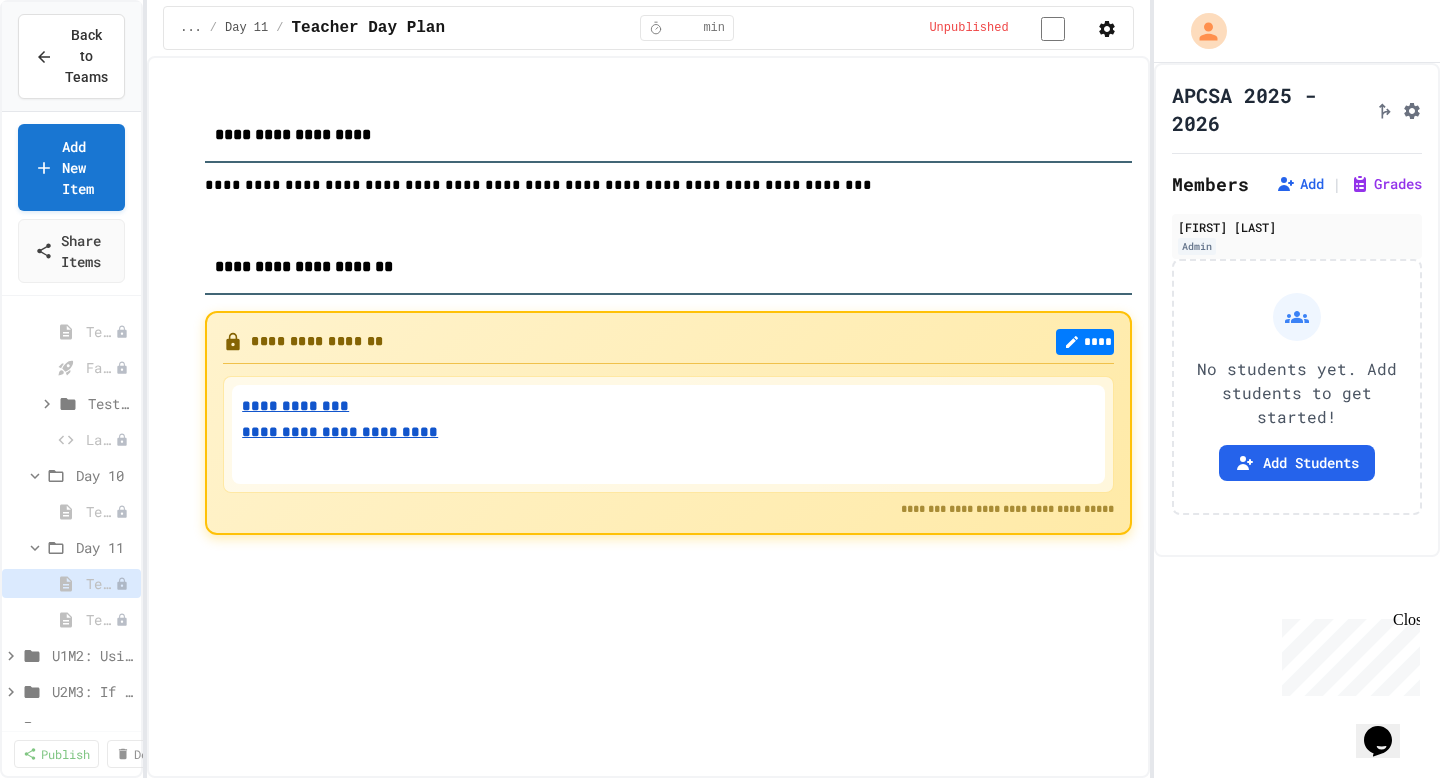 click on "**********" at bounding box center [295, 406] 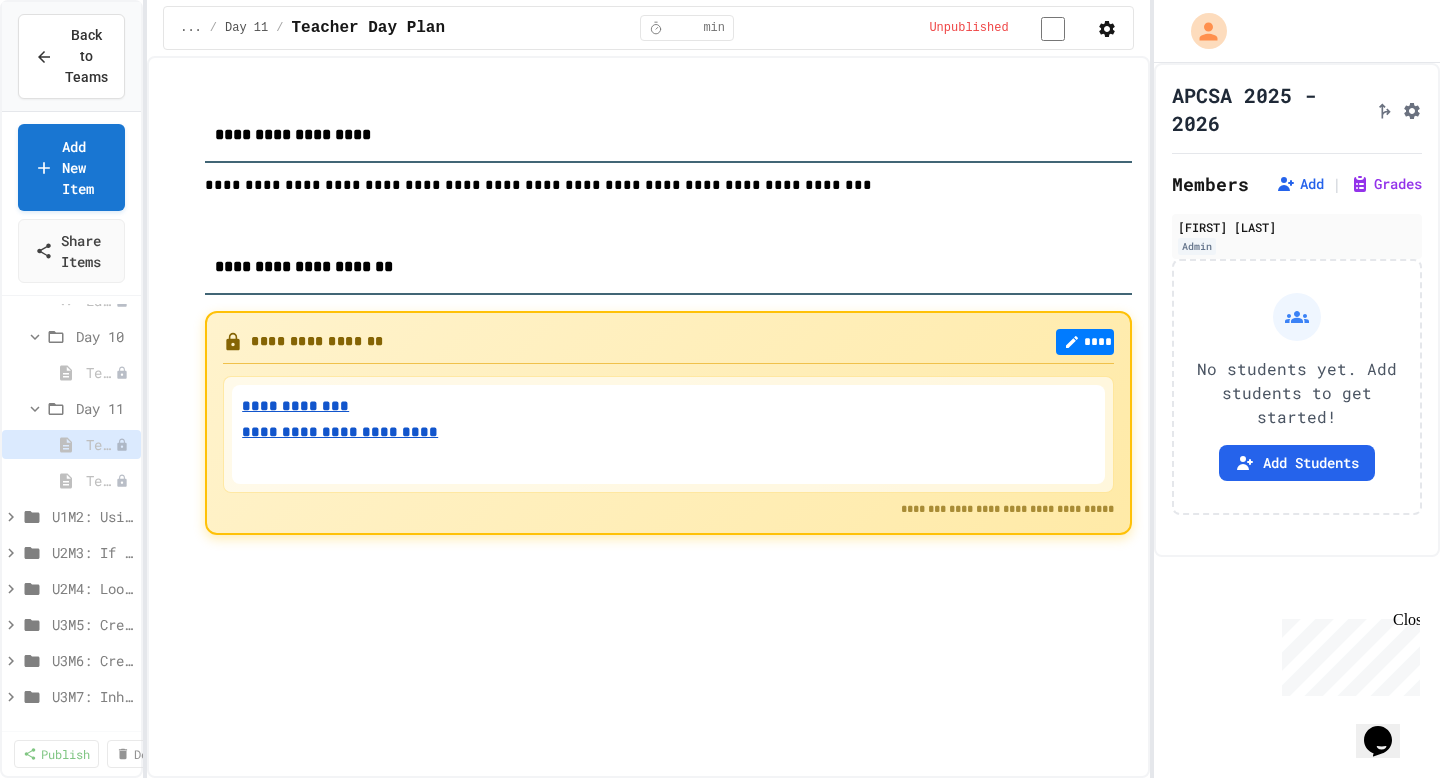 scroll, scrollTop: 1073, scrollLeft: 0, axis: vertical 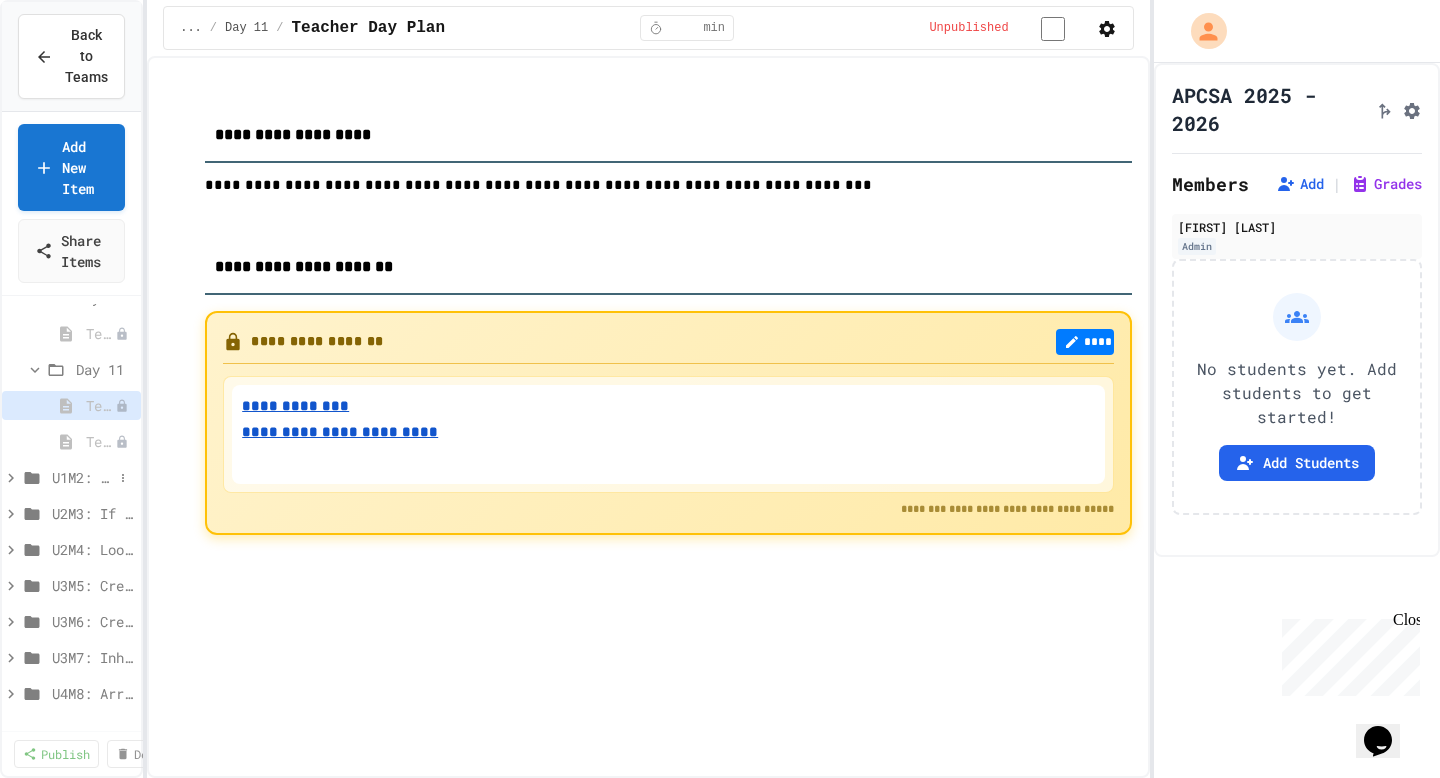 click 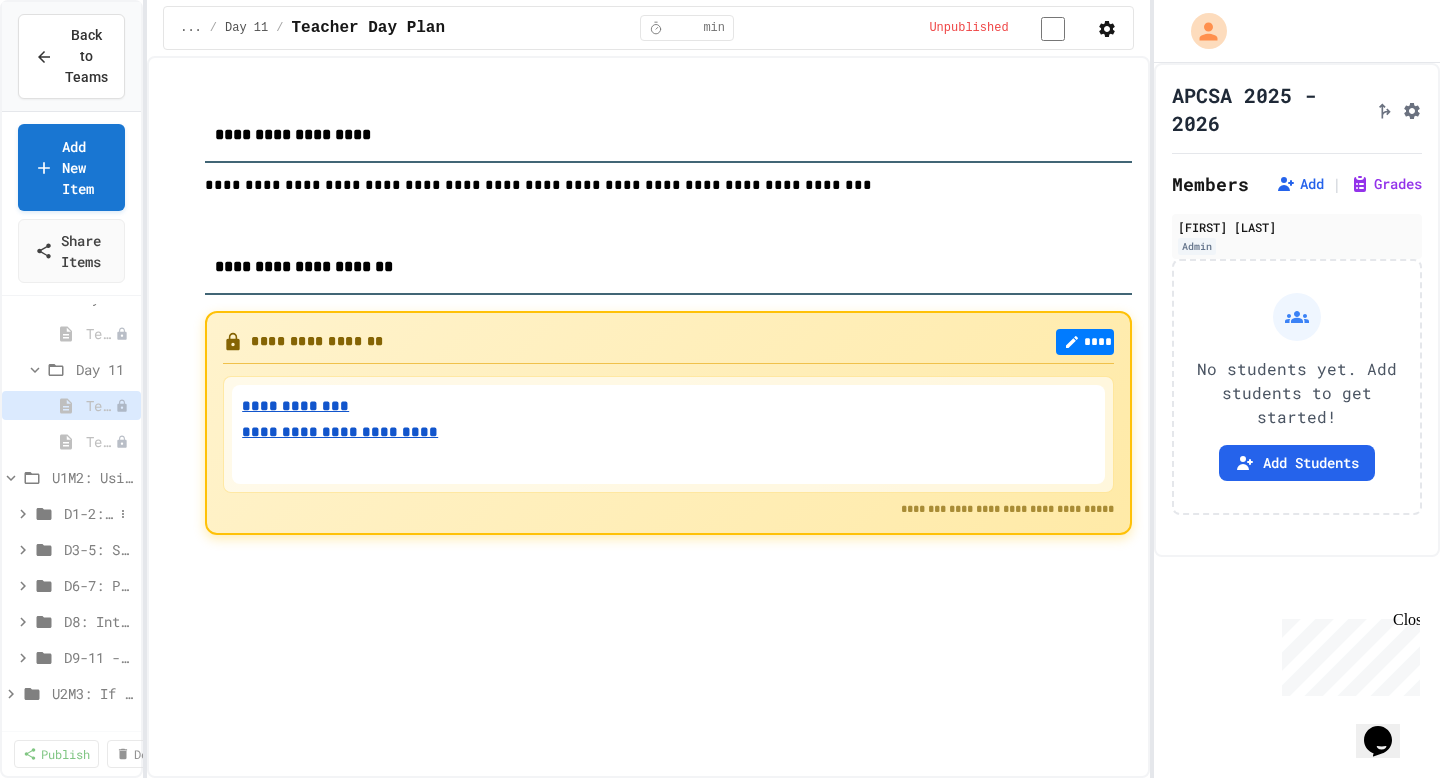 click on "D1-2: The Math Class" at bounding box center [88, 513] 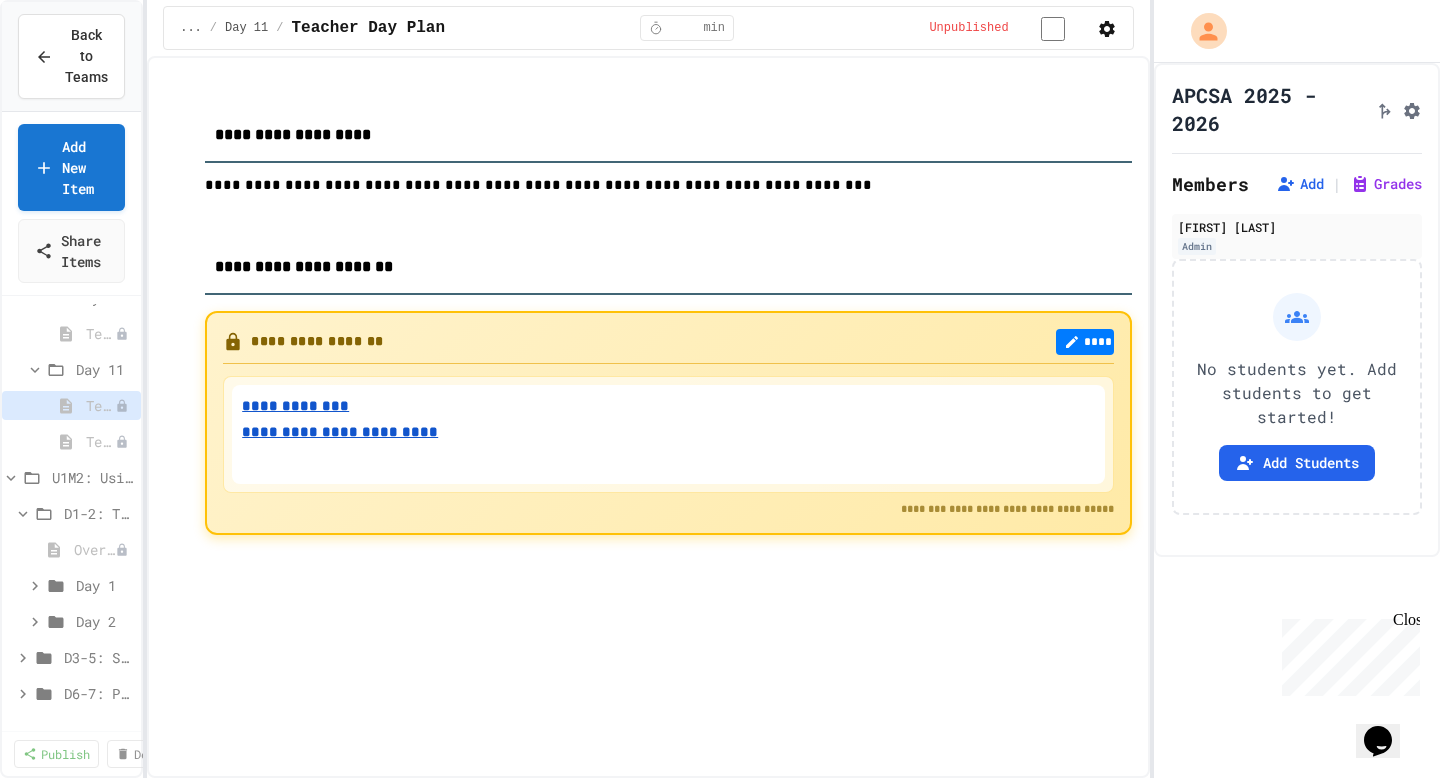 click on "D1-2: The Math Class" at bounding box center (98, 513) 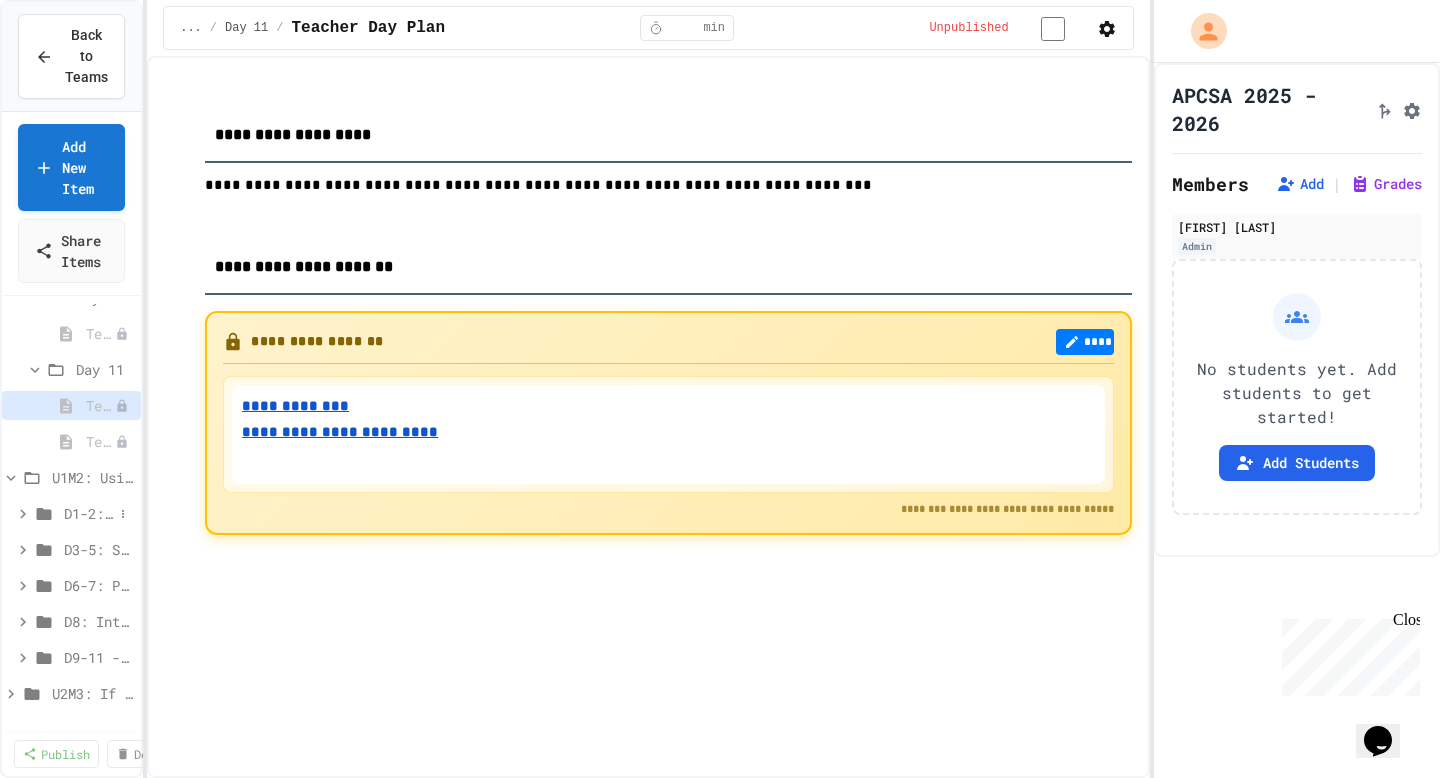 click on "D1-2: The Math Class" at bounding box center [88, 513] 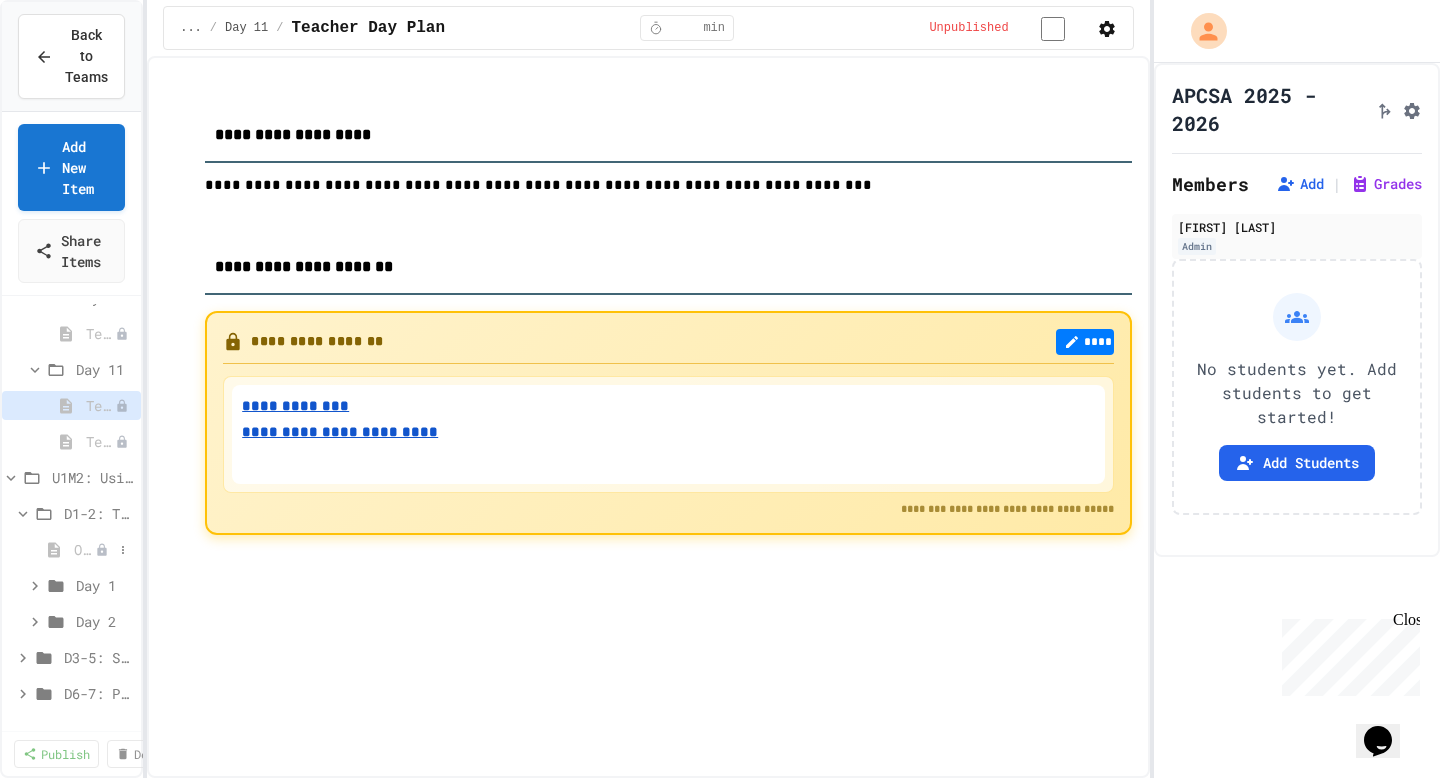 click on "Overview - Teacher Only" at bounding box center [84, 549] 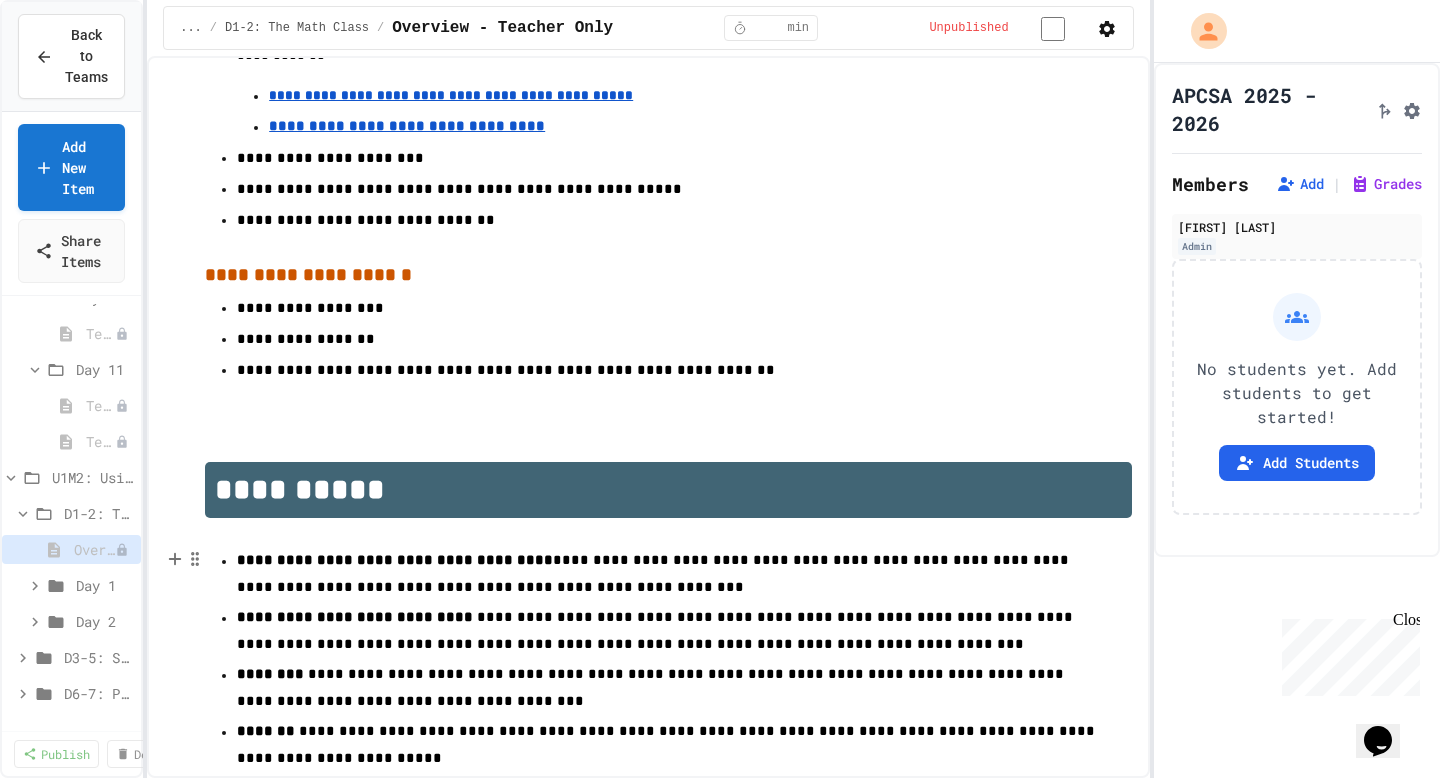 scroll, scrollTop: 0, scrollLeft: 0, axis: both 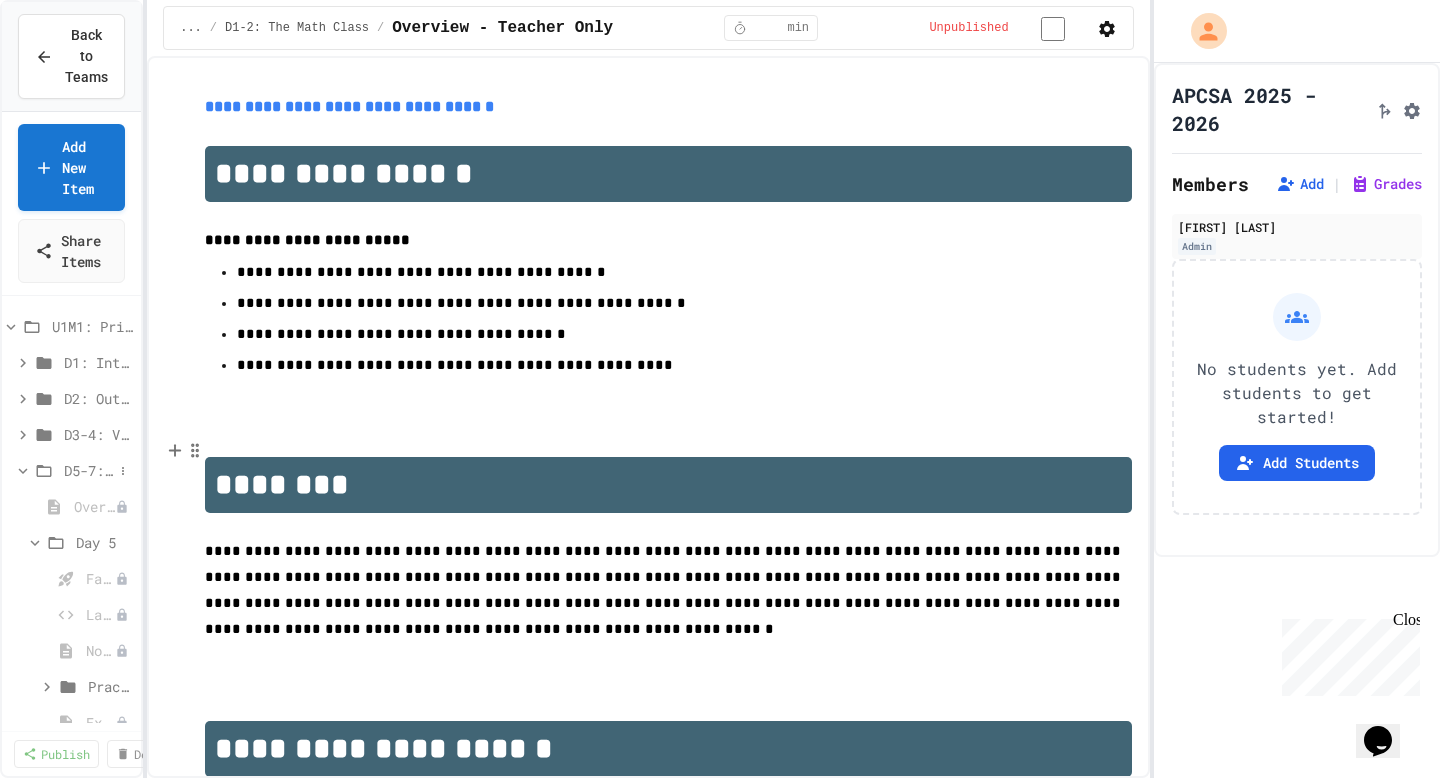 click 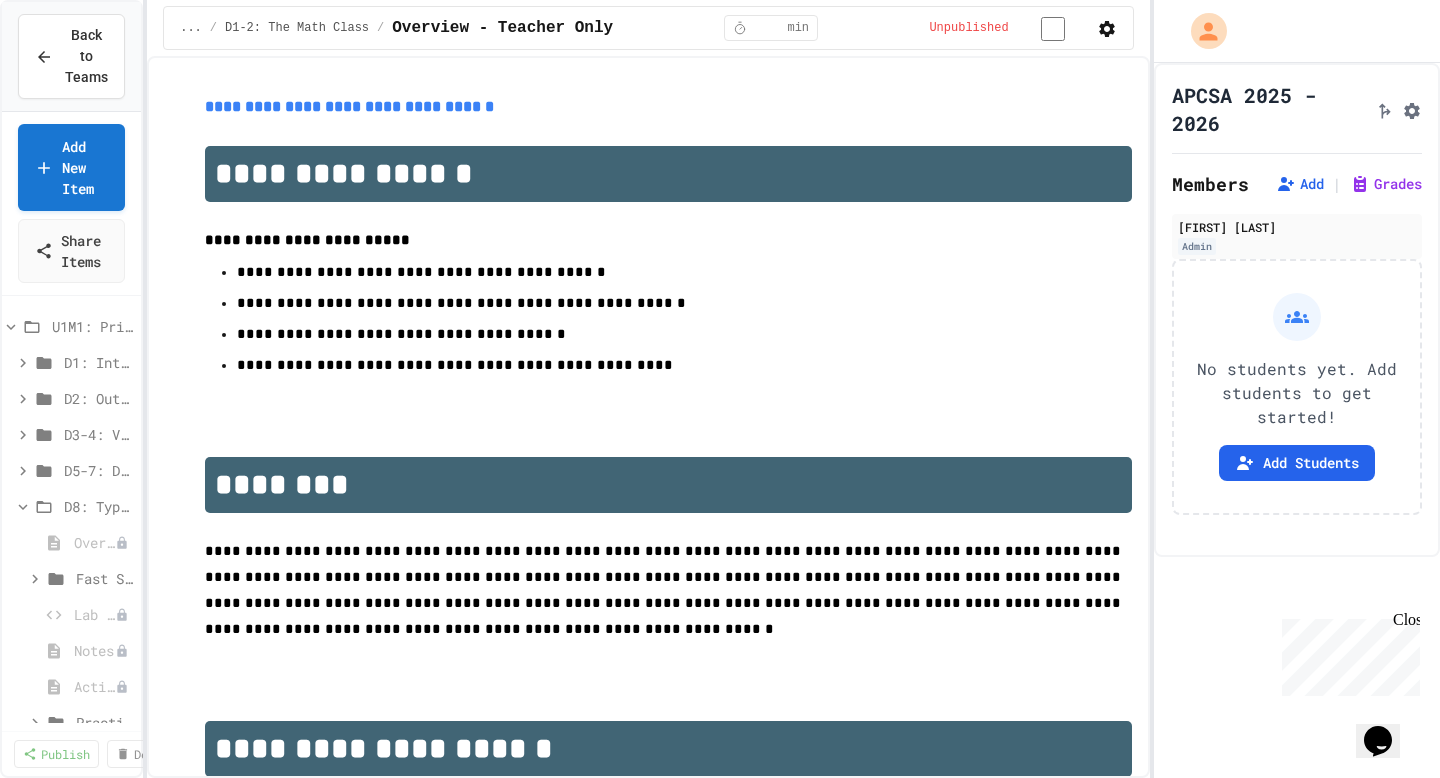 click 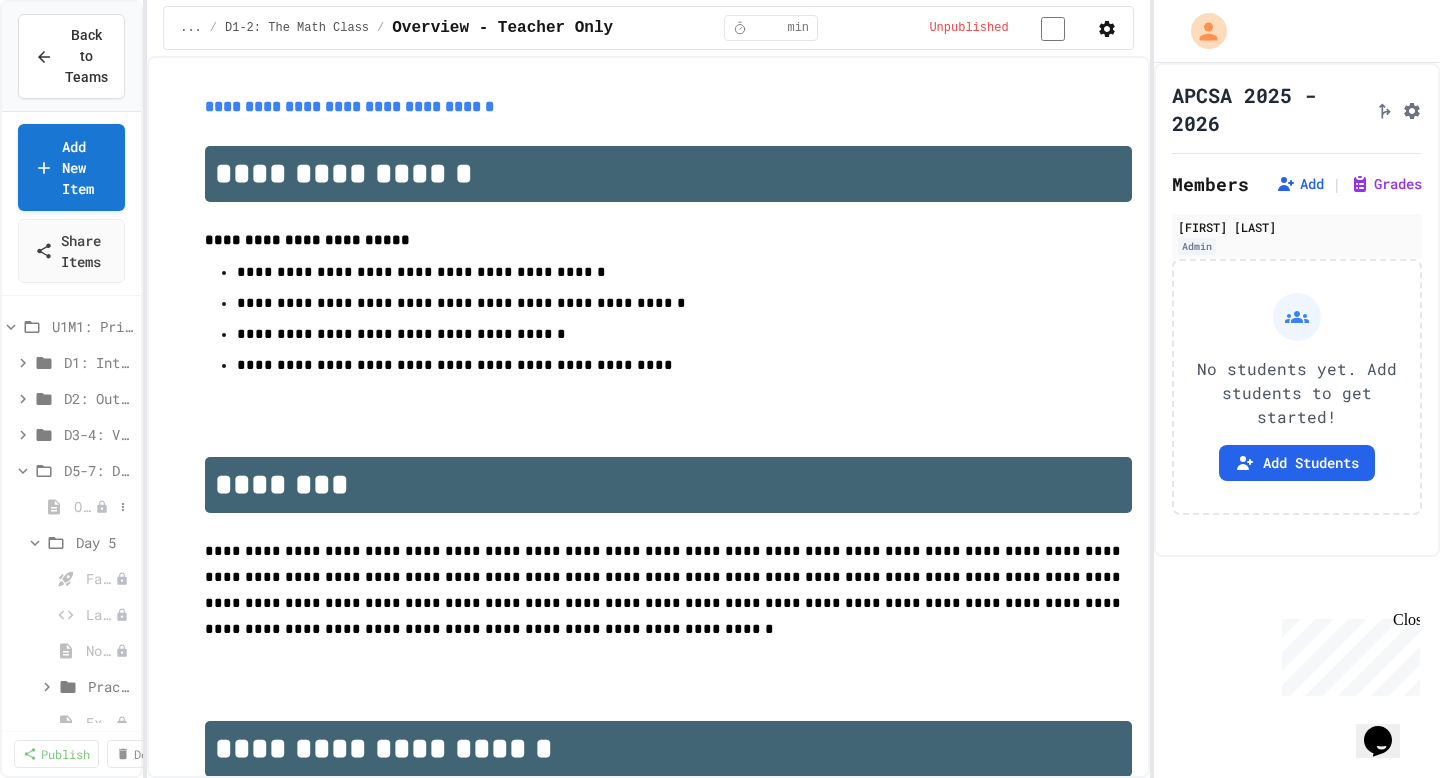 click on "Overview - Teacher Only" at bounding box center [84, 506] 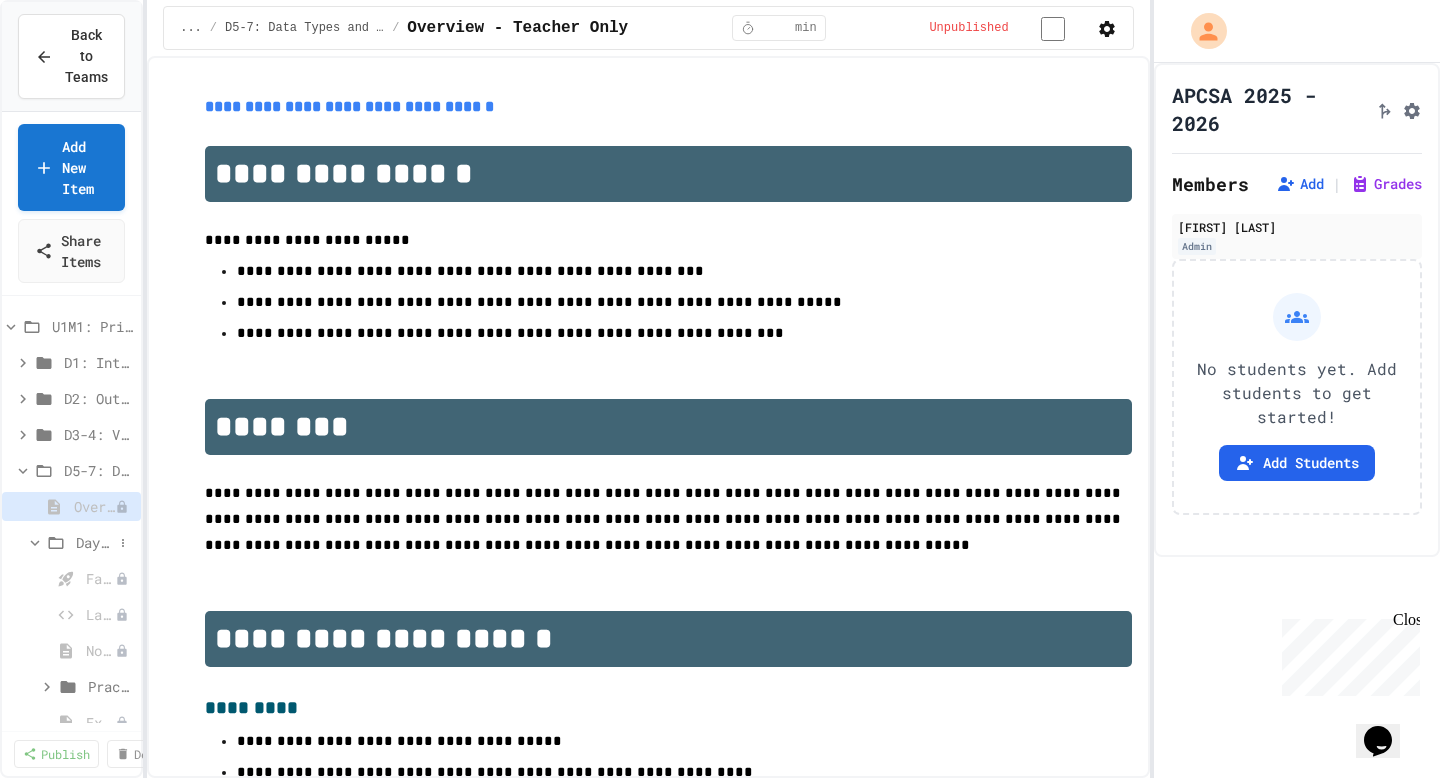 click on "Day 5" at bounding box center [94, 542] 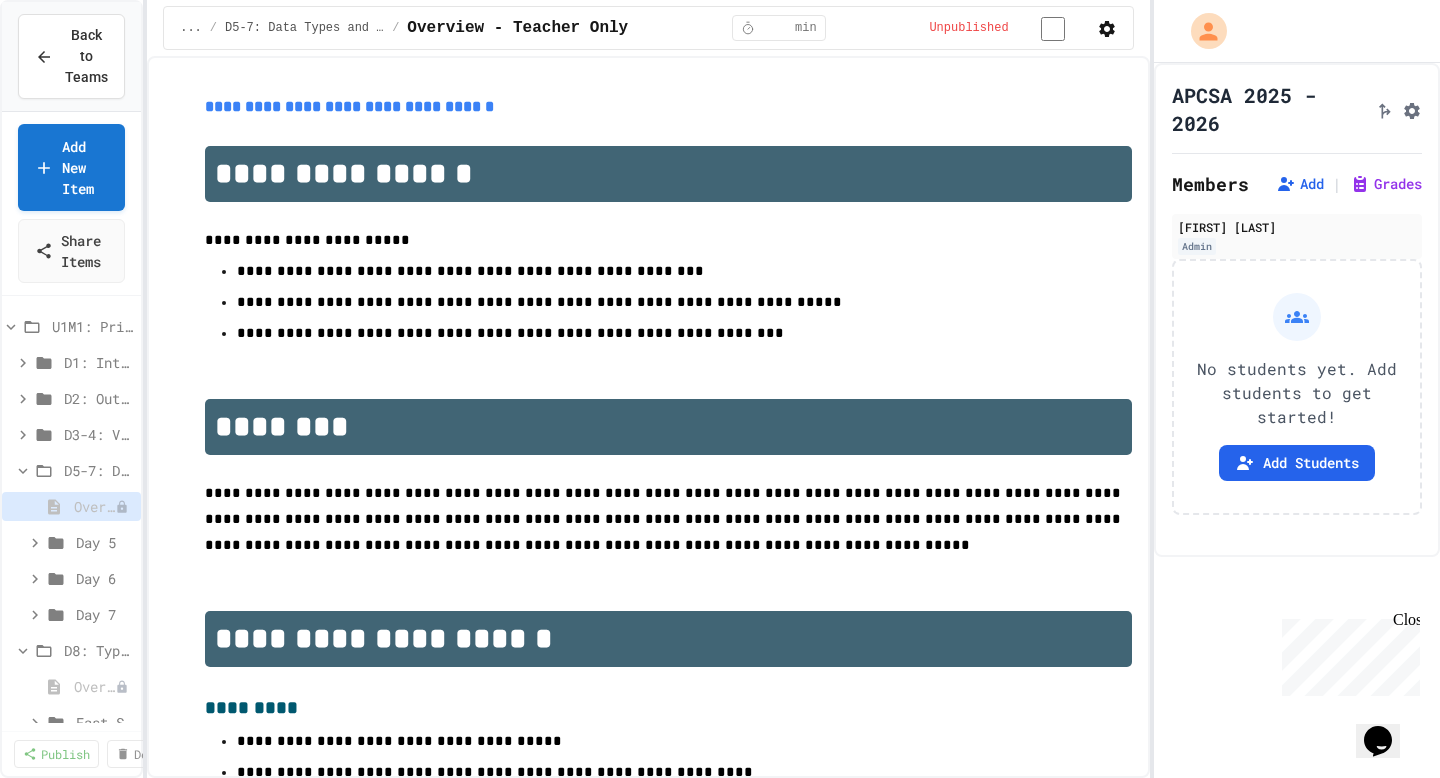 click on "Day 5" at bounding box center (104, 542) 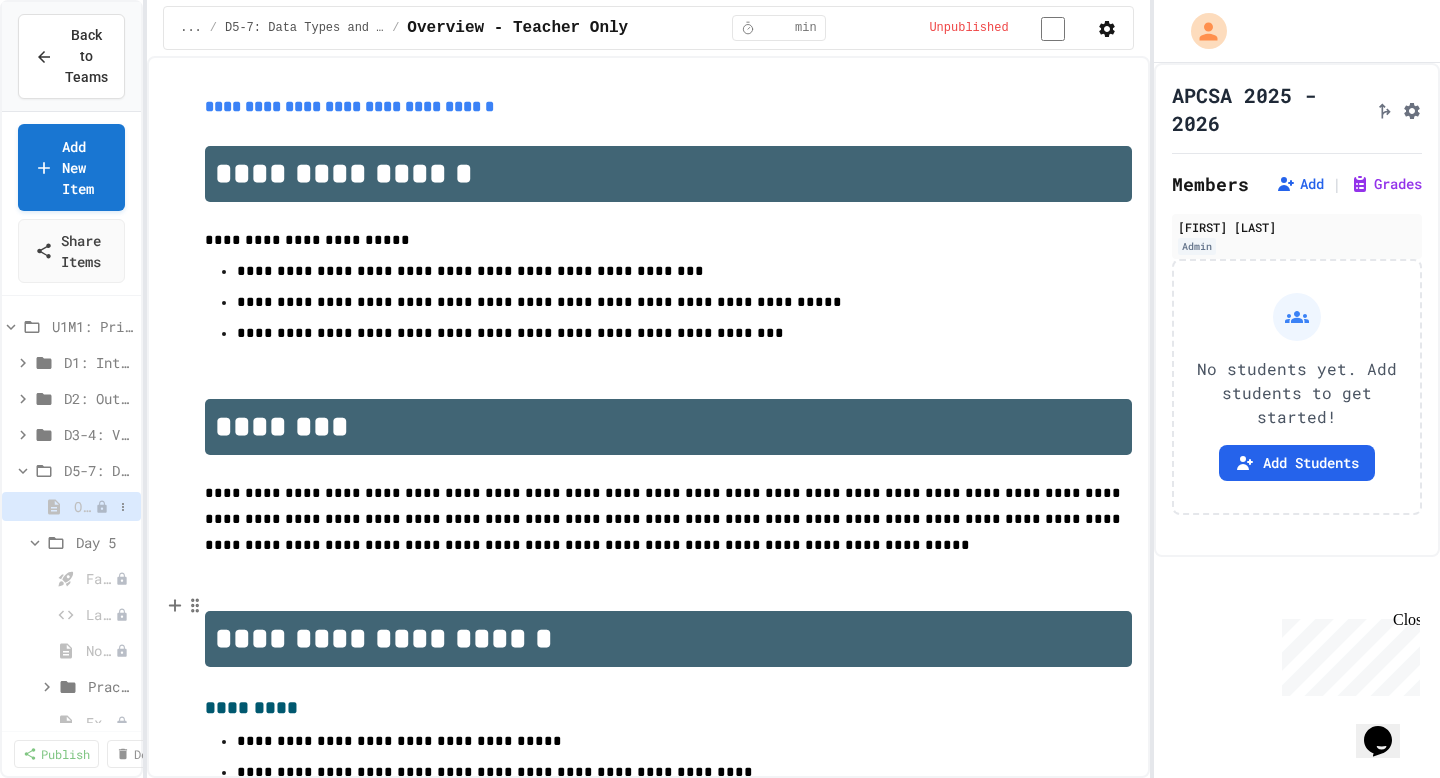 click on "Overview - Teacher Only" at bounding box center [84, 506] 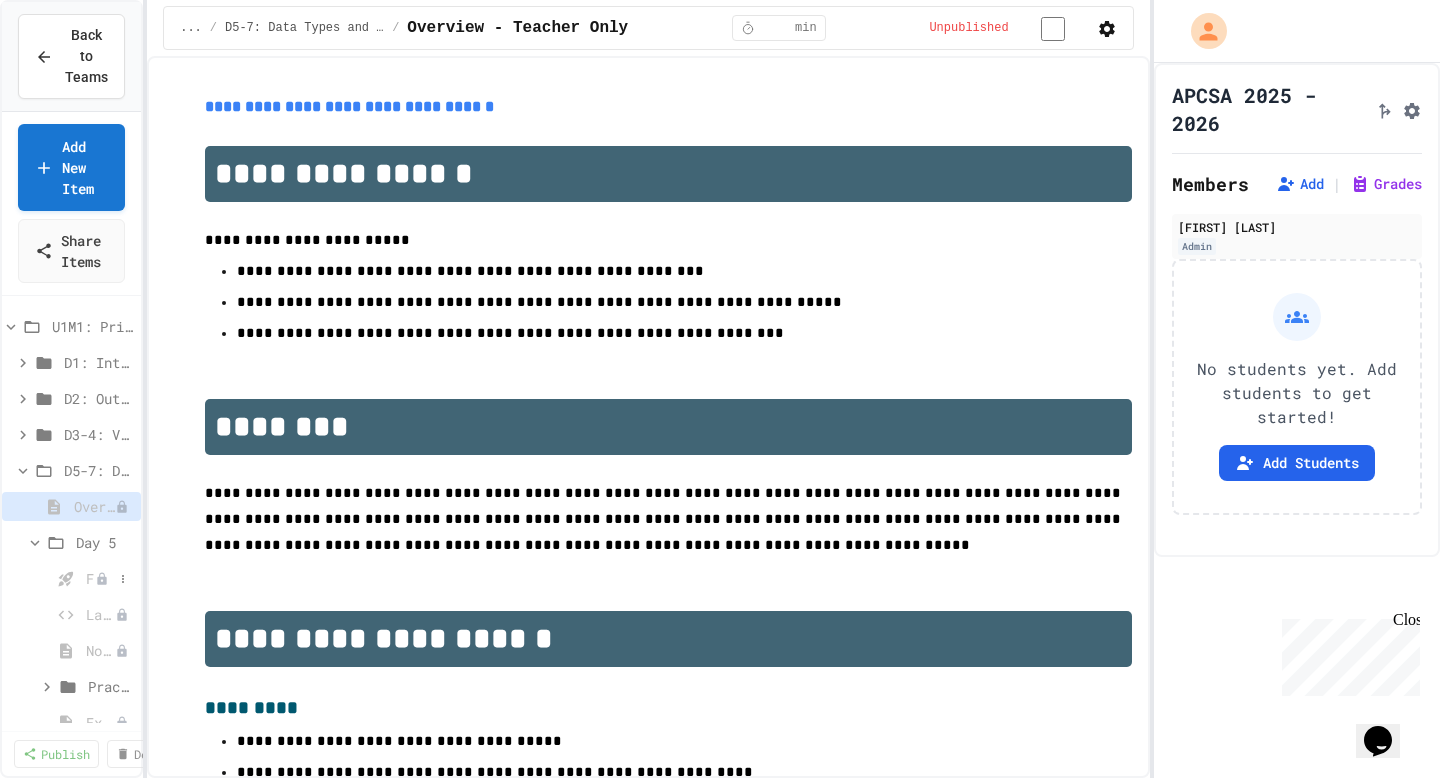 click on "Fast Start" at bounding box center (90, 578) 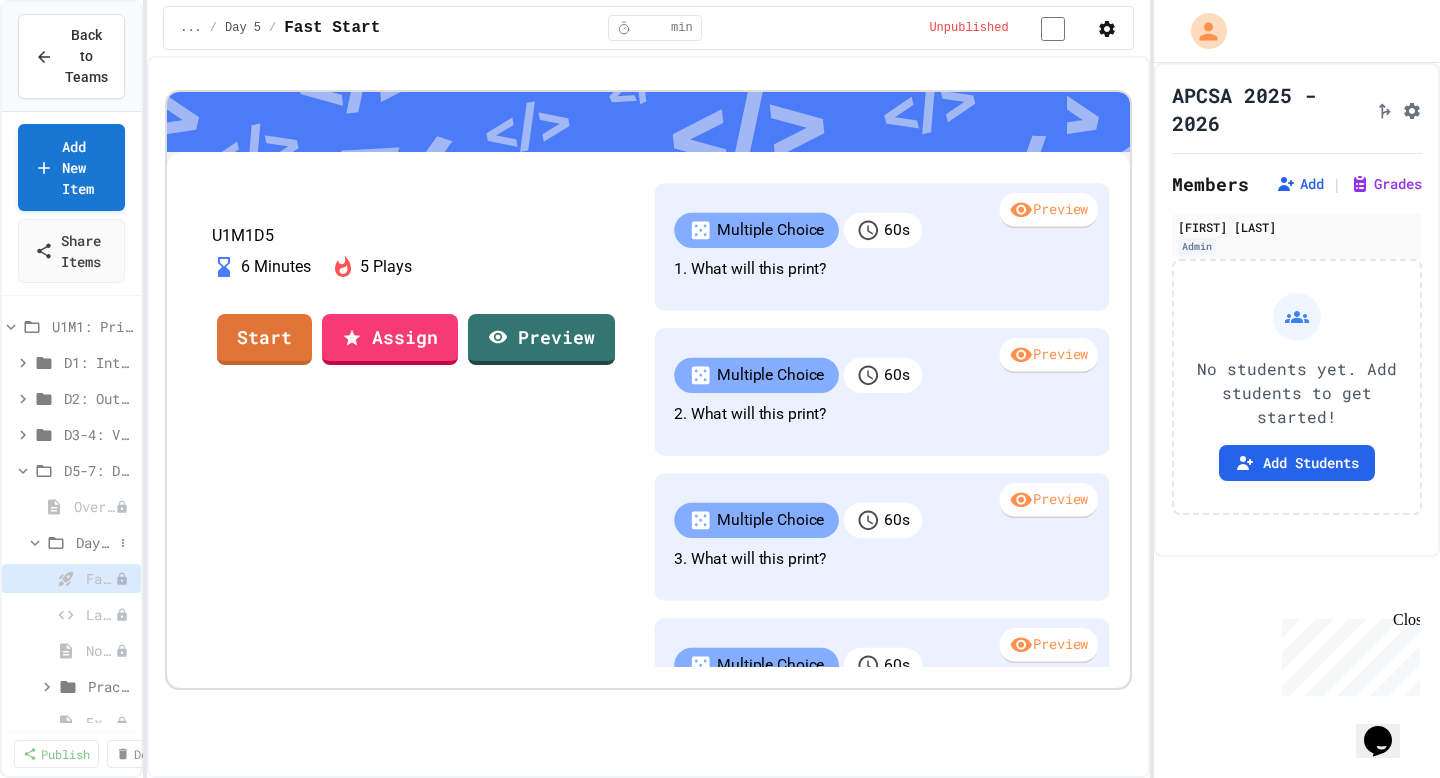 click on "Day 5" at bounding box center (71, 542) 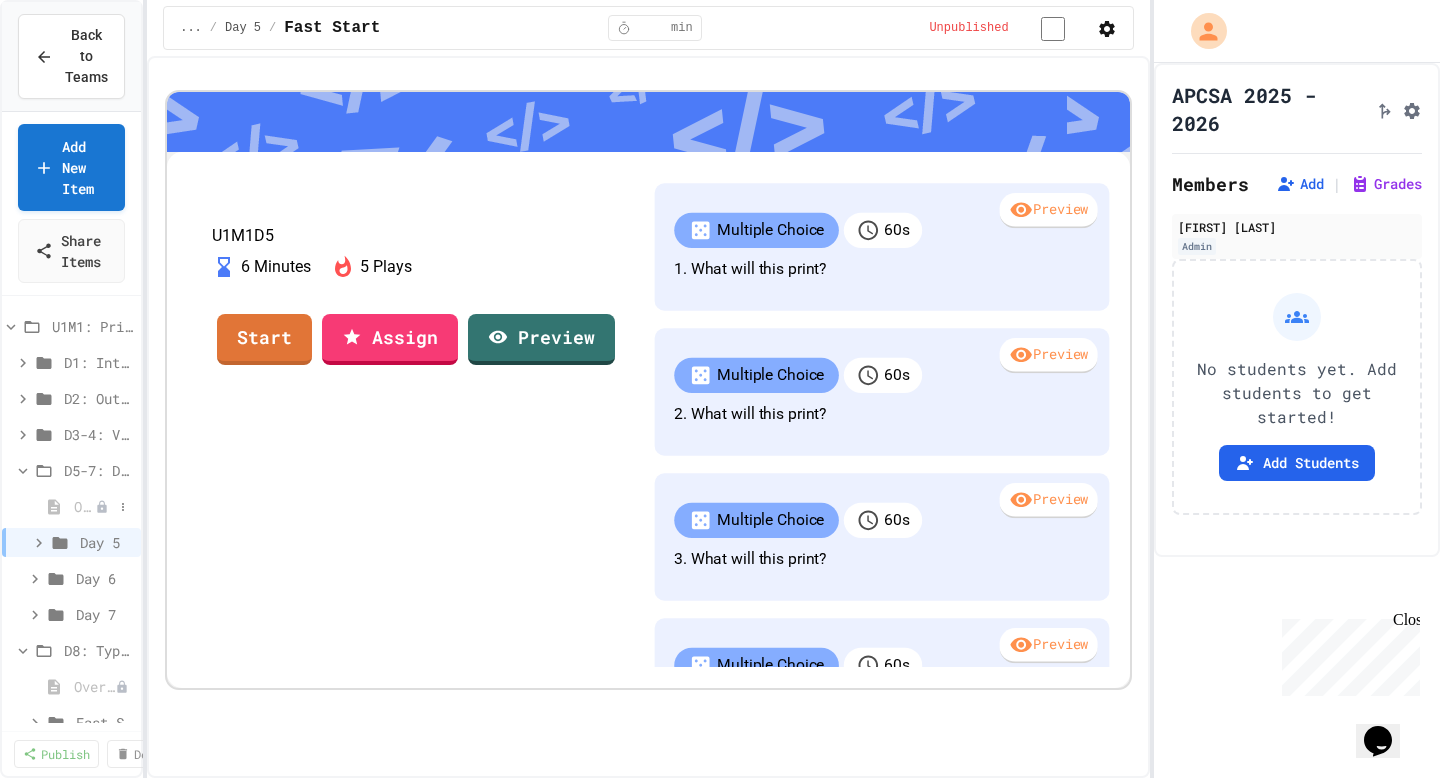 click on "Overview - Teacher Only" at bounding box center (84, 506) 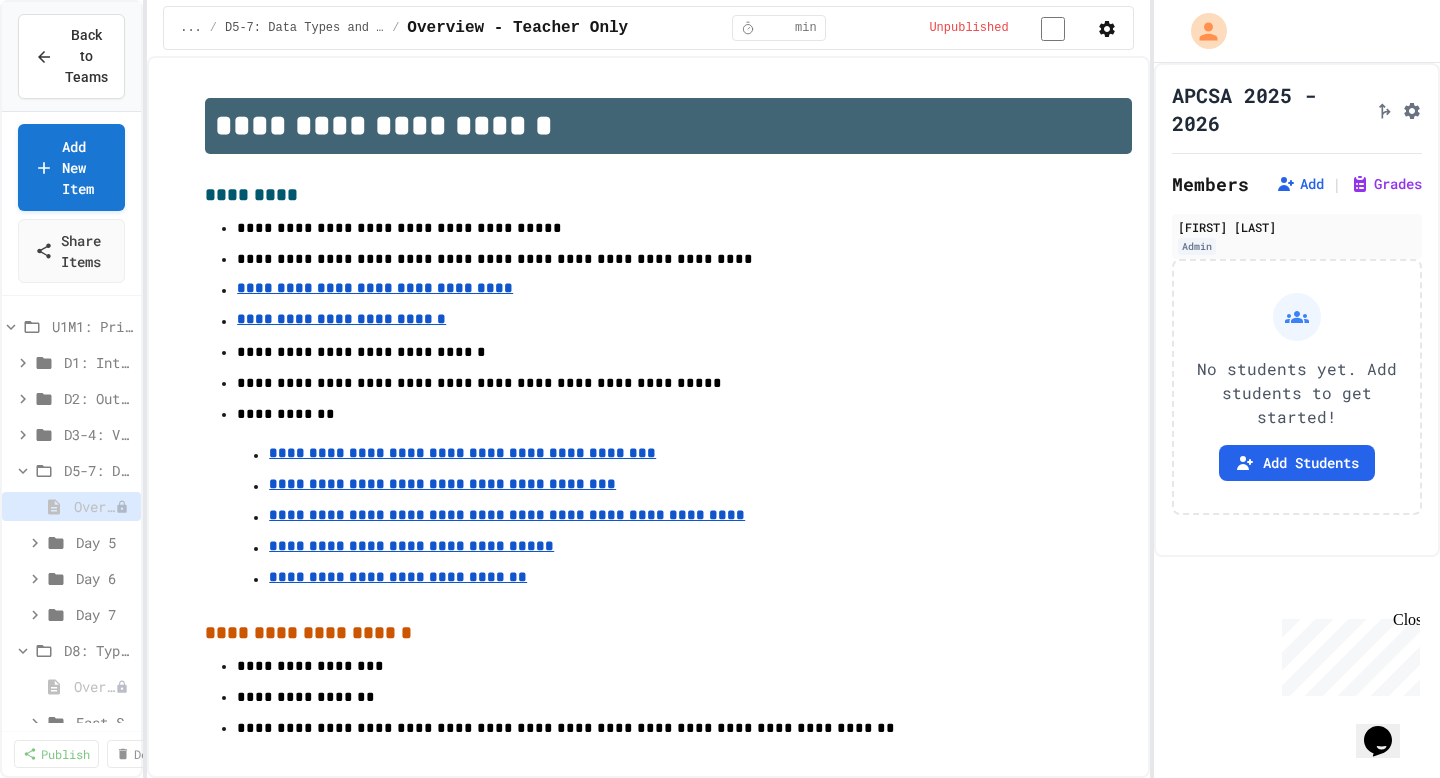 scroll, scrollTop: 517, scrollLeft: 0, axis: vertical 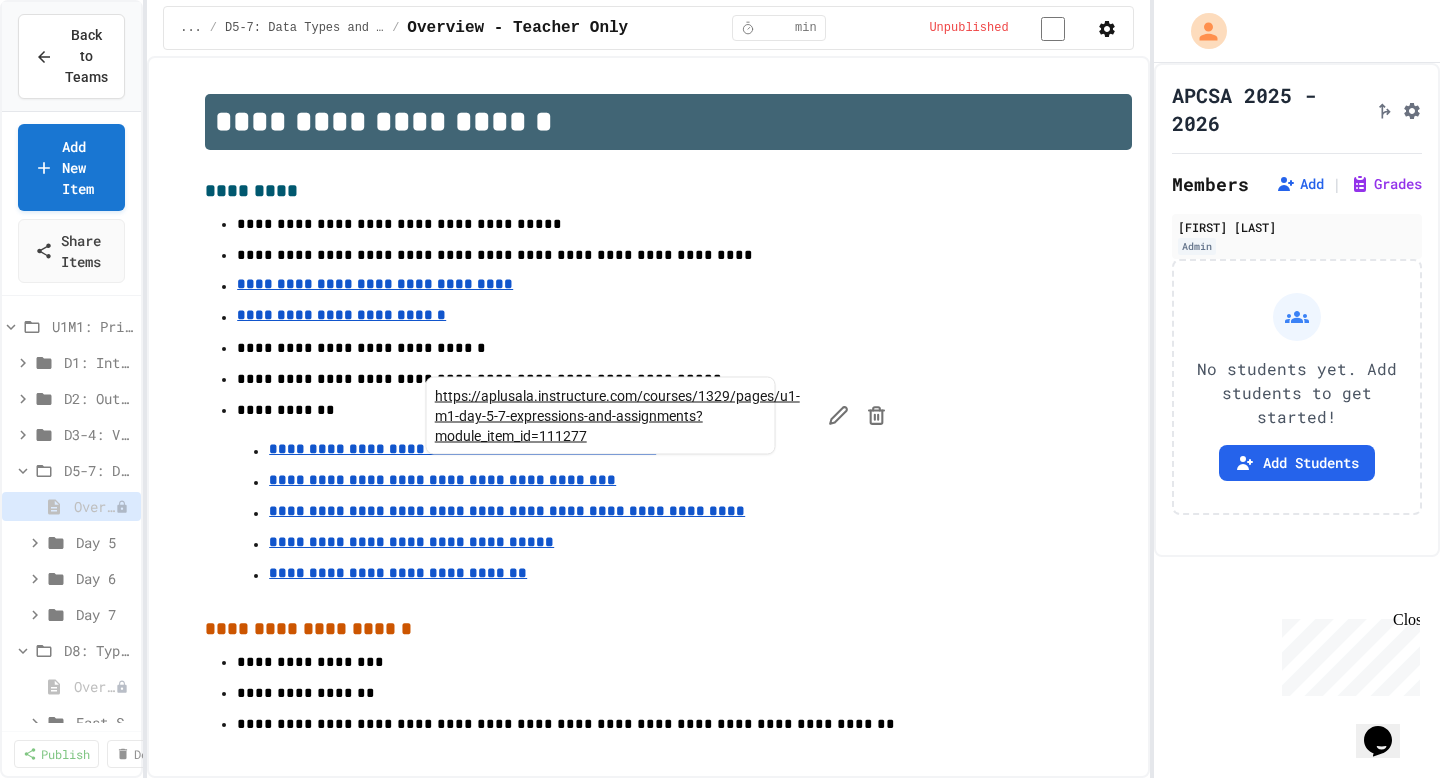 click on "**********" at bounding box center [462, 449] 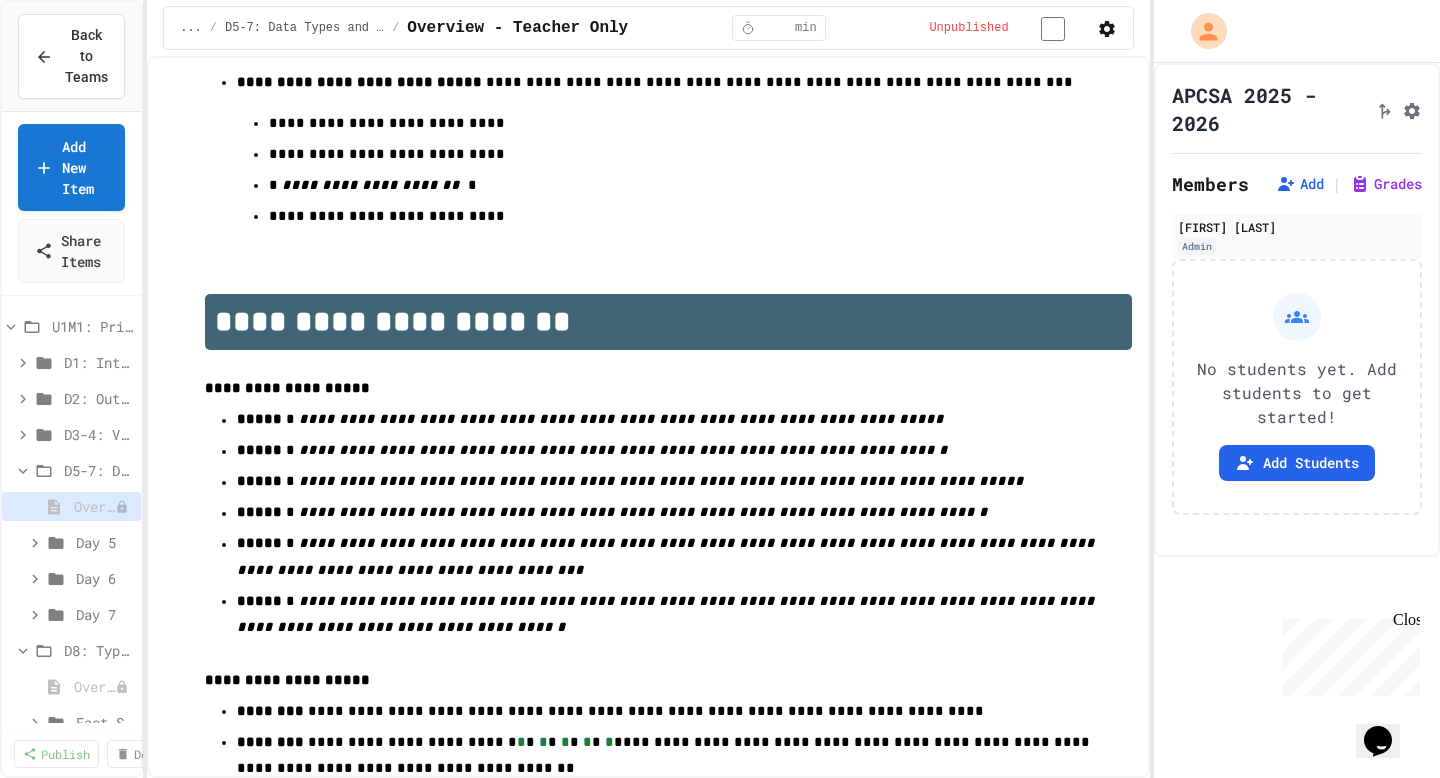 scroll, scrollTop: 1661, scrollLeft: 0, axis: vertical 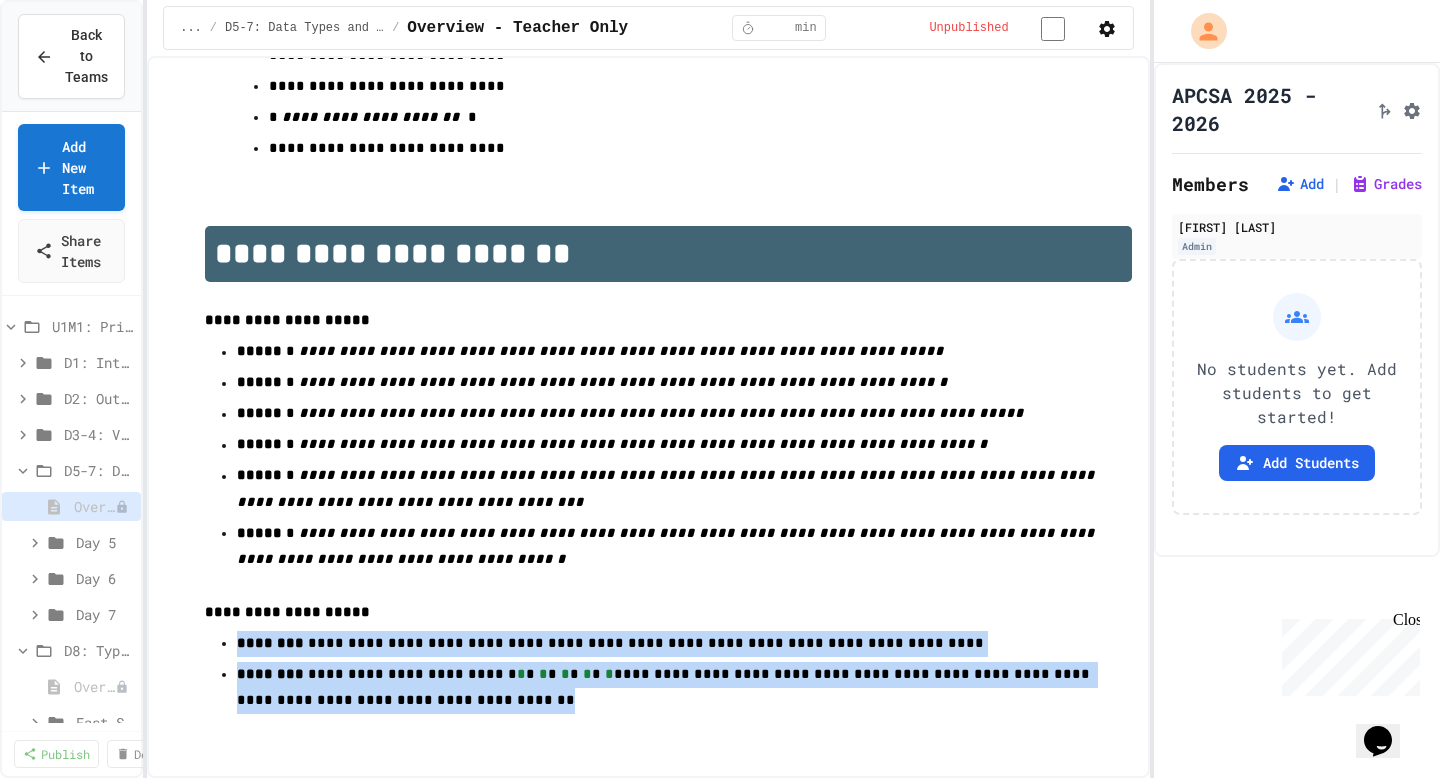 drag, startPoint x: 377, startPoint y: 703, endPoint x: 217, endPoint y: 623, distance: 178.88544 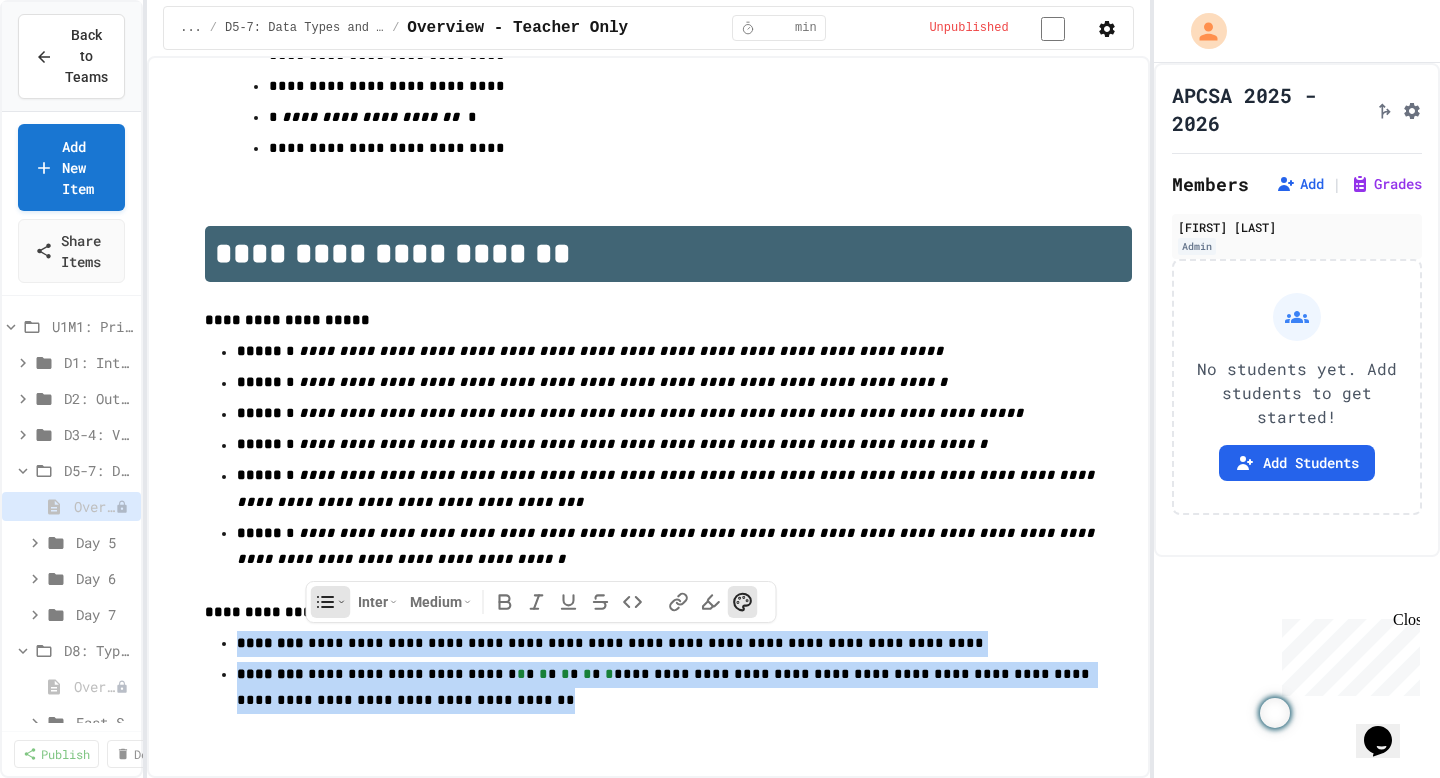 copy on "**********" 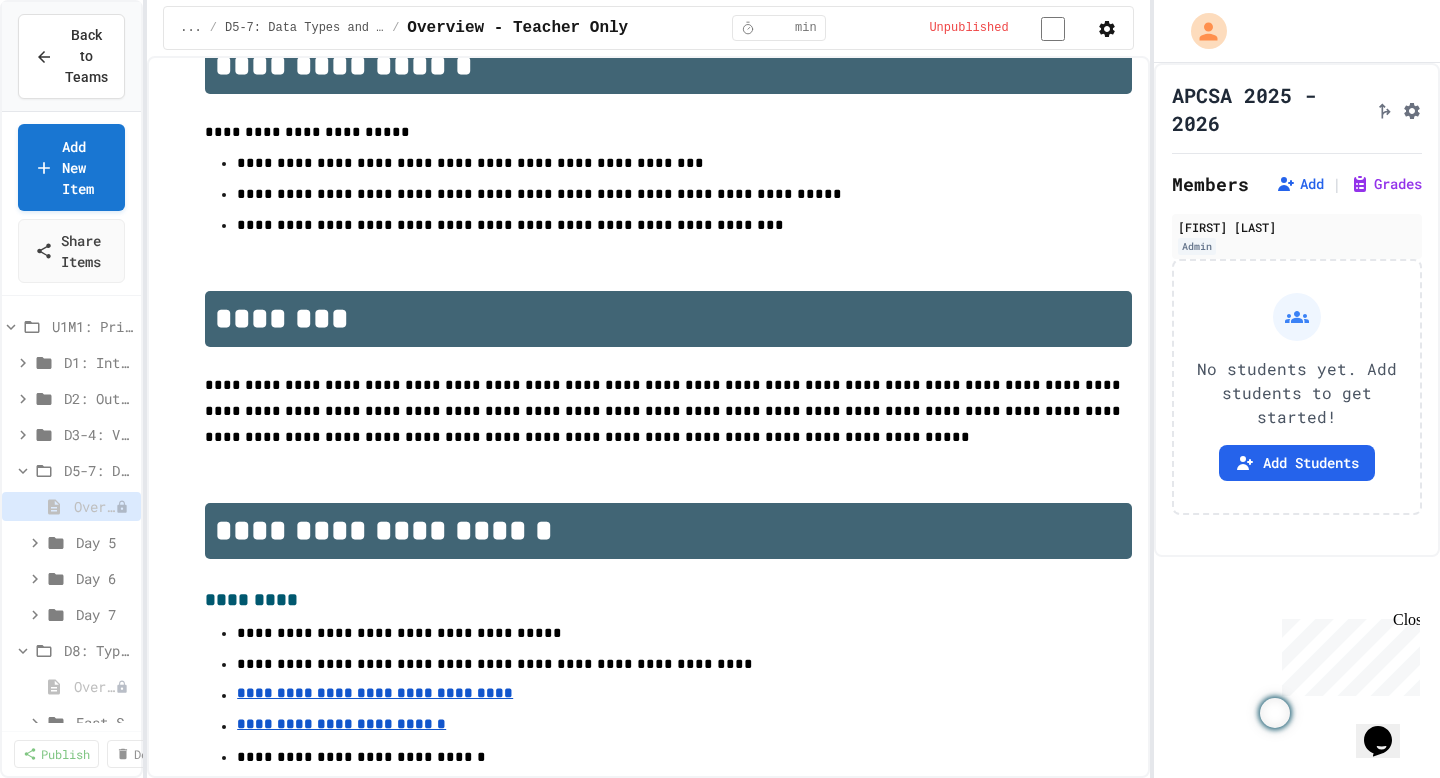 scroll, scrollTop: 0, scrollLeft: 0, axis: both 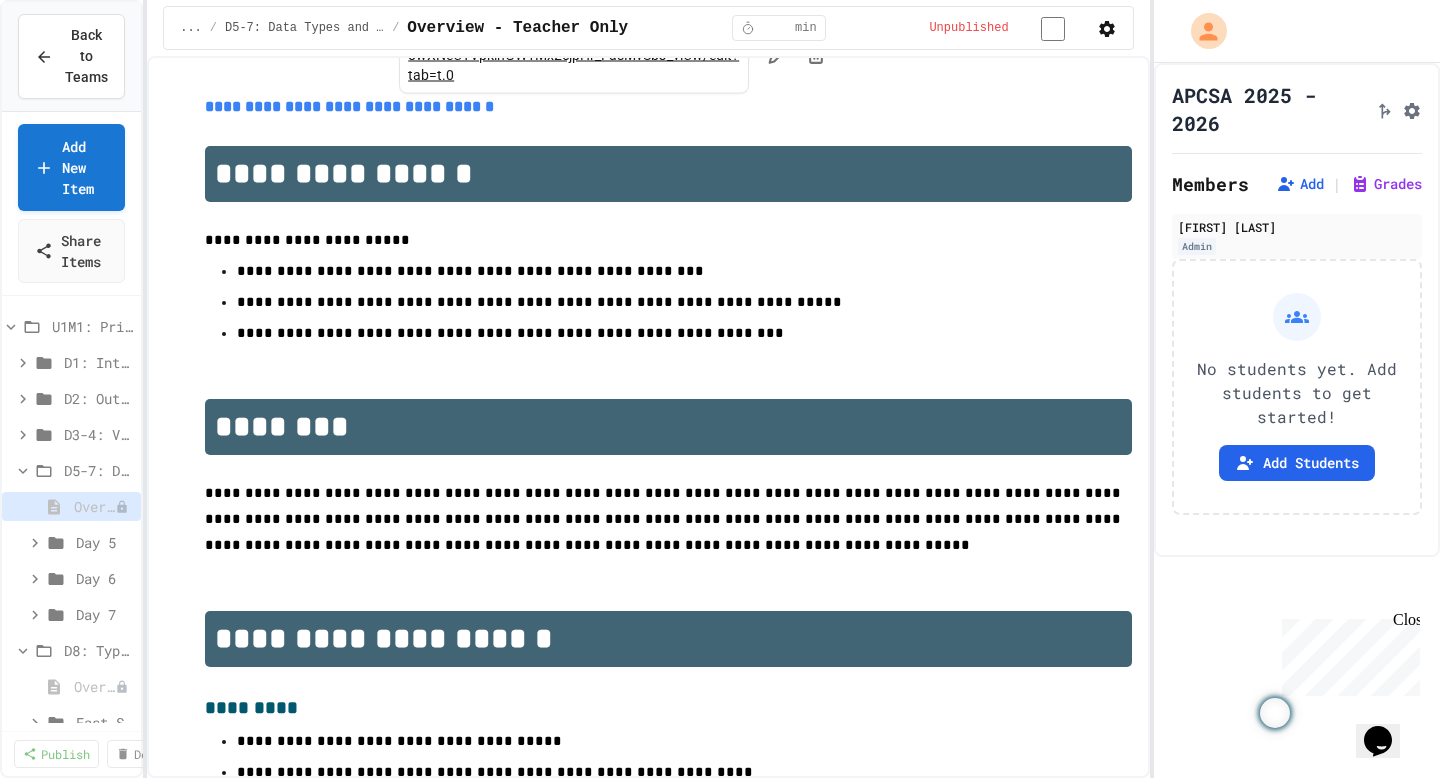 click on "**********" at bounding box center [668, 107] 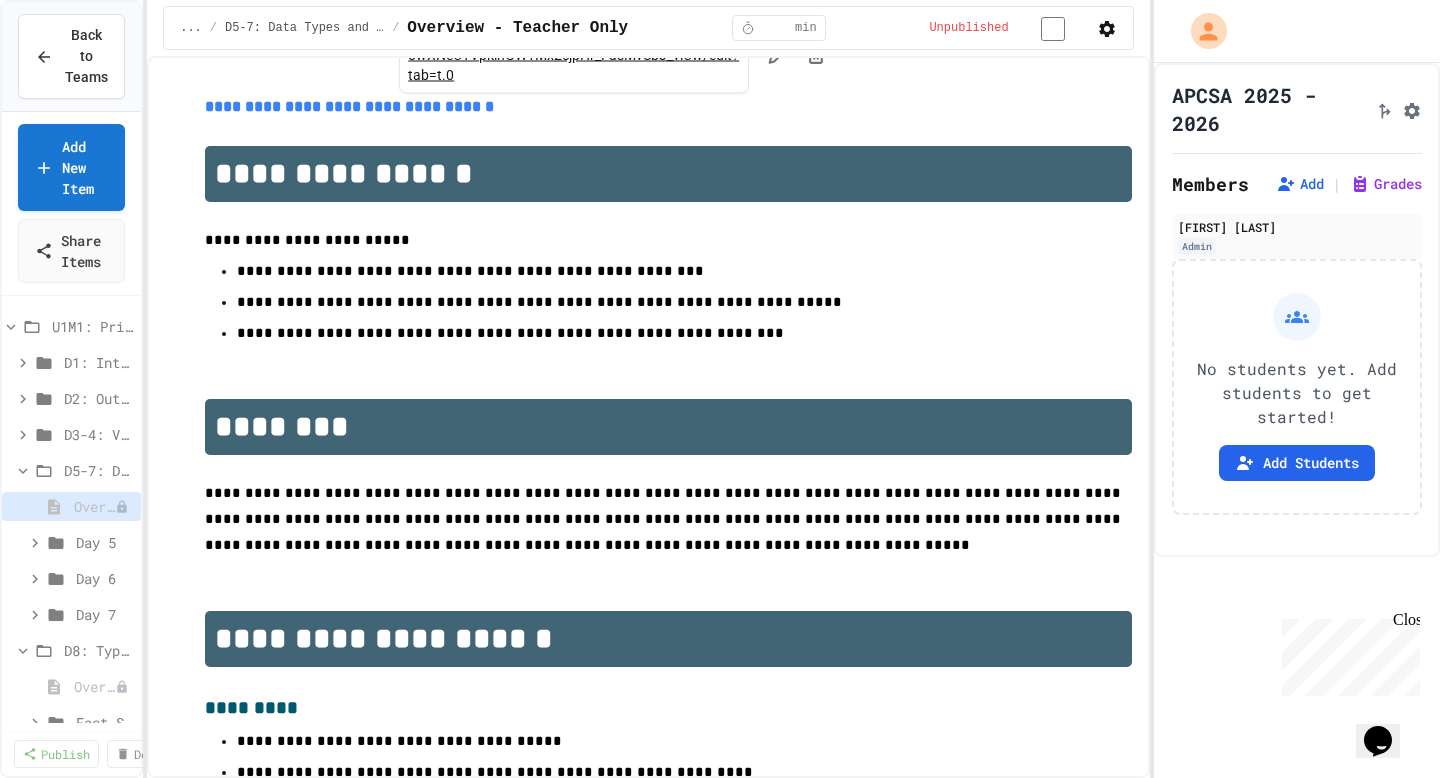 click on "https://docs.google.com/document/d/112OI9-owXNeCYVpkinGW1Mx2cjpHr_FasMvSbJ_vlCw/edit?tab=t.0" at bounding box center (573, 55) 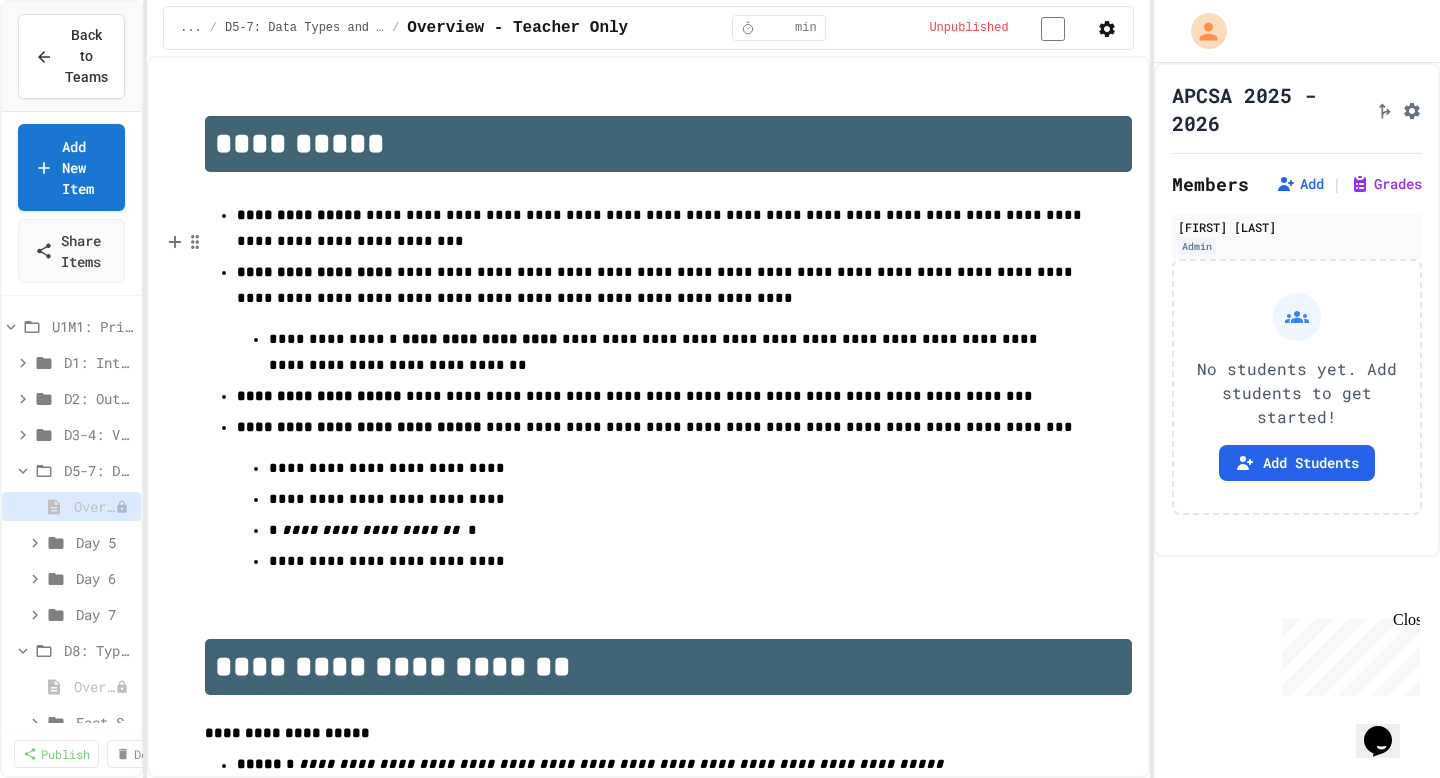 scroll, scrollTop: 1169, scrollLeft: 0, axis: vertical 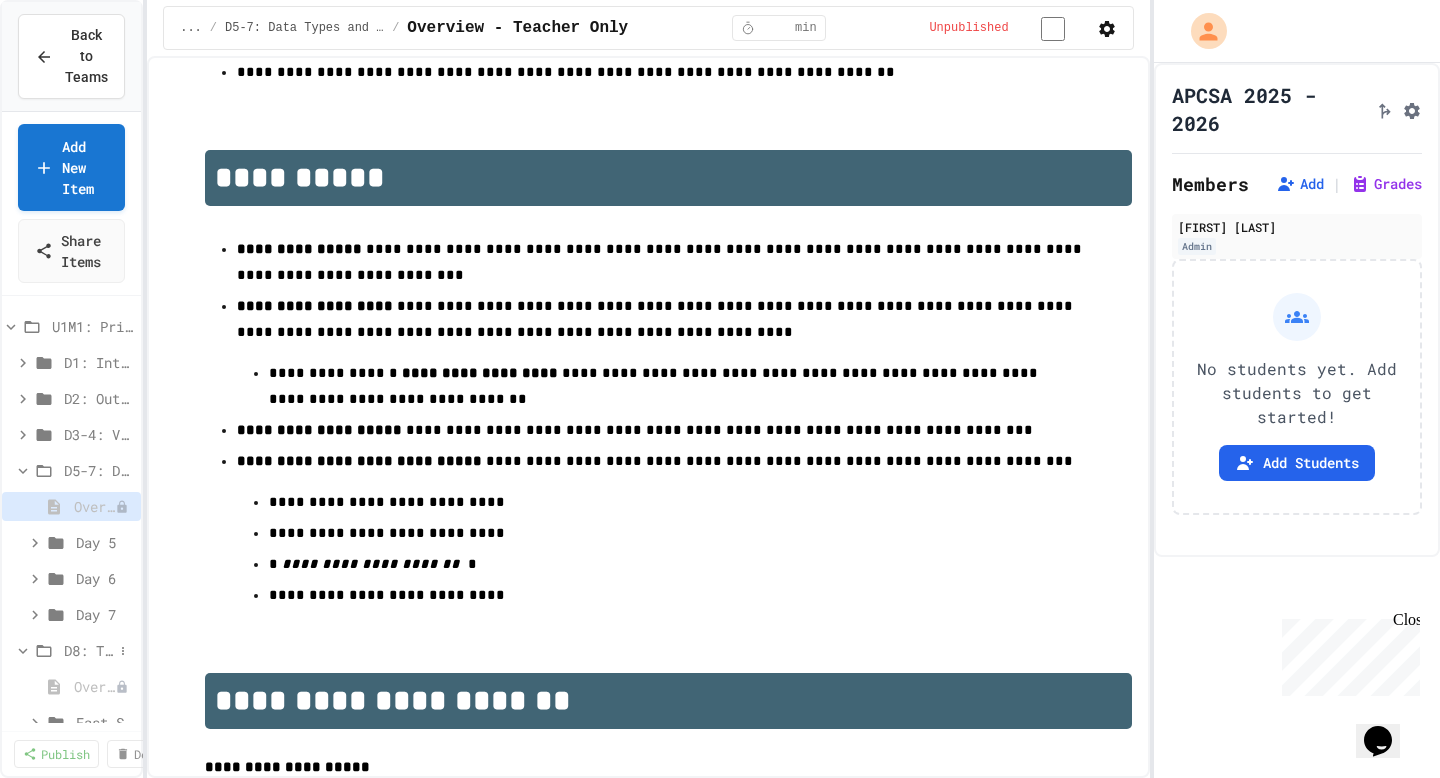 click on "D8: Type Casting" at bounding box center (88, 650) 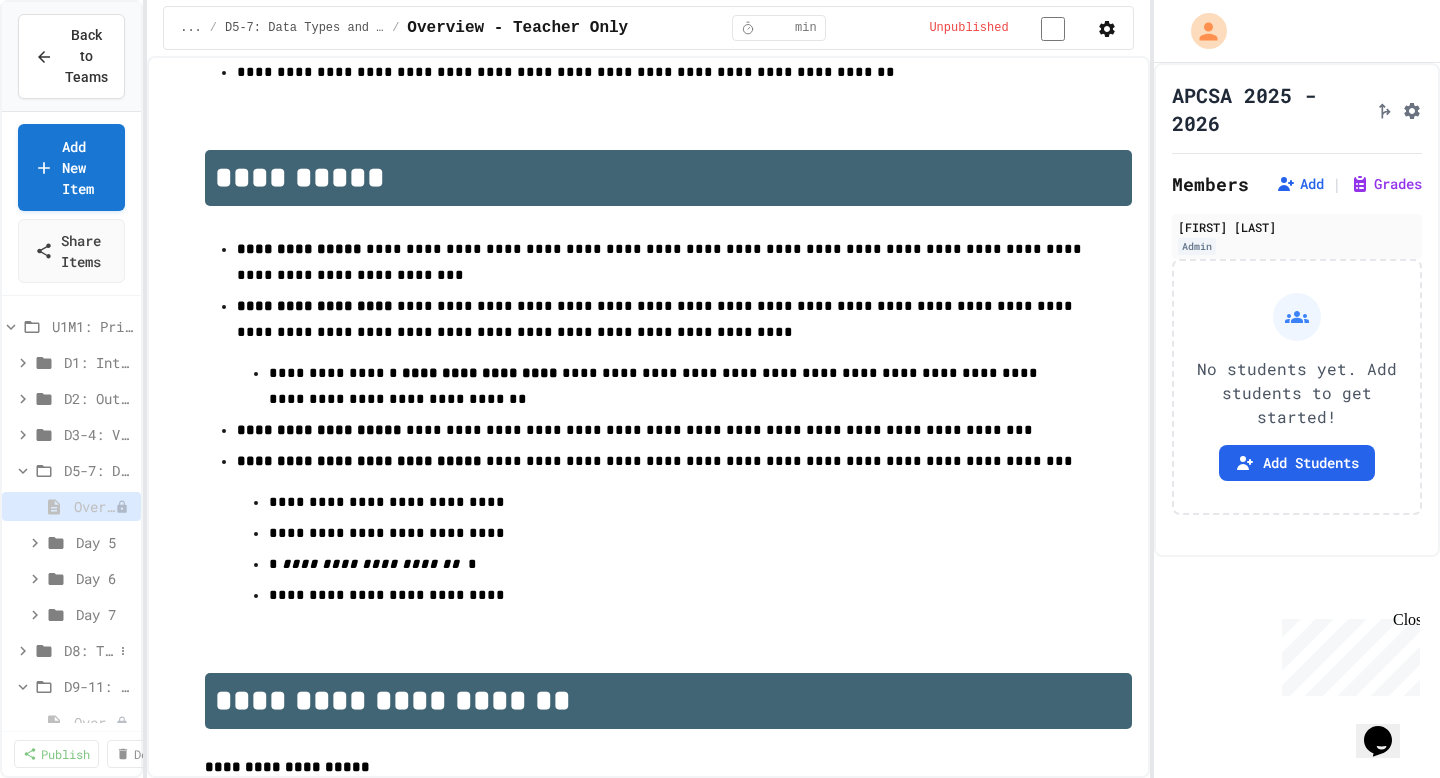 click 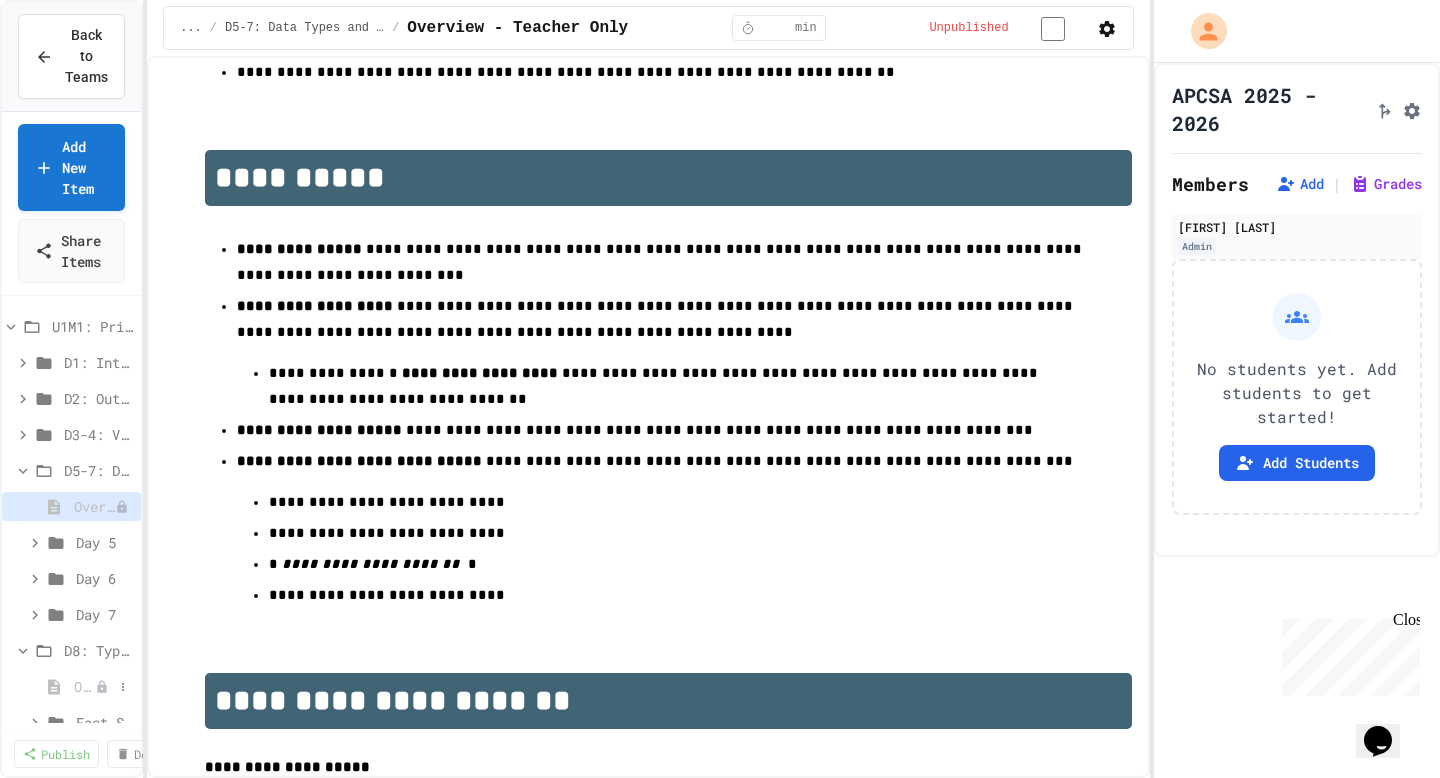 click on "Overview - Teacher Only" at bounding box center (84, 686) 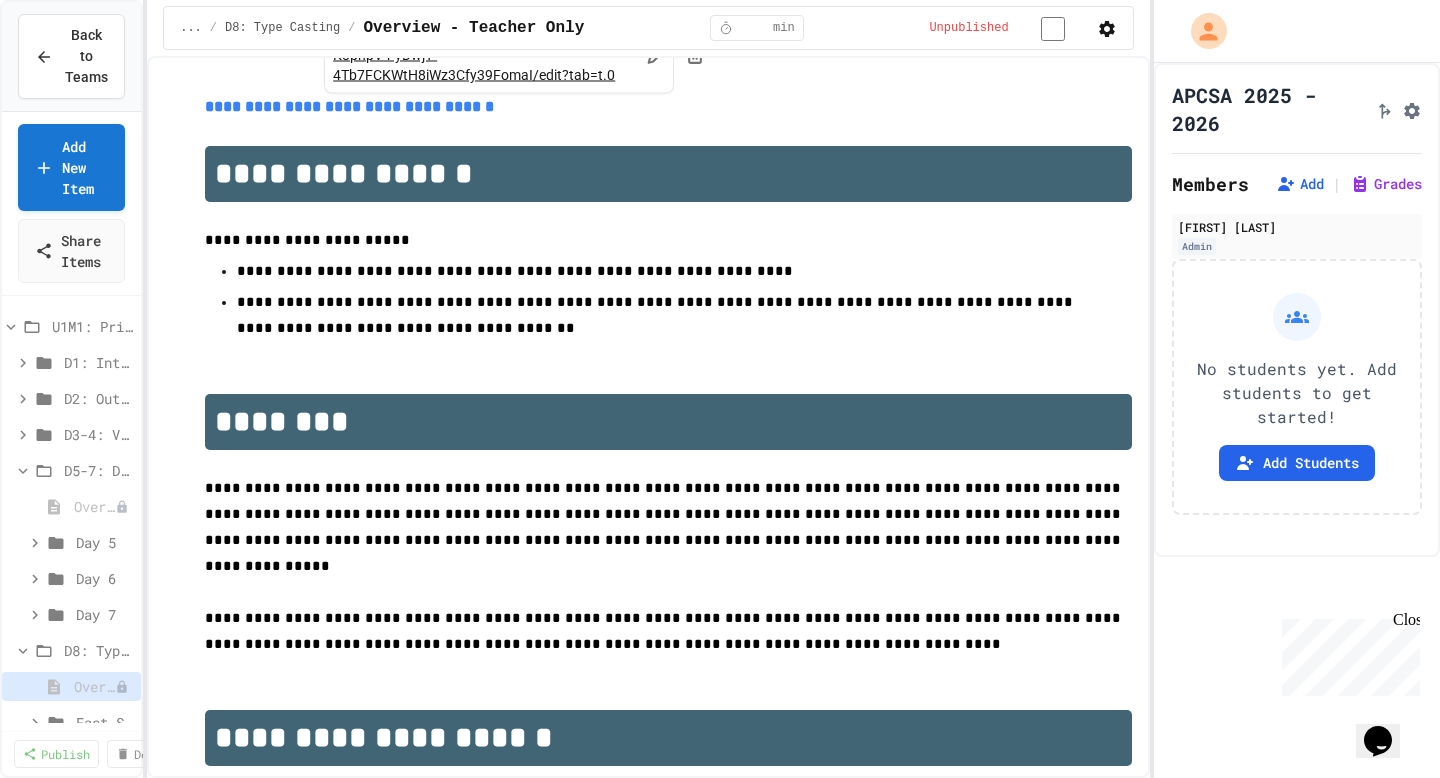 click on "**********" at bounding box center (668, 107) 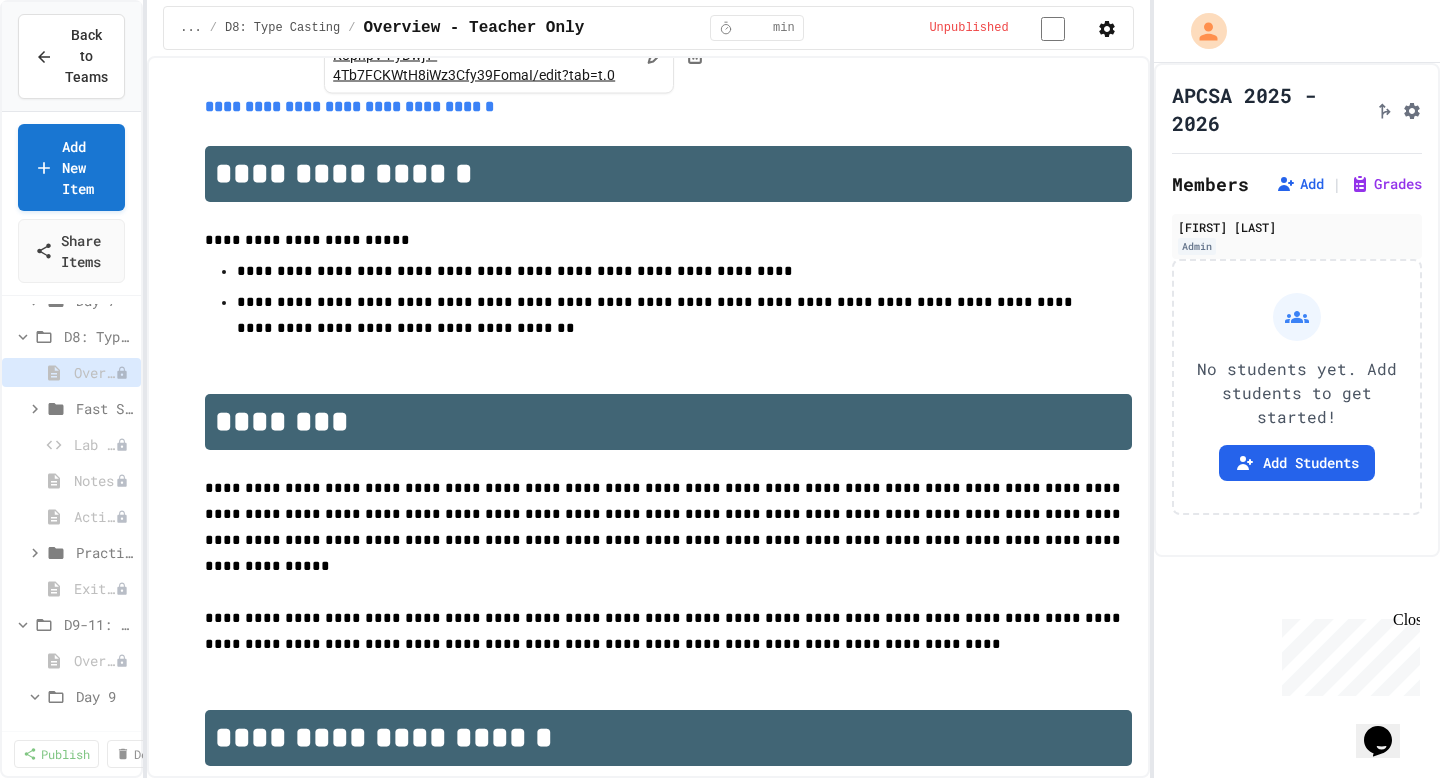 scroll, scrollTop: 344, scrollLeft: 0, axis: vertical 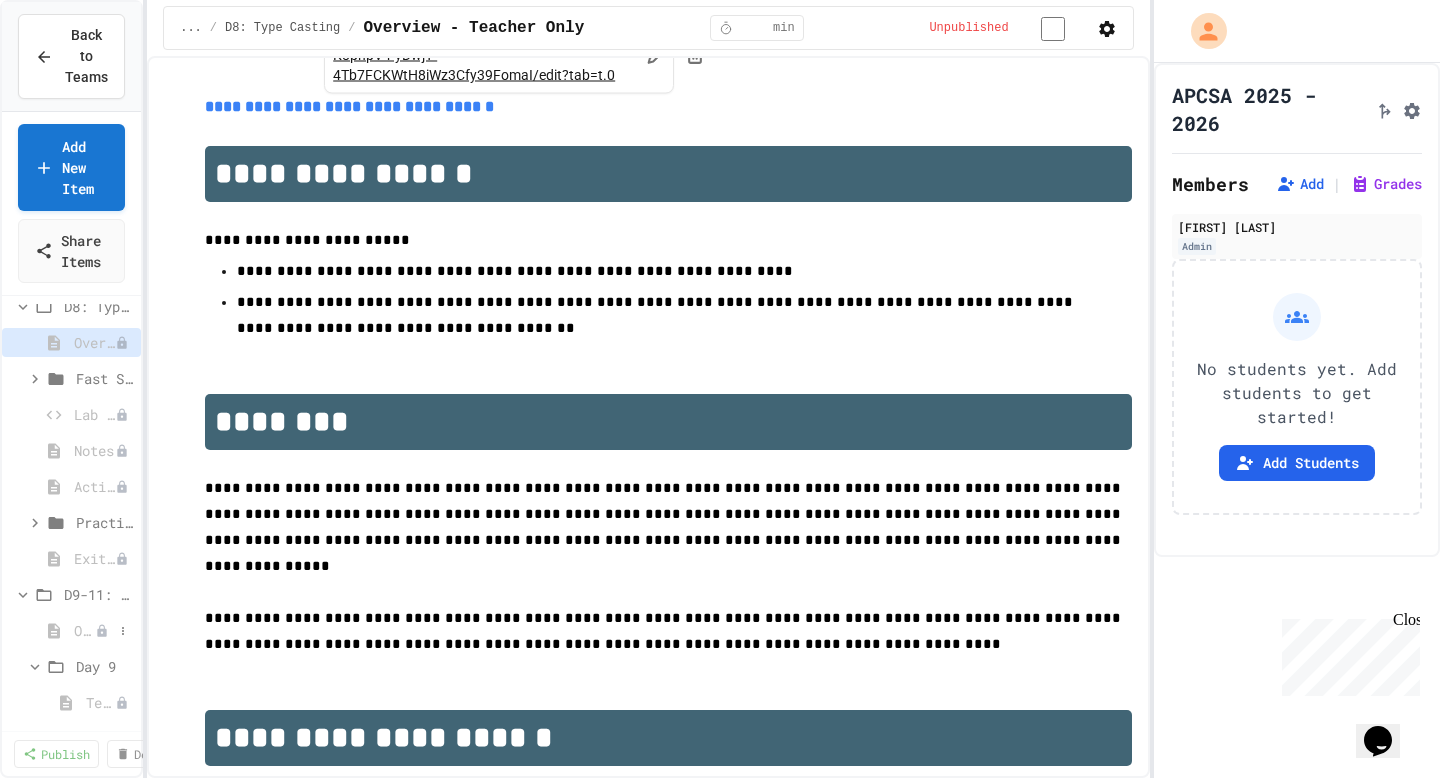 click on "Overview - Teacher Only" at bounding box center (71, 630) 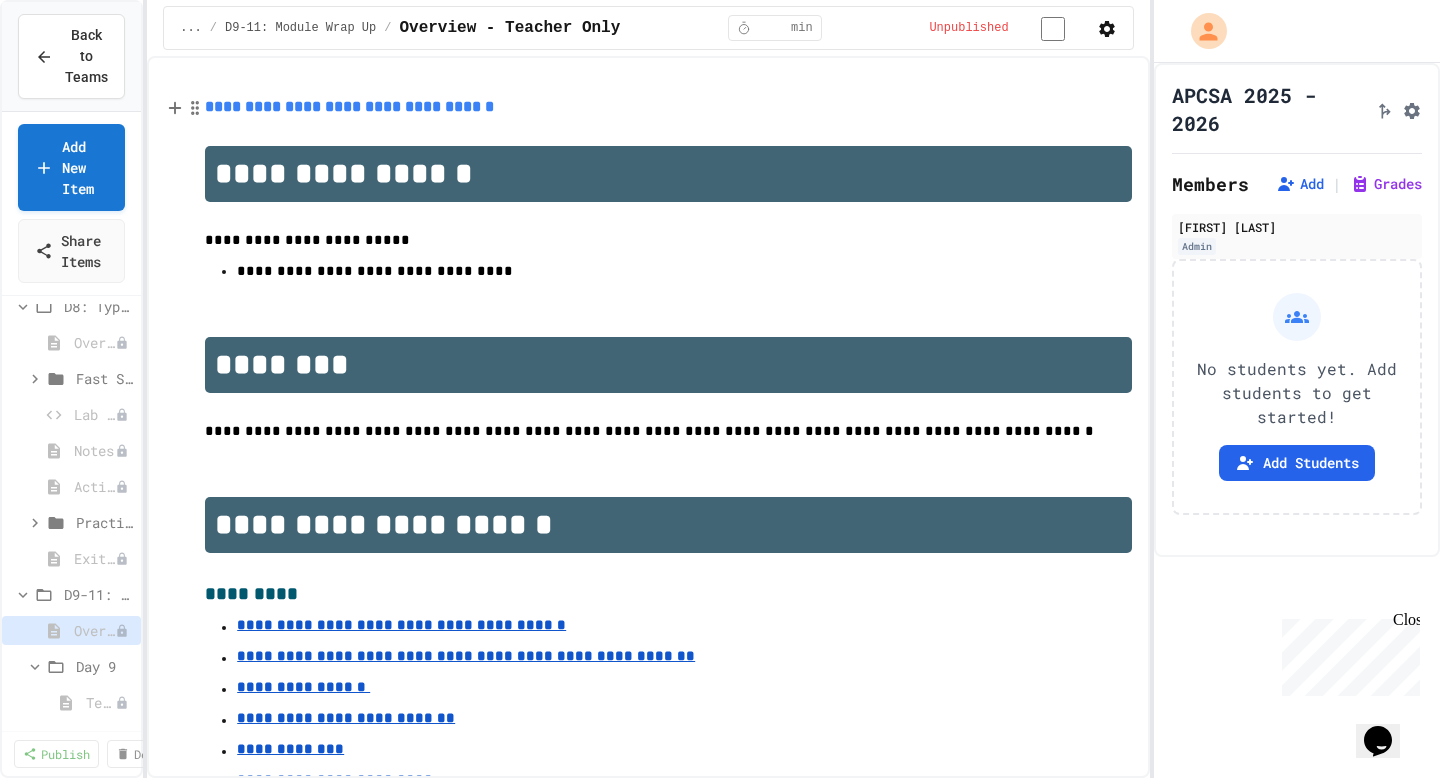 click on "**********" at bounding box center [349, 106] 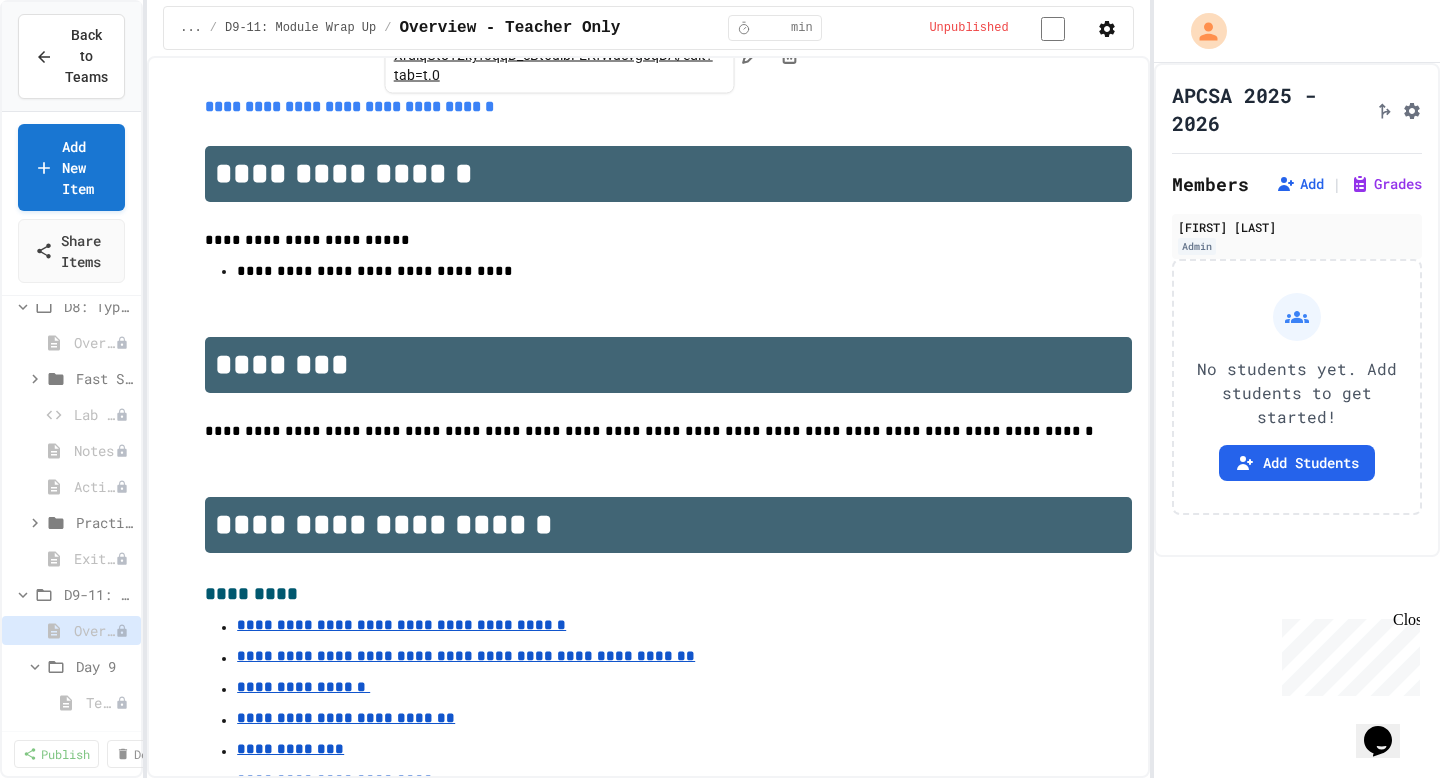 click on "https://docs.google.com/document/d/1fbBH-XrdiqUtoT2kyf0qqD_cBt6ulbFEKfWucvgoqDA/edit?tab=t.0" at bounding box center (553, 55) 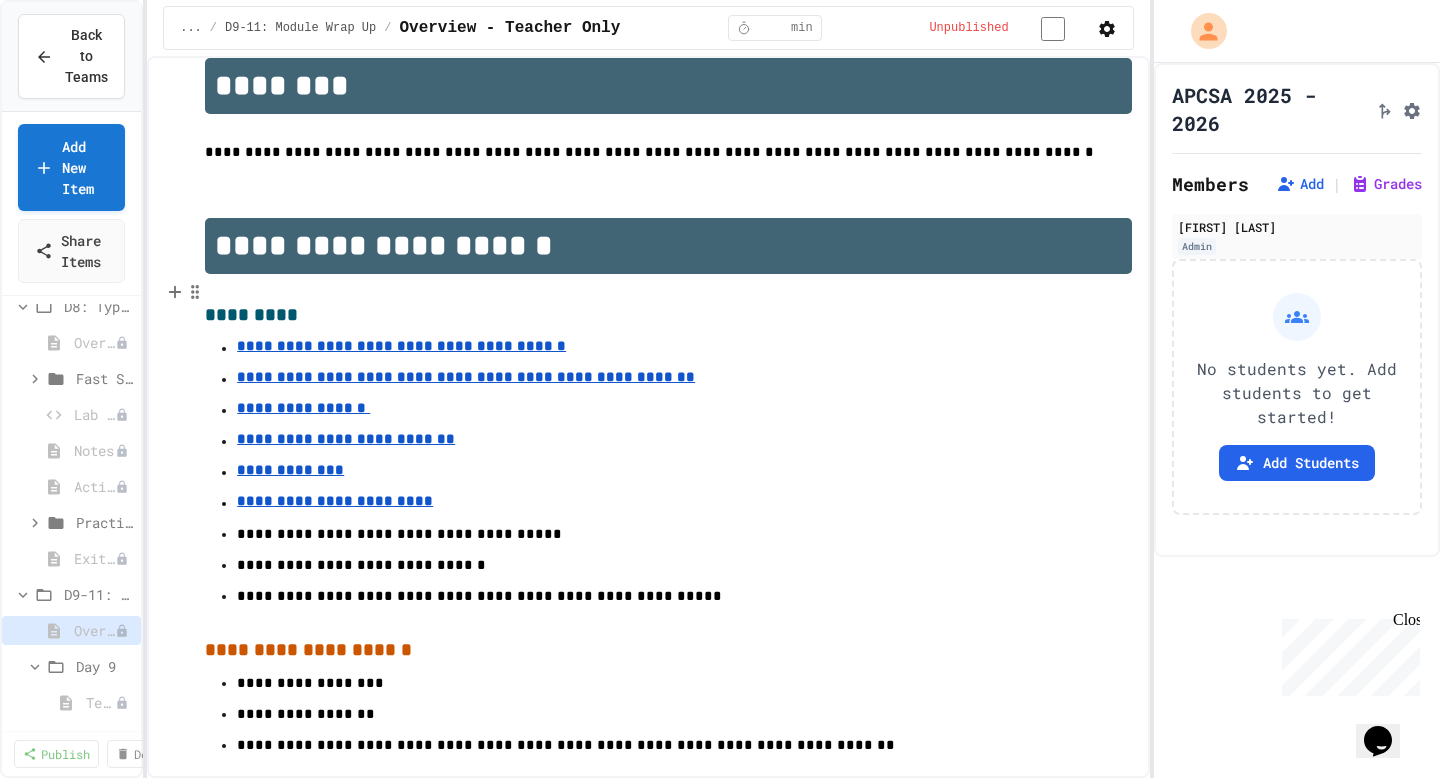 scroll, scrollTop: 434, scrollLeft: 0, axis: vertical 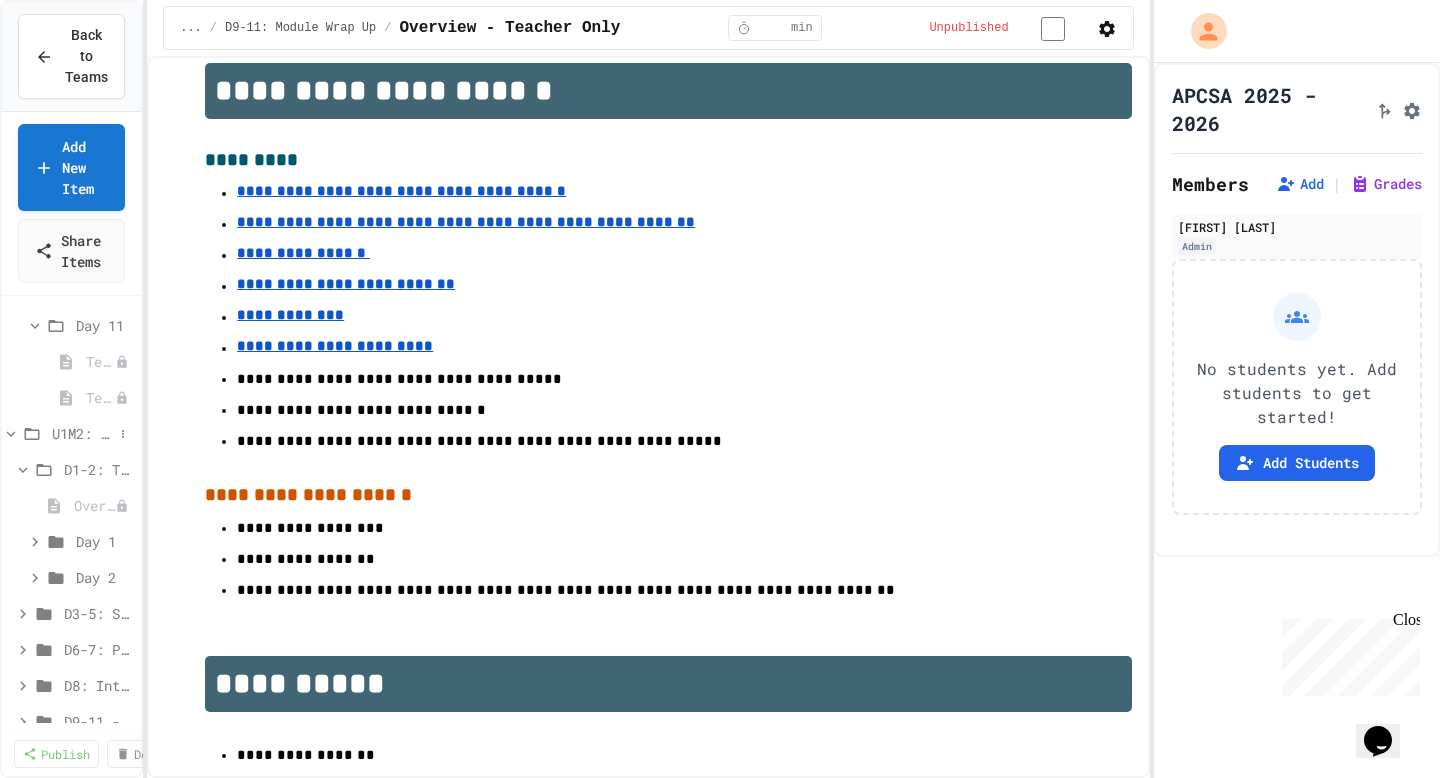 click on "U1M2: Using Classes and Objects" at bounding box center [82, 433] 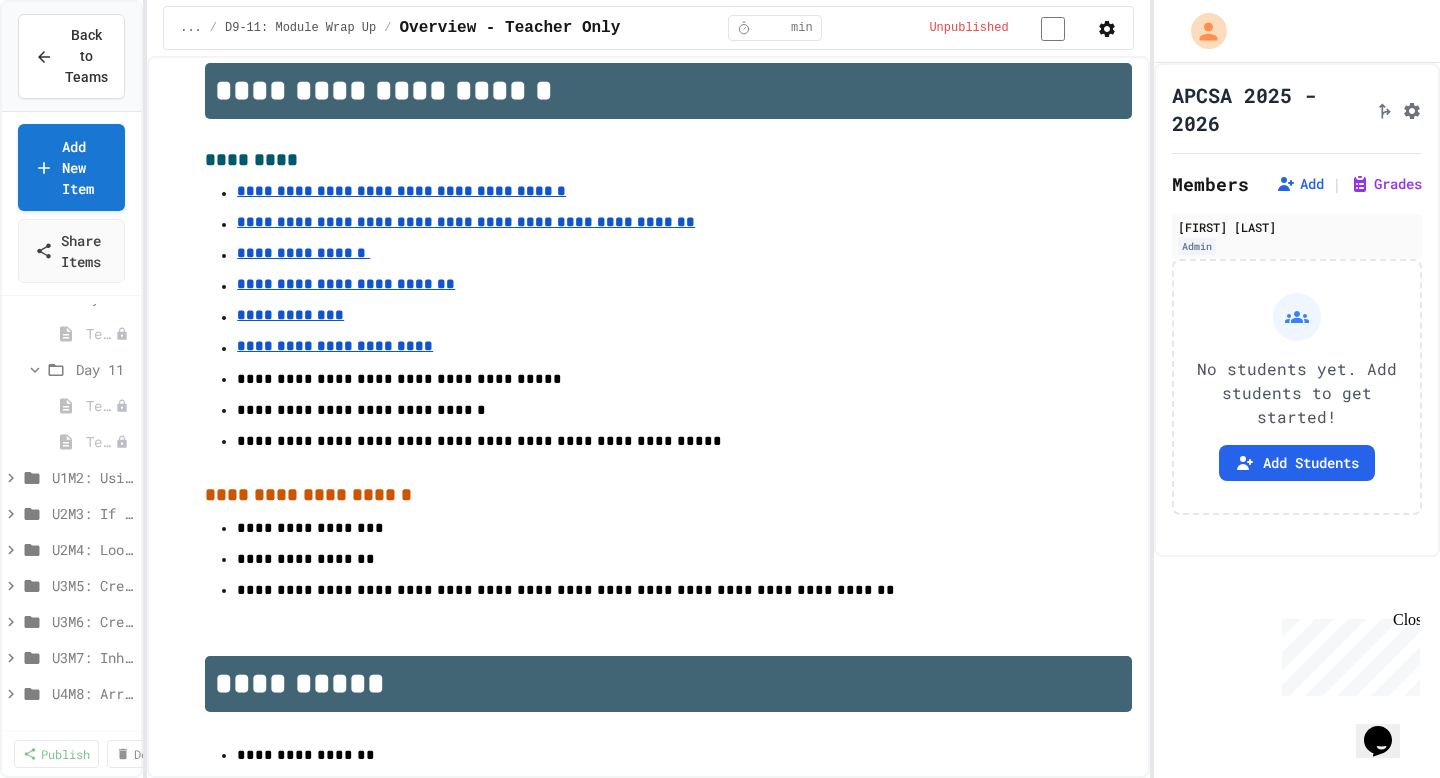 scroll, scrollTop: 877, scrollLeft: 0, axis: vertical 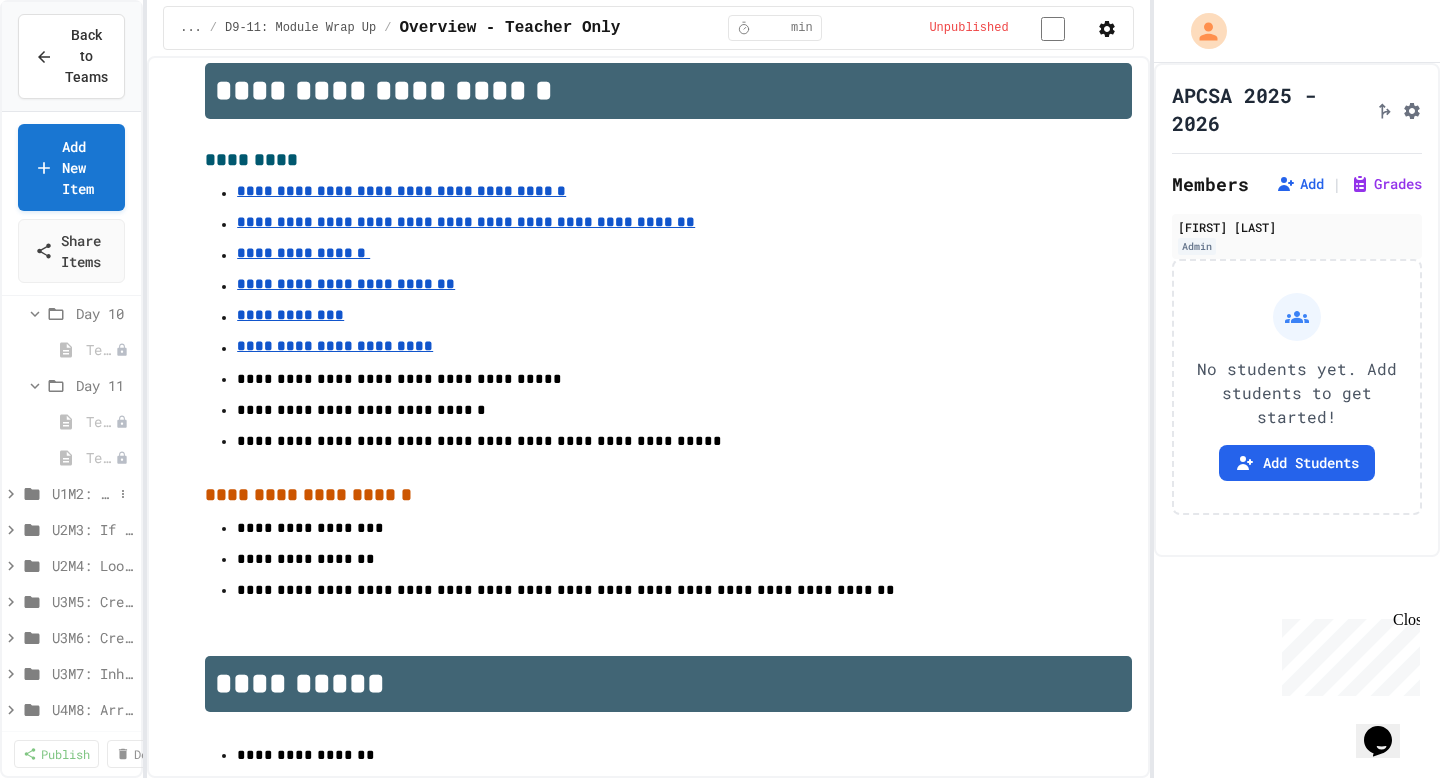 click on "U1M2: Using Classes and Objects" at bounding box center (82, 493) 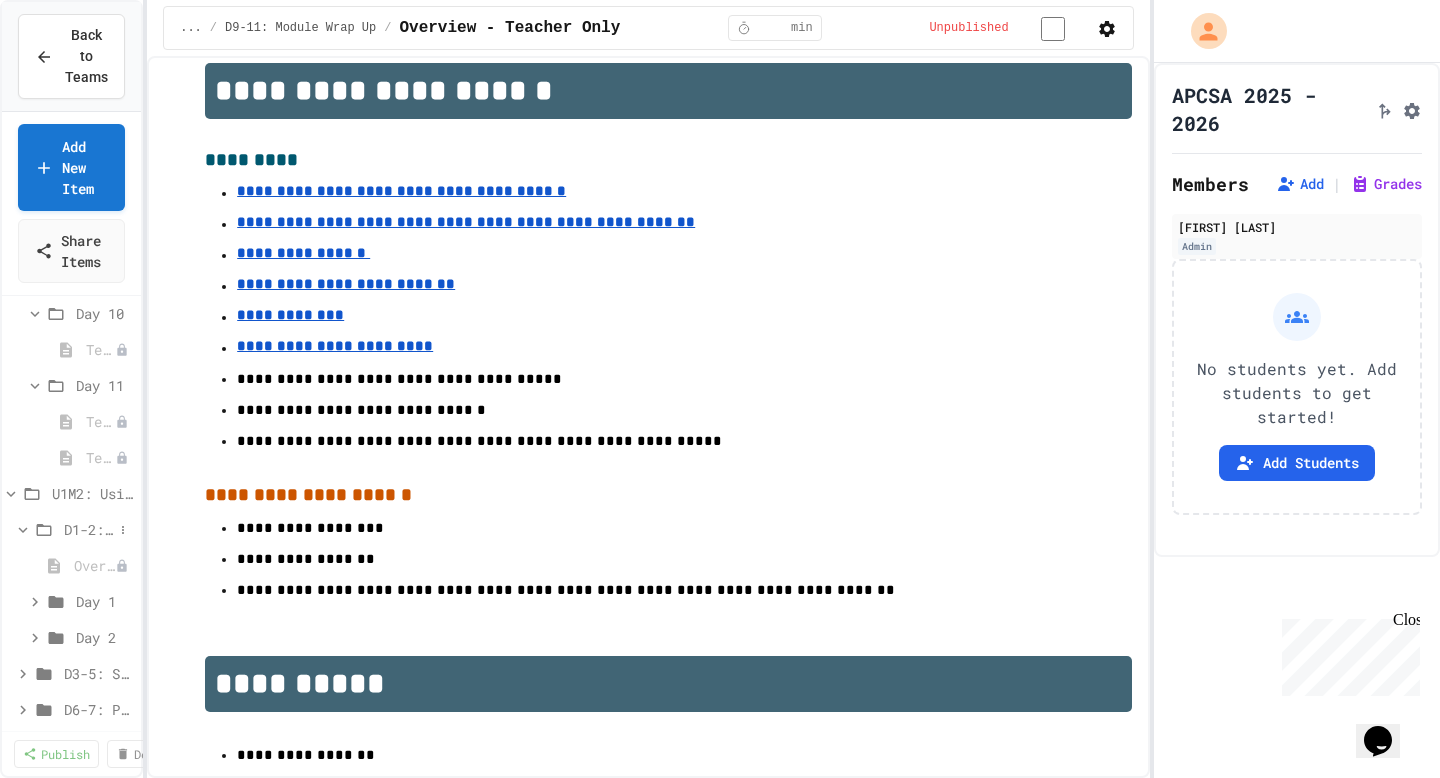 click on "D1-2: The Math Class" at bounding box center [71, 529] 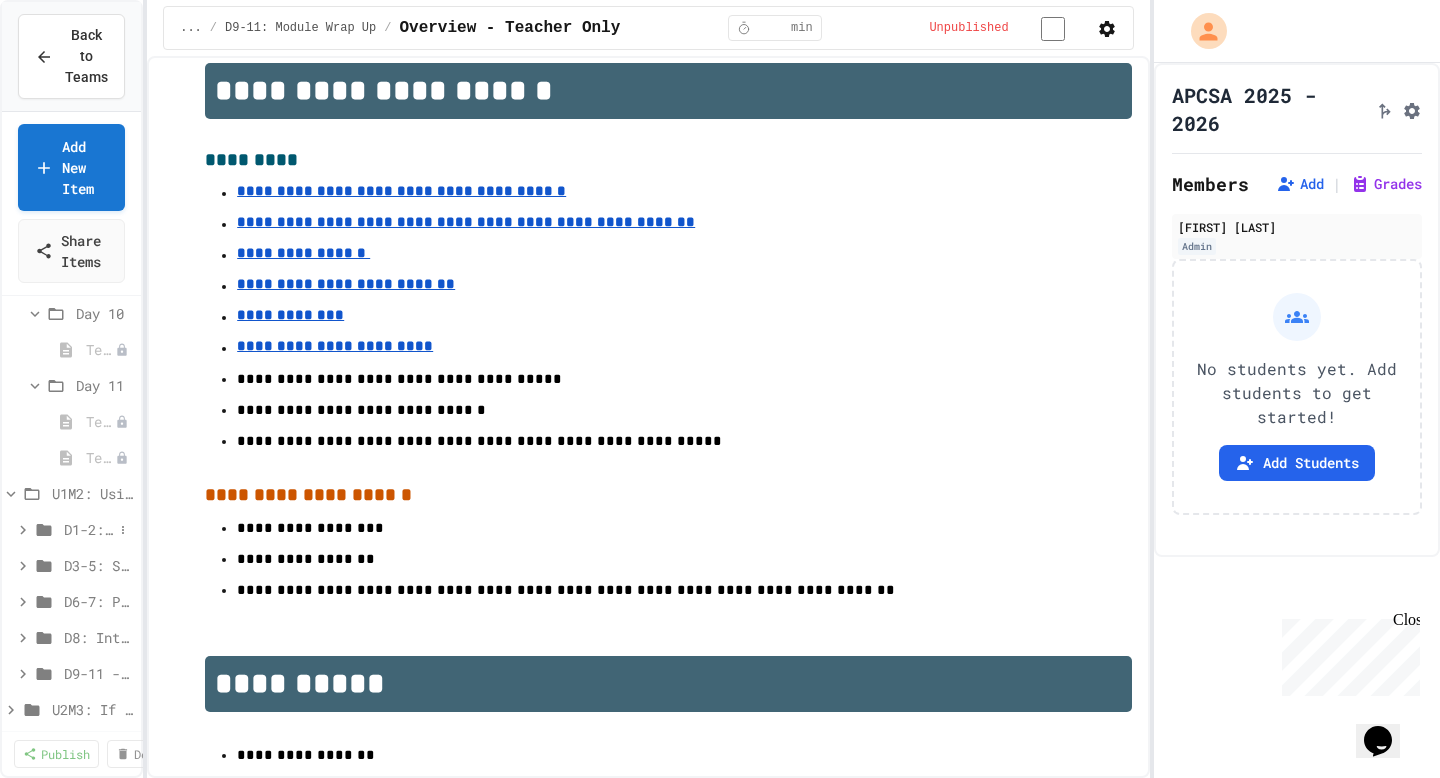 click 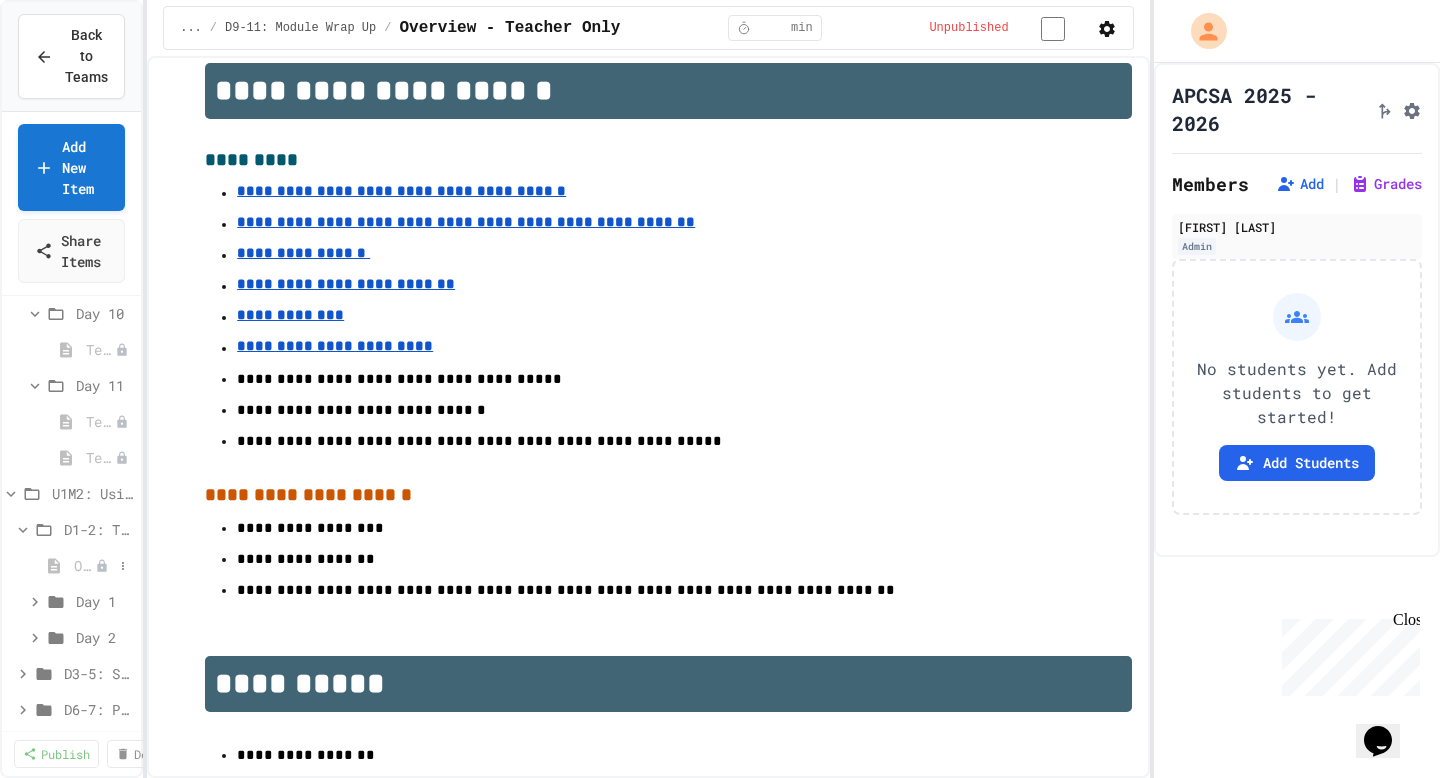 click on "Overview - Teacher Only" at bounding box center (84, 565) 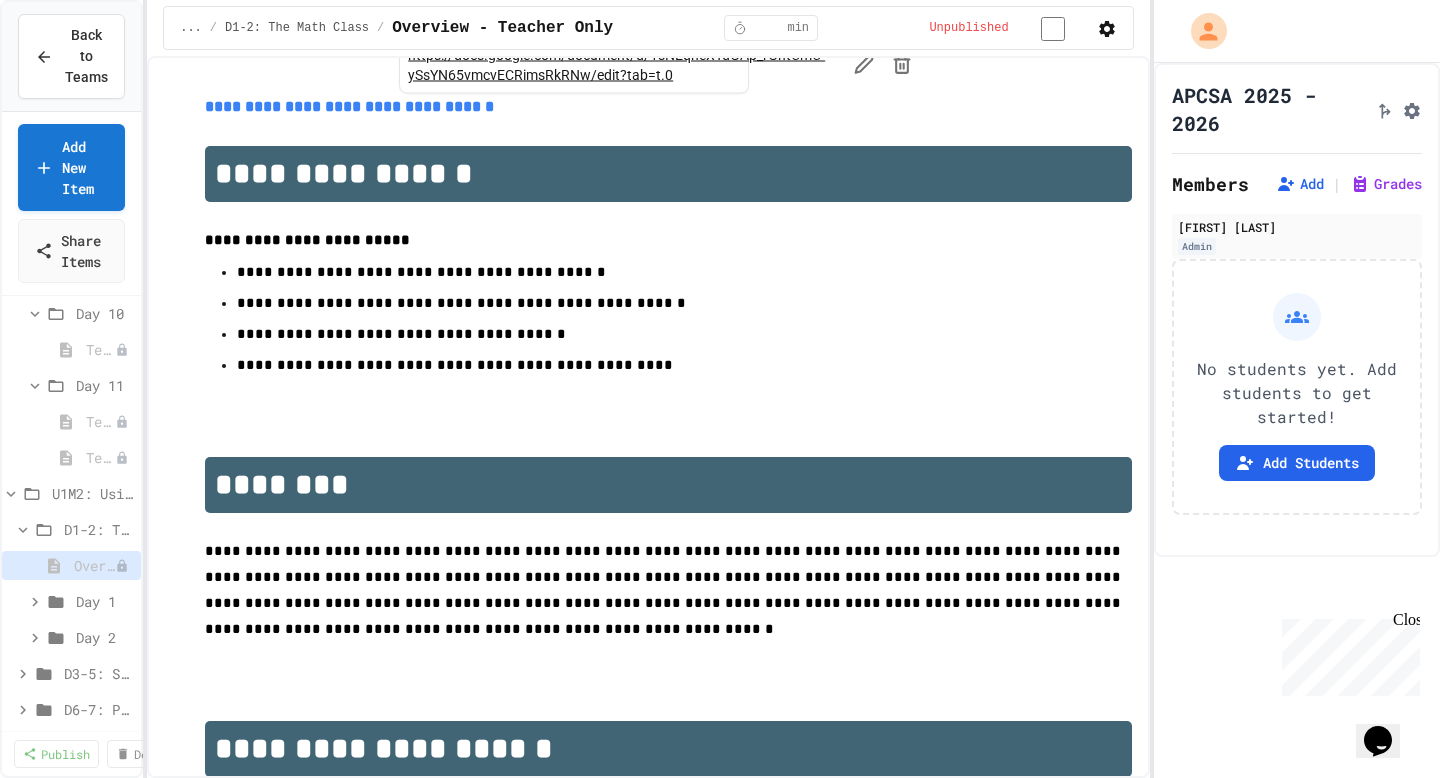 click on "**********" at bounding box center (349, 106) 